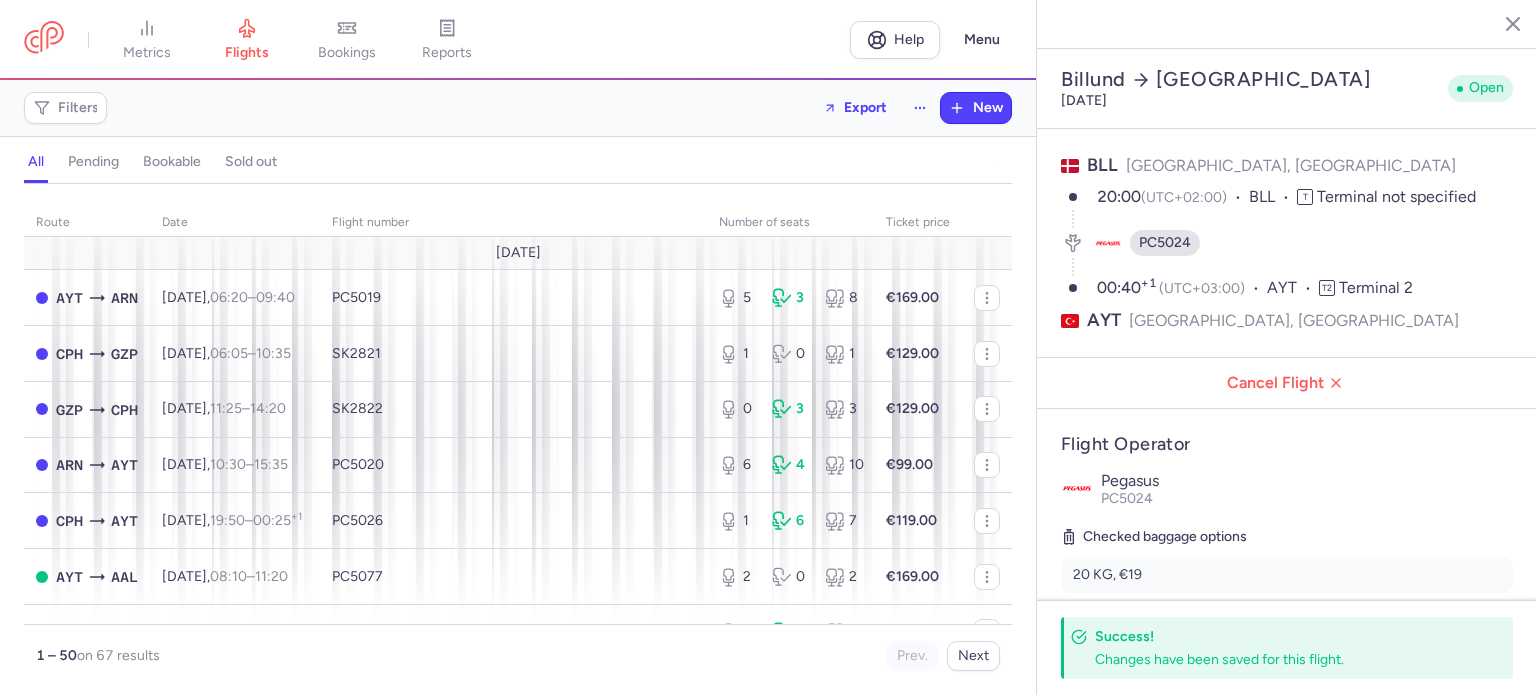 select on "days" 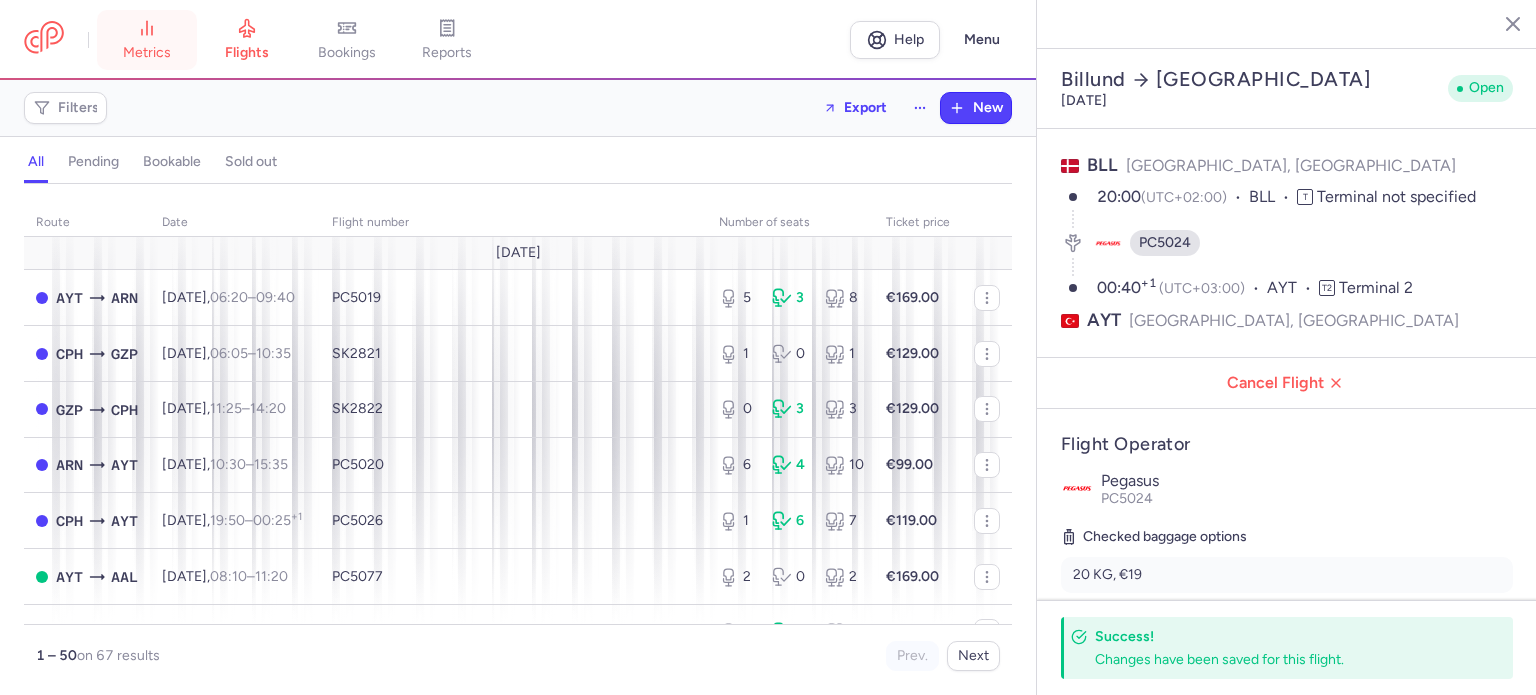 scroll, scrollTop: 0, scrollLeft: 0, axis: both 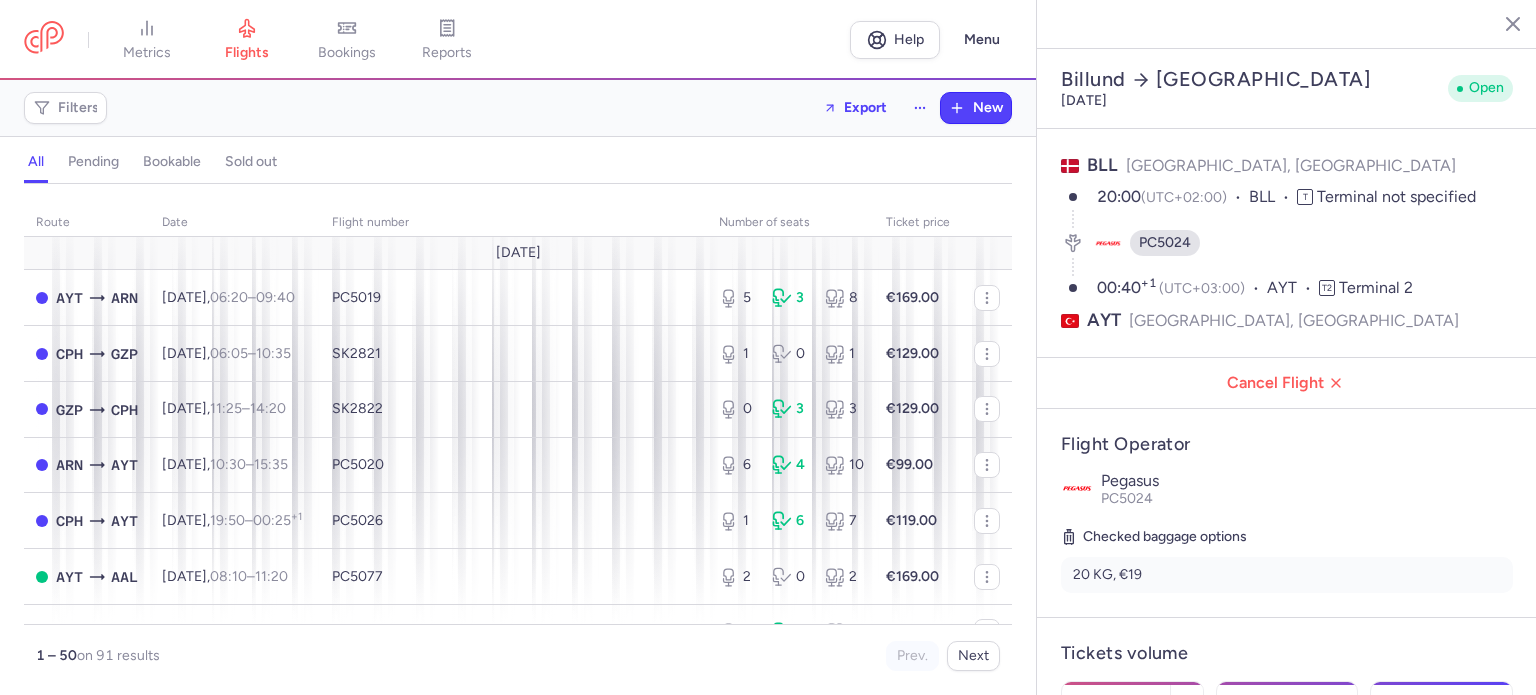 select on "days" 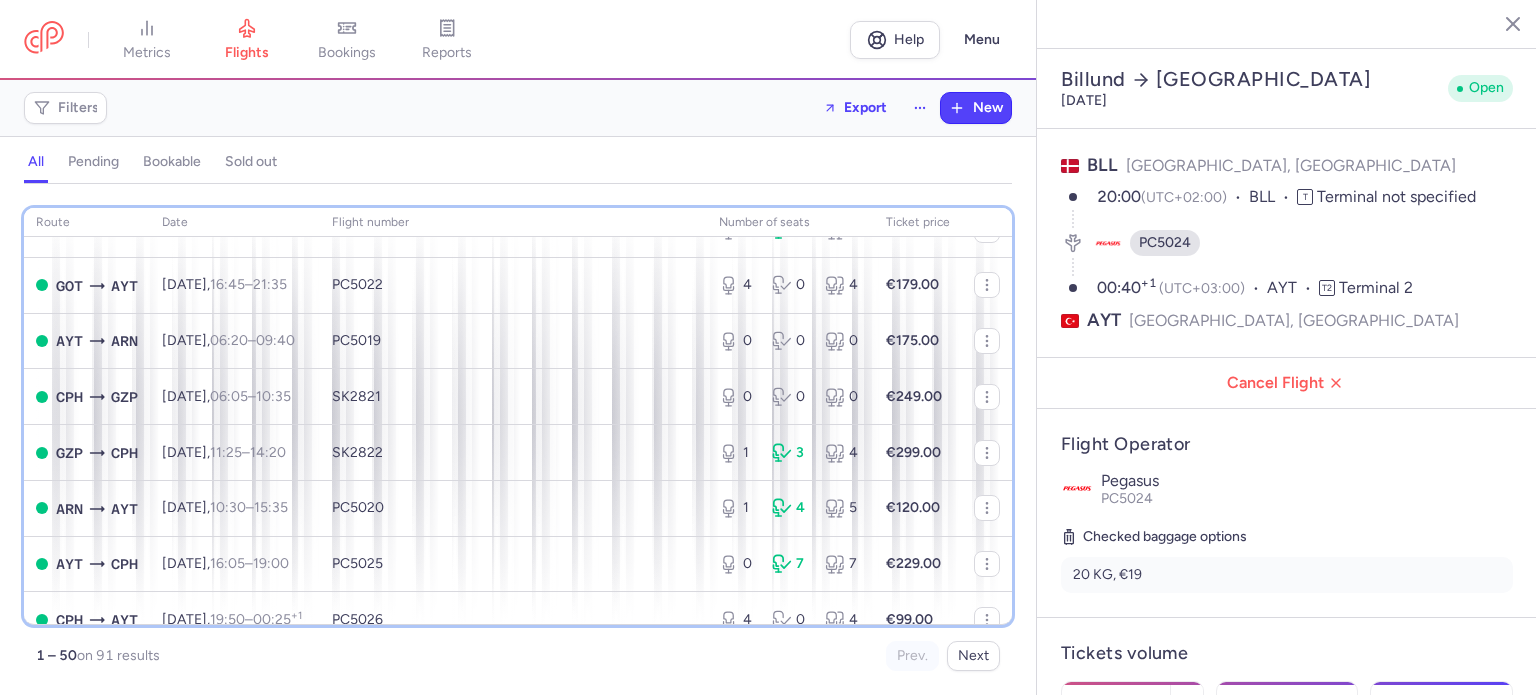 scroll, scrollTop: 1028, scrollLeft: 0, axis: vertical 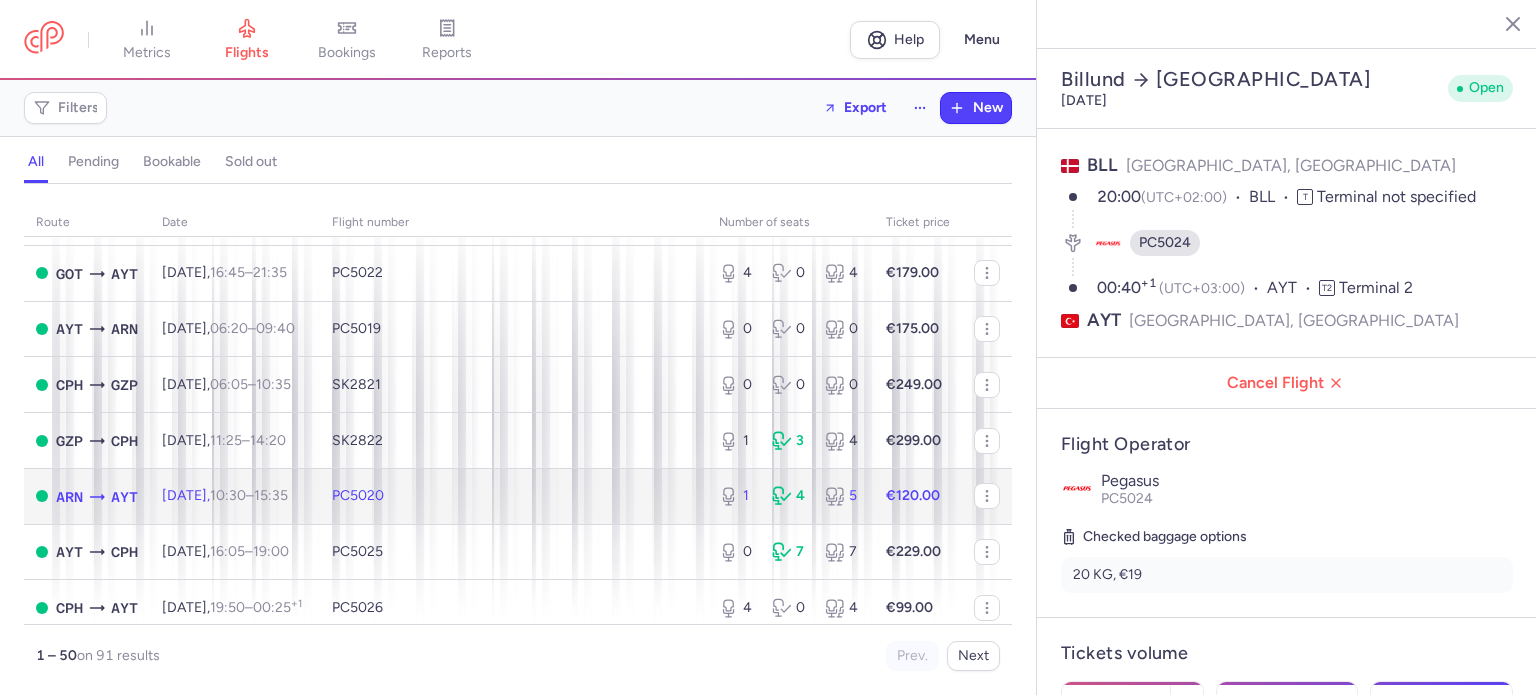 click on "€120.00" at bounding box center [918, 496] 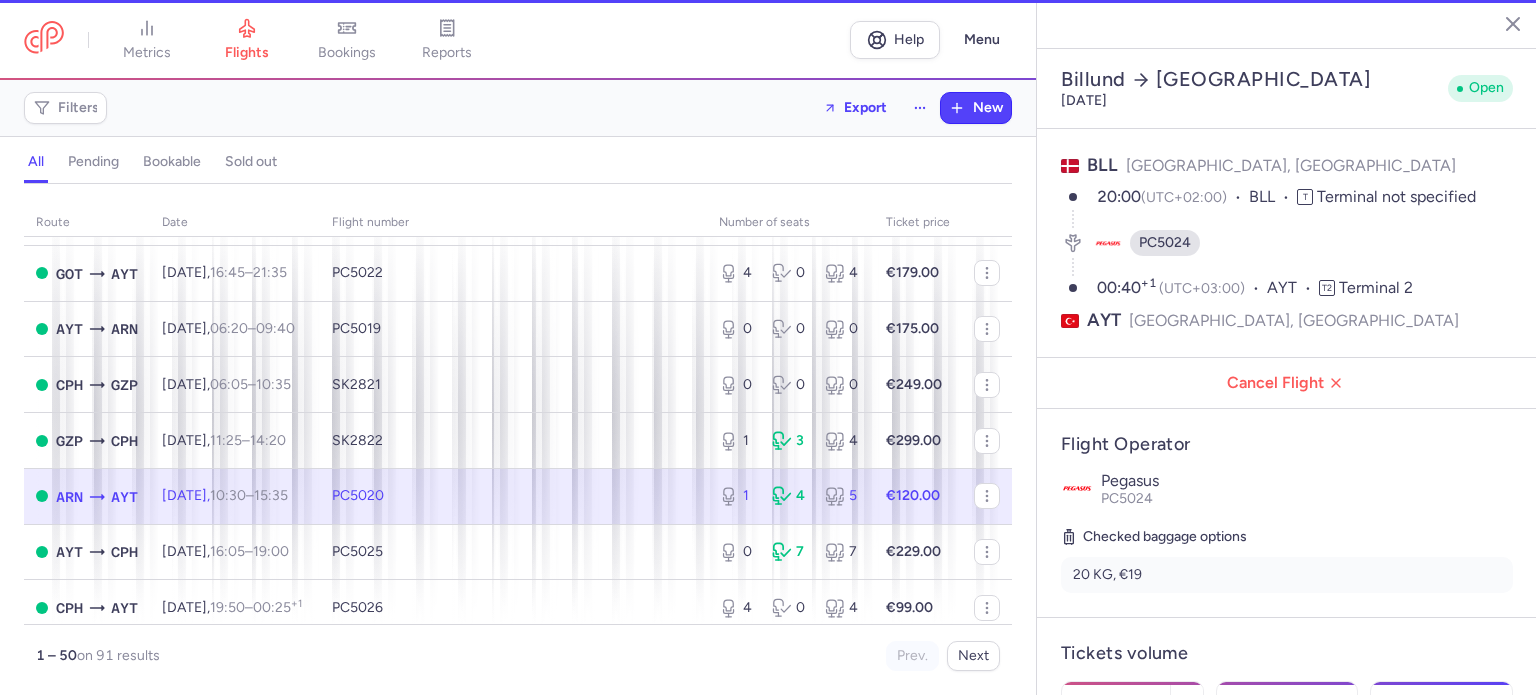 type on "1" 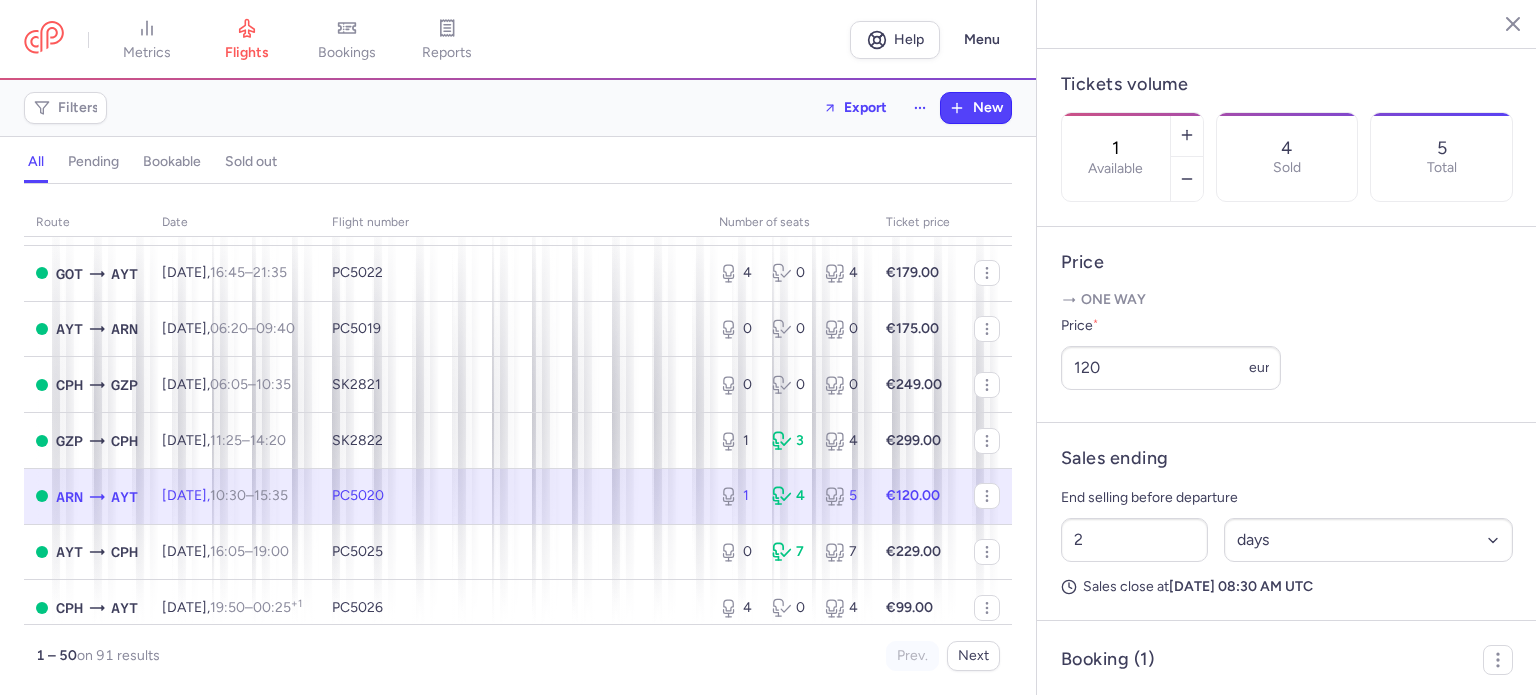 scroll, scrollTop: 638, scrollLeft: 0, axis: vertical 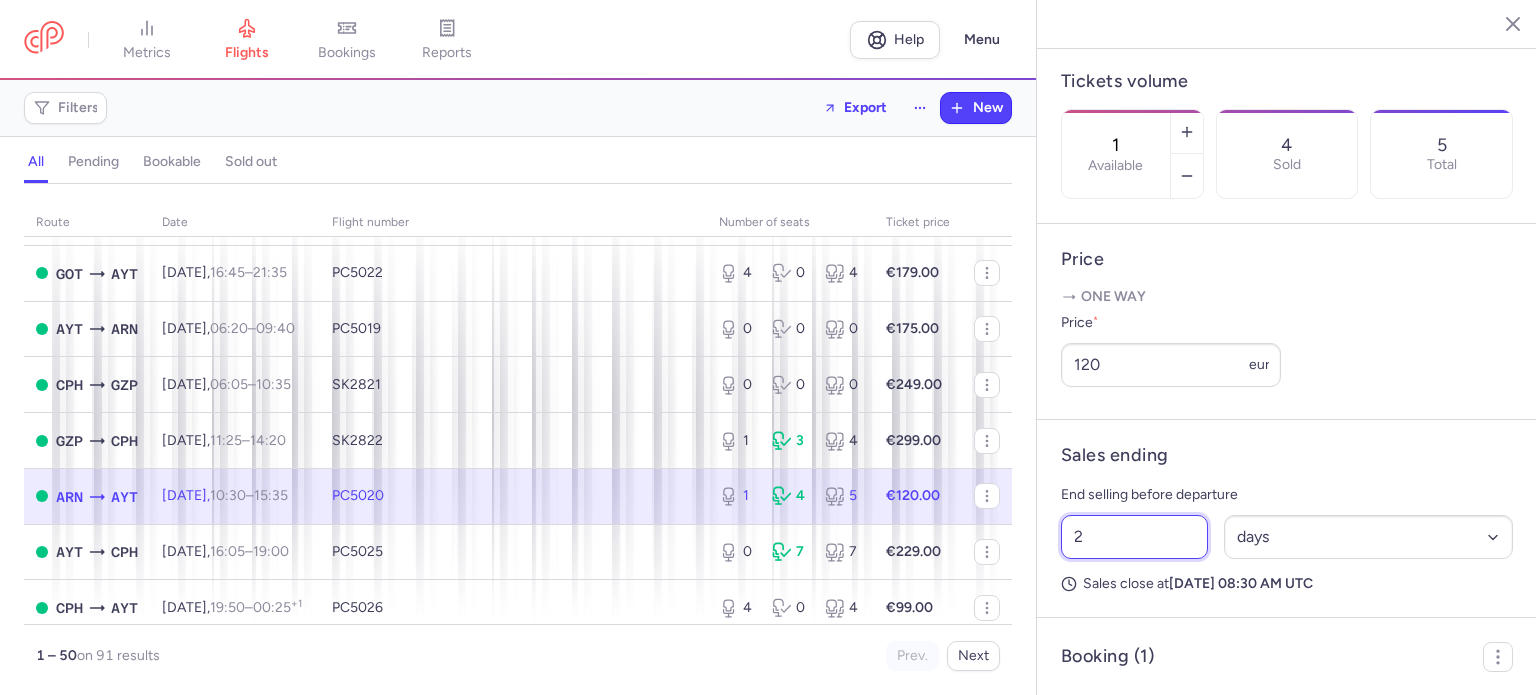 click on "2" at bounding box center (1134, 537) 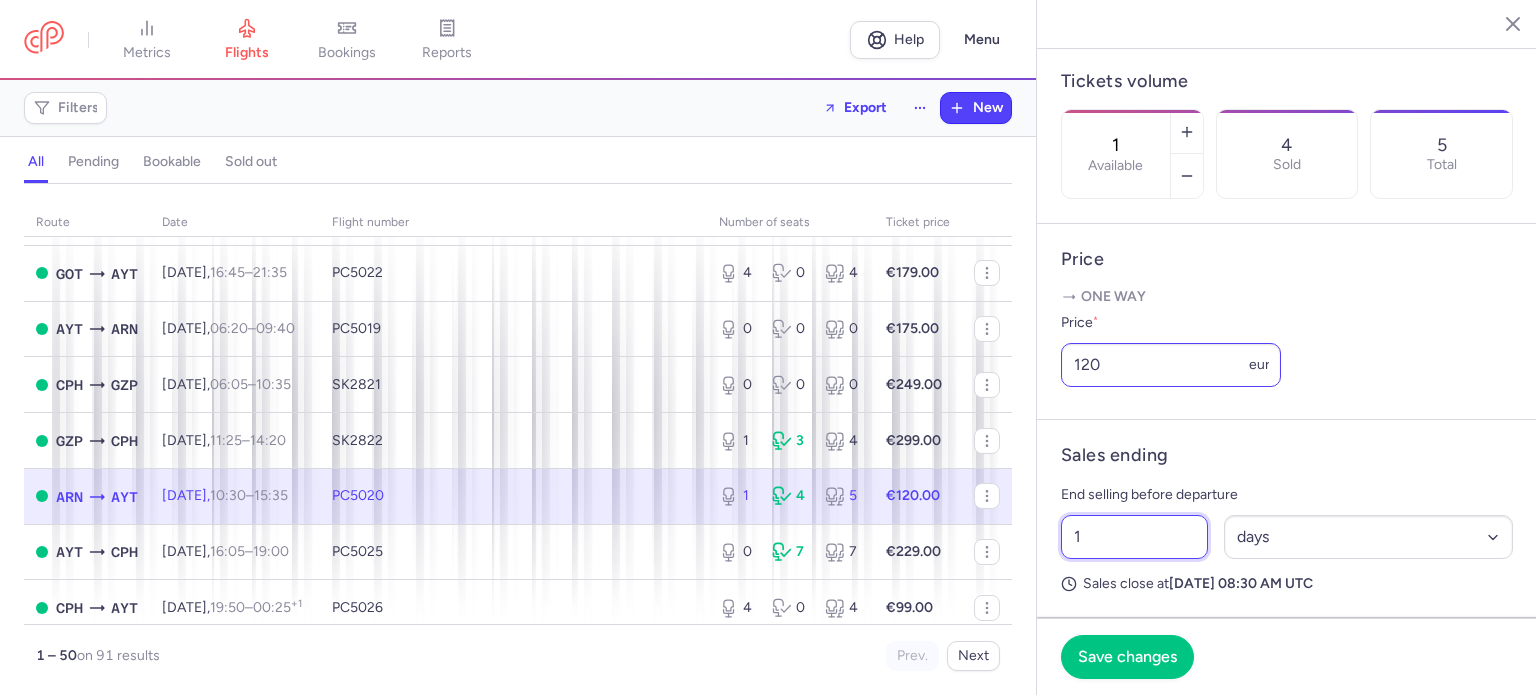 type on "1" 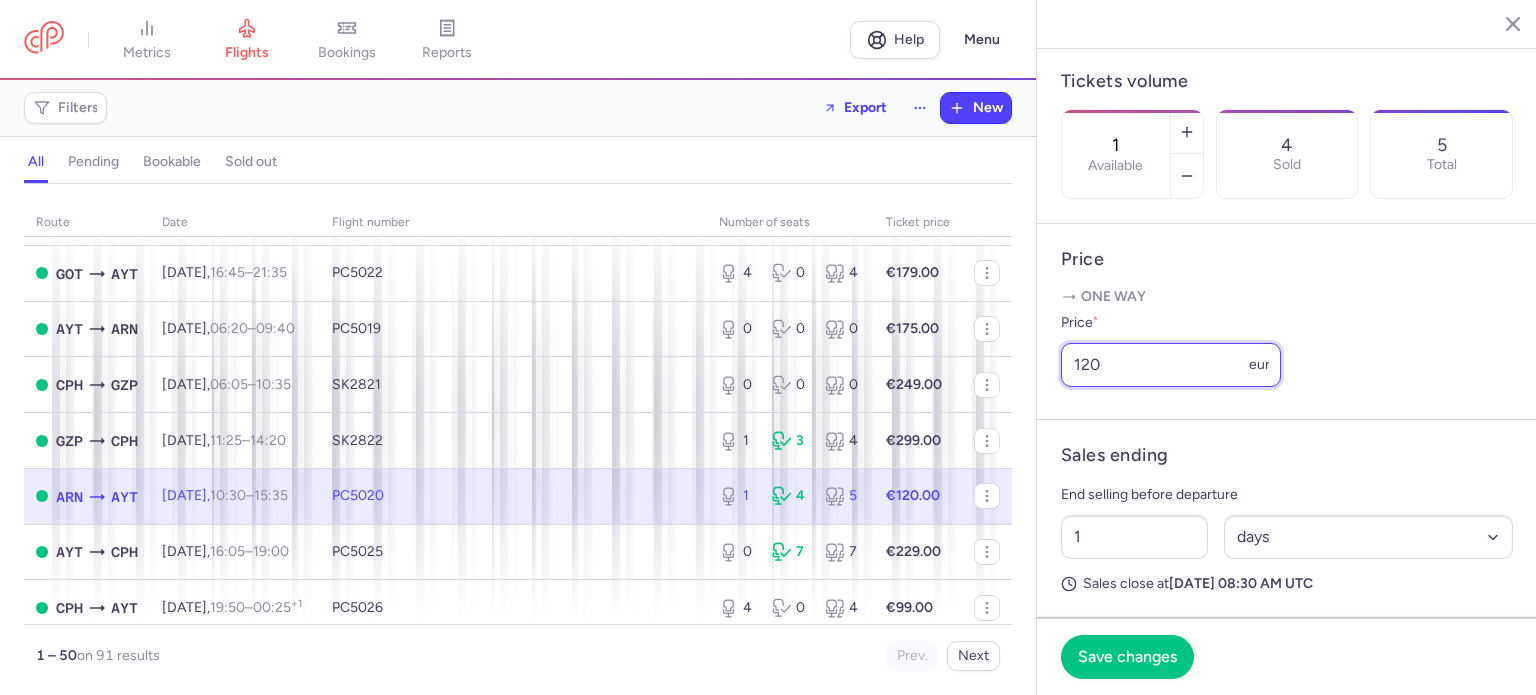 click on "120" at bounding box center [1171, 365] 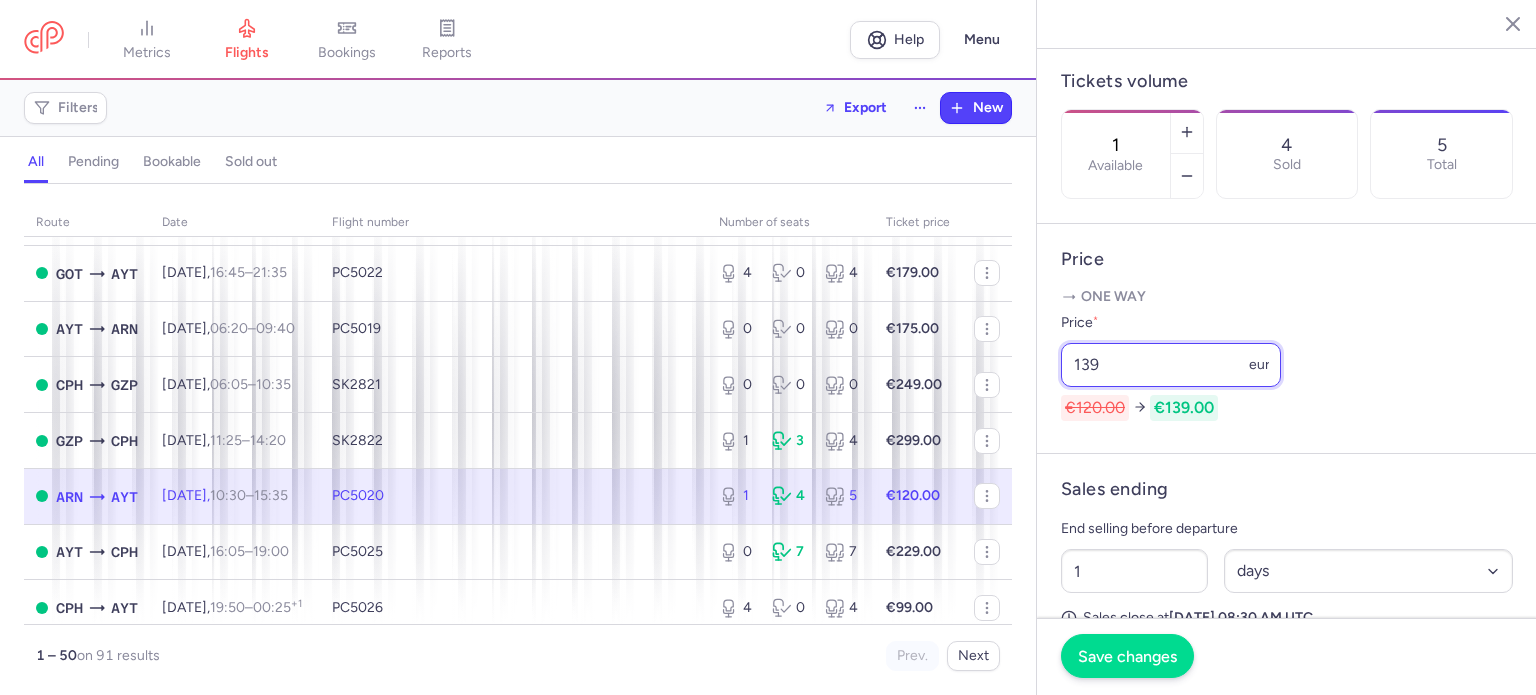 type on "139" 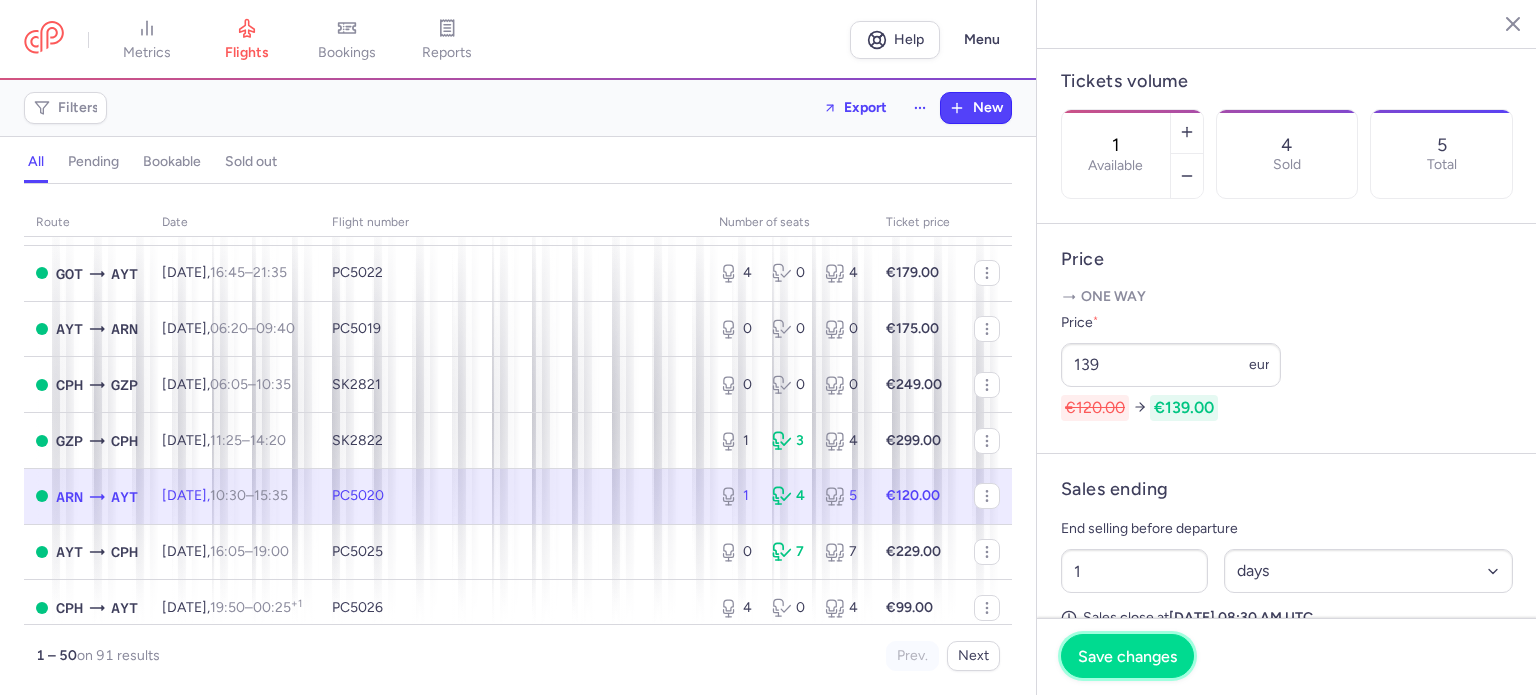 click on "Save changes" at bounding box center (1127, 656) 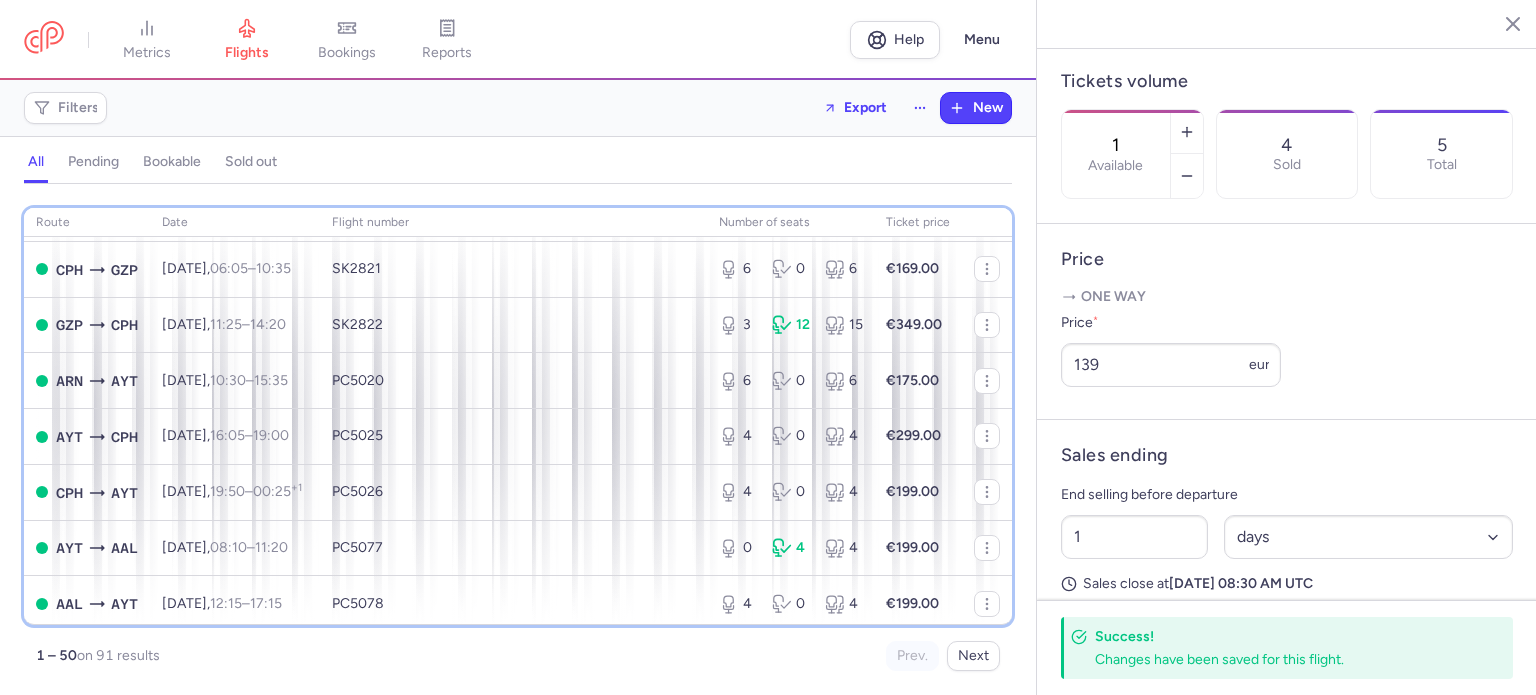 scroll, scrollTop: 2248, scrollLeft: 0, axis: vertical 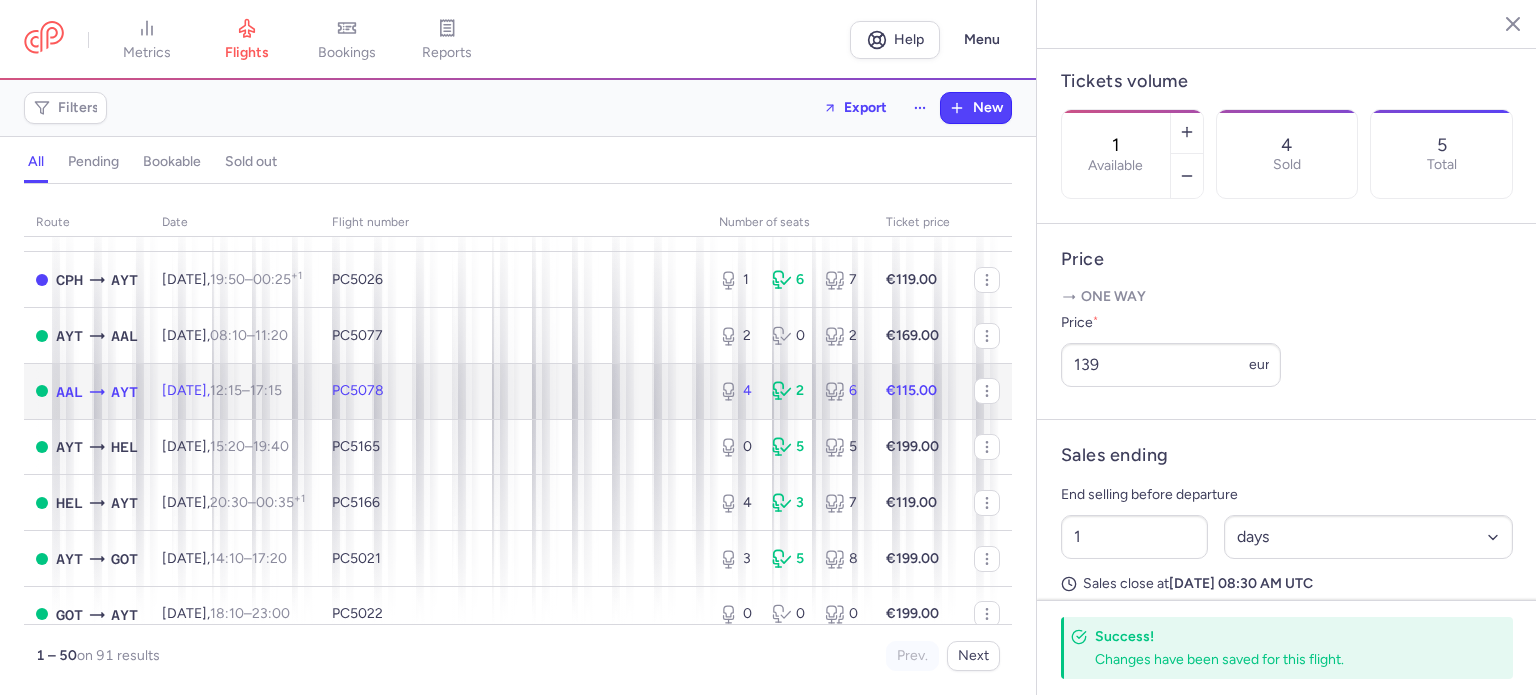 click on "€115.00" at bounding box center (918, 391) 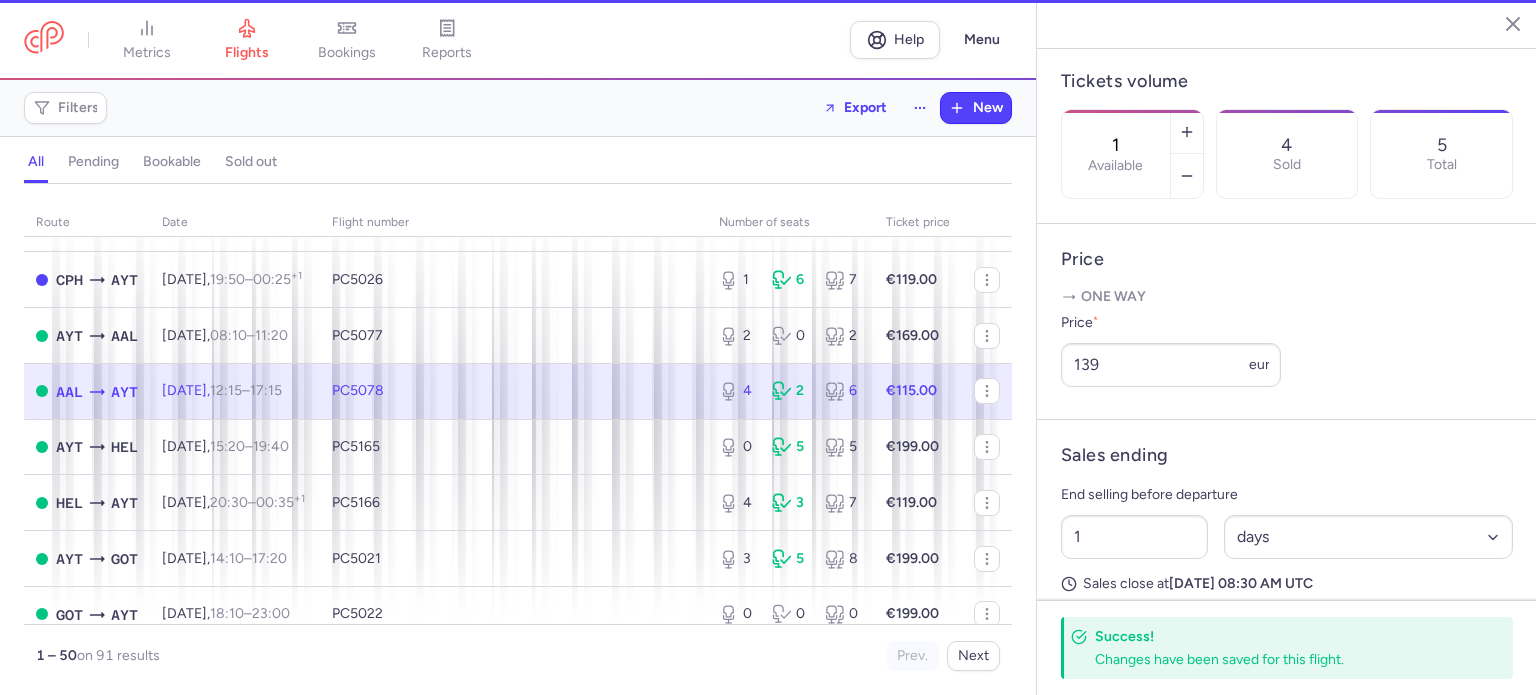 type on "4" 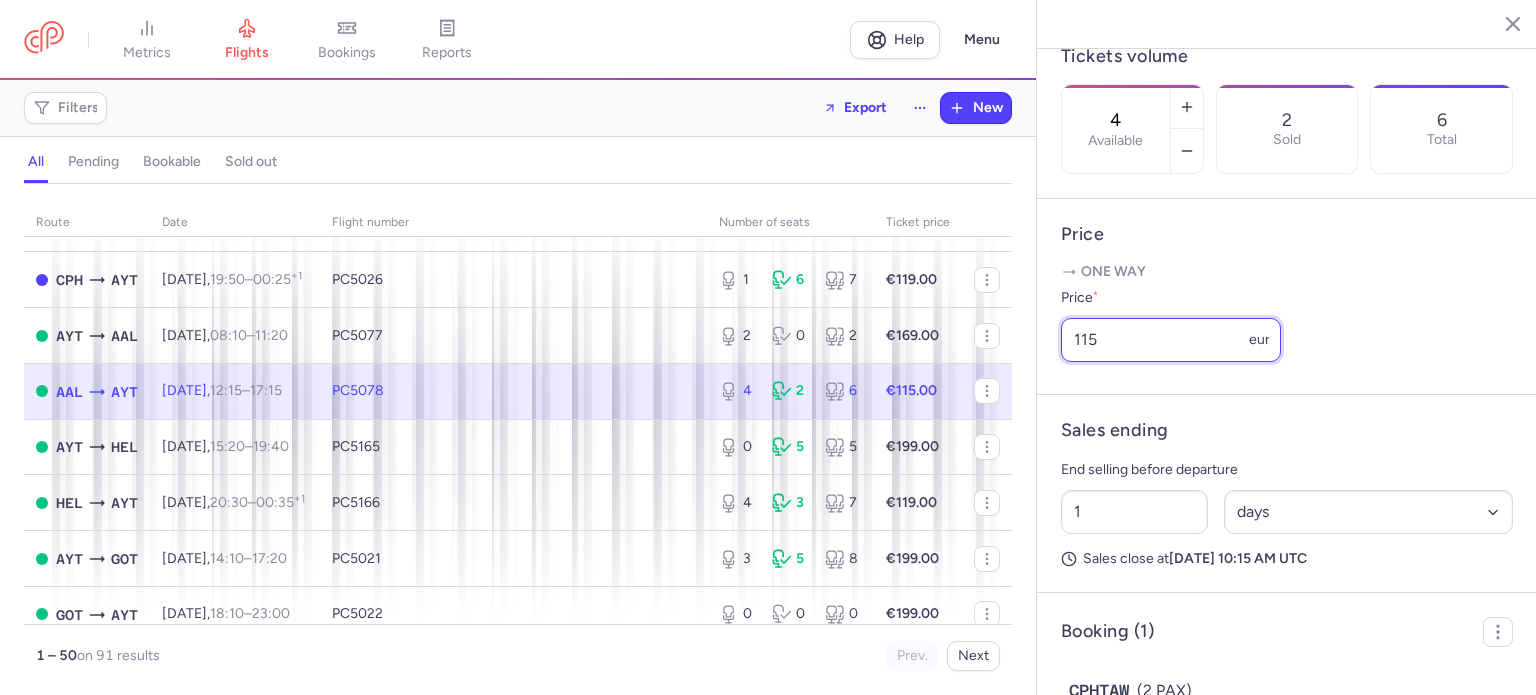 click on "115" at bounding box center (1171, 340) 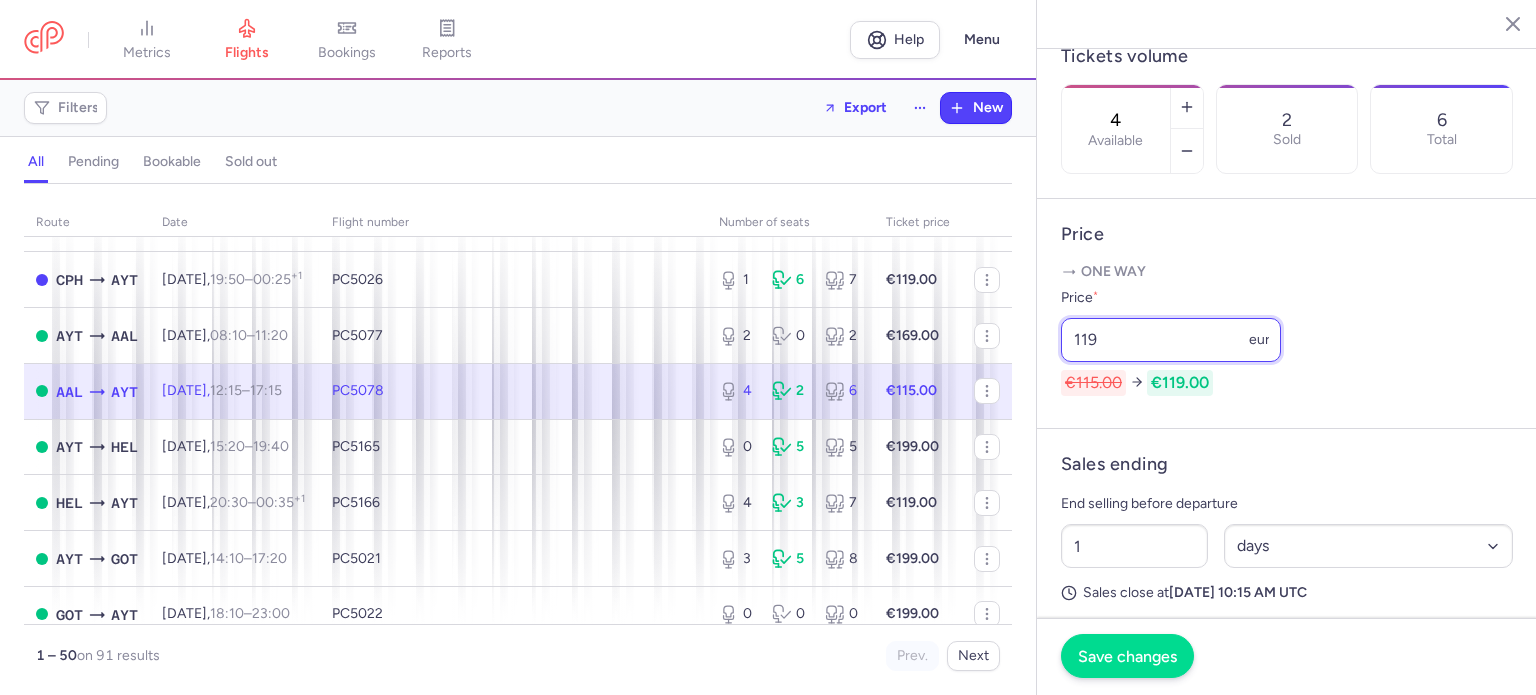 type on "119" 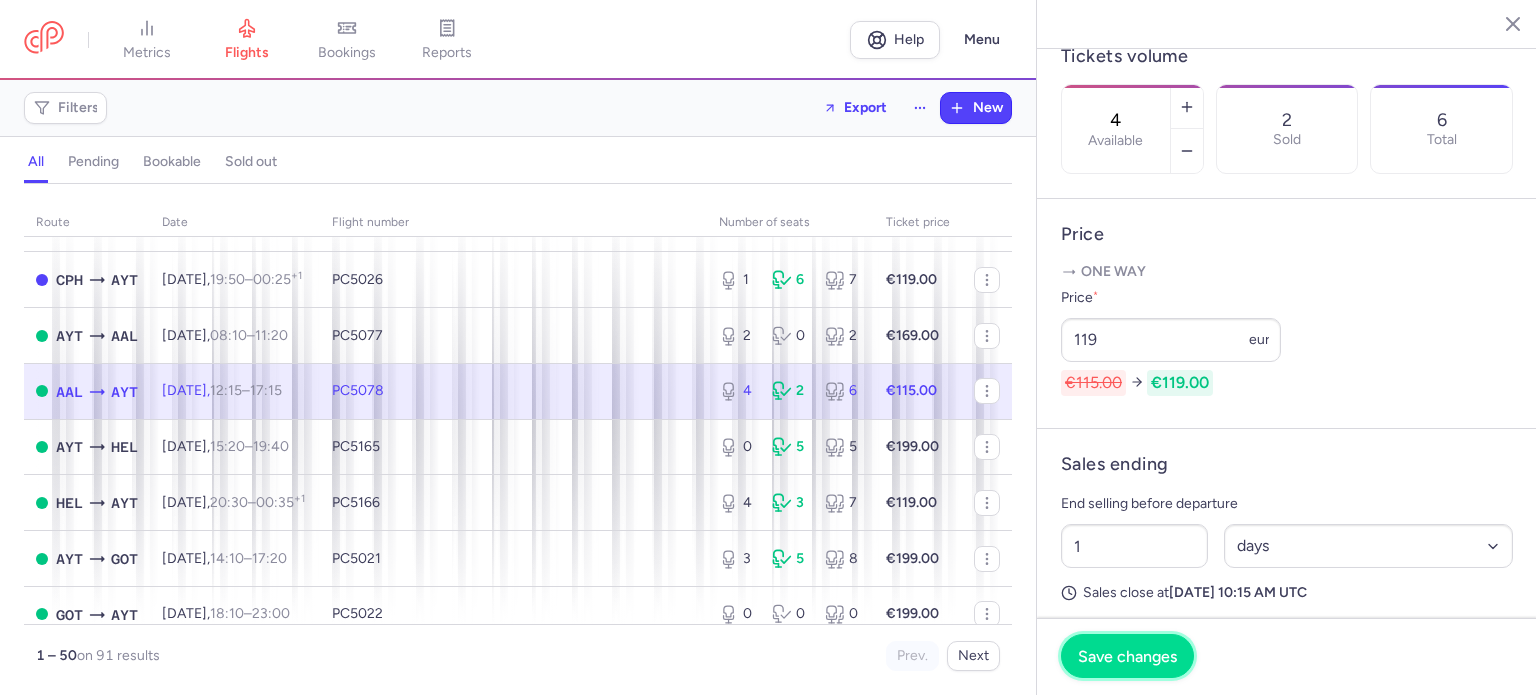 click on "Save changes" at bounding box center [1127, 656] 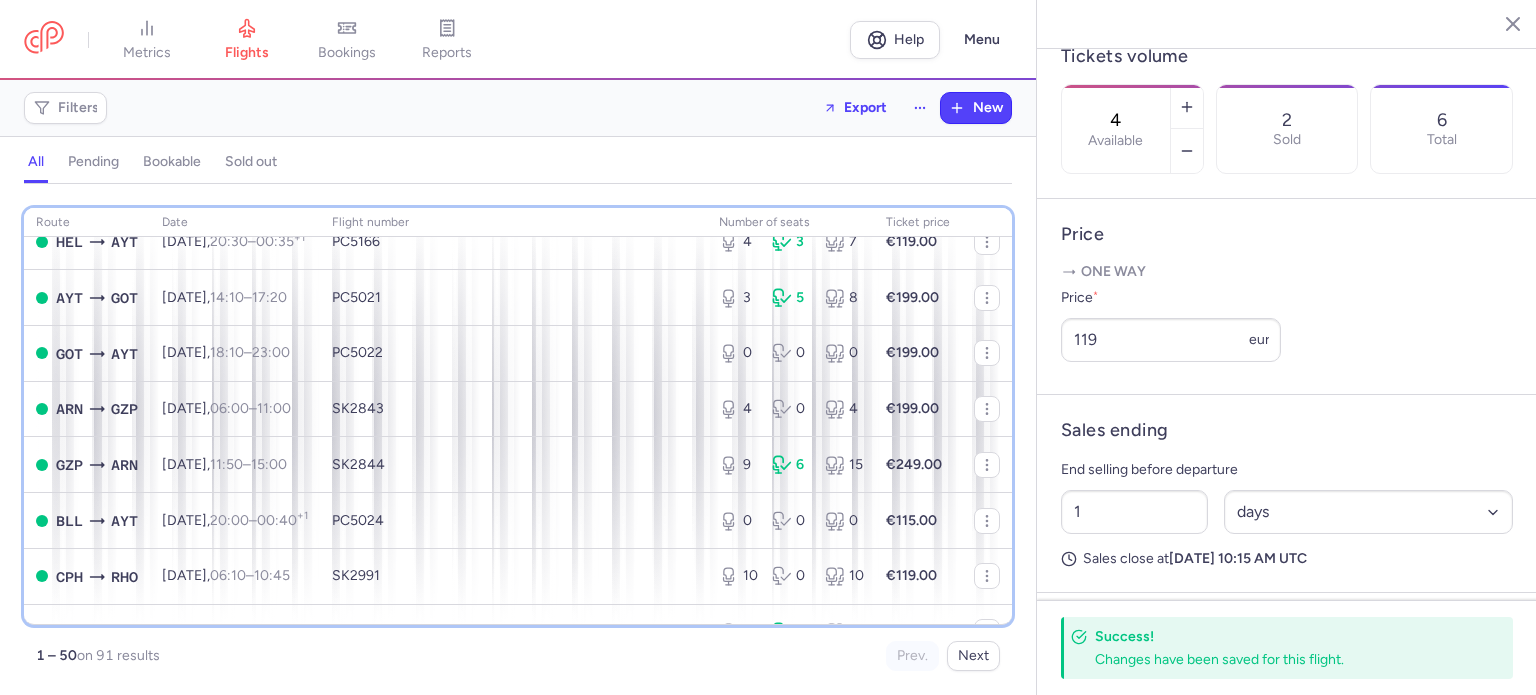 scroll, scrollTop: 515, scrollLeft: 0, axis: vertical 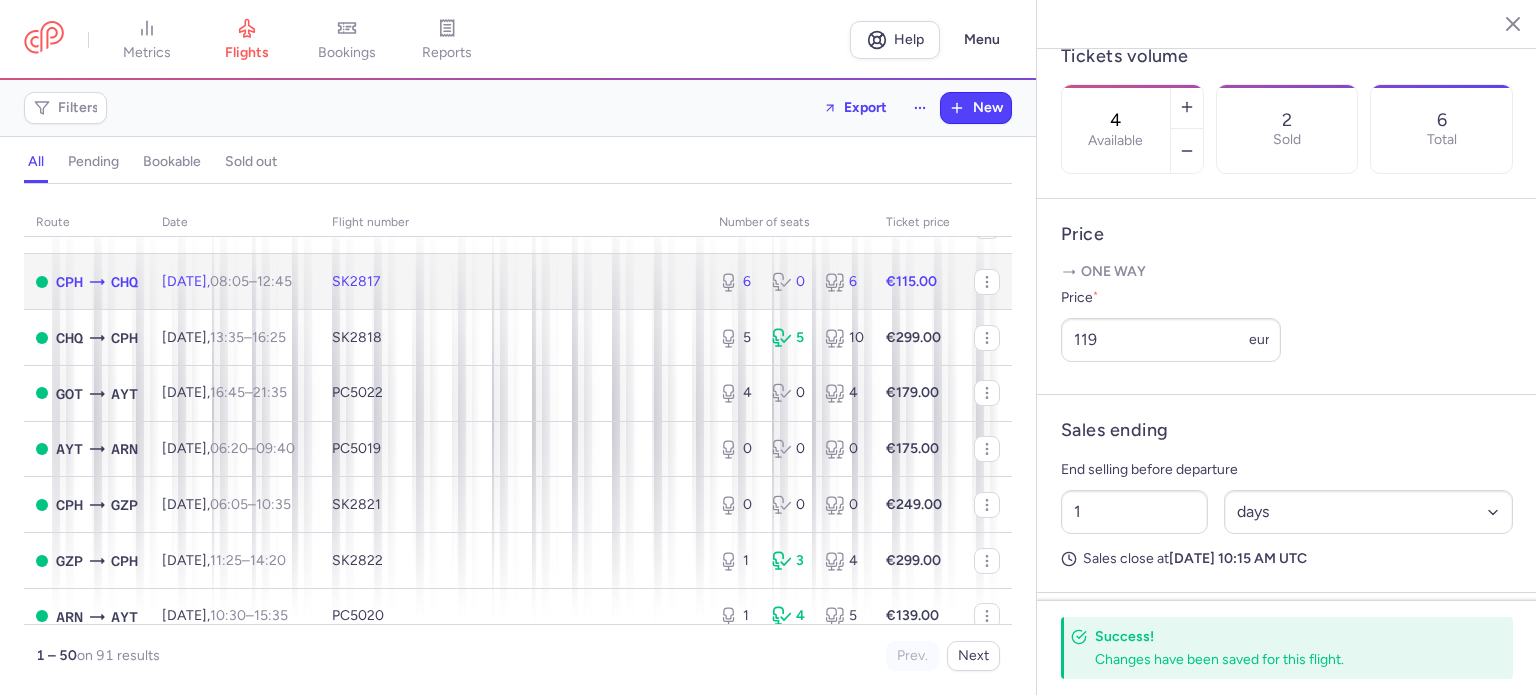 click on "€115.00" at bounding box center [911, 281] 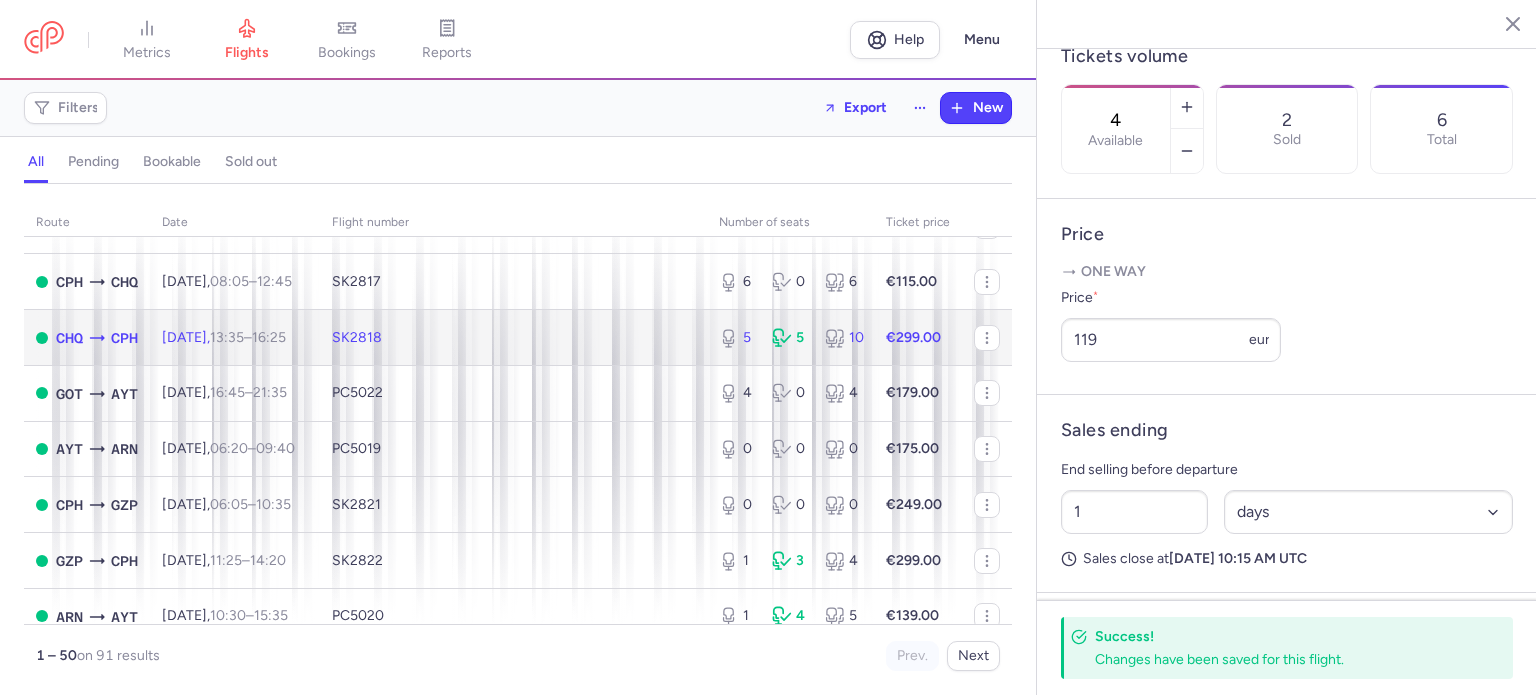 click on "€299.00" at bounding box center (913, 337) 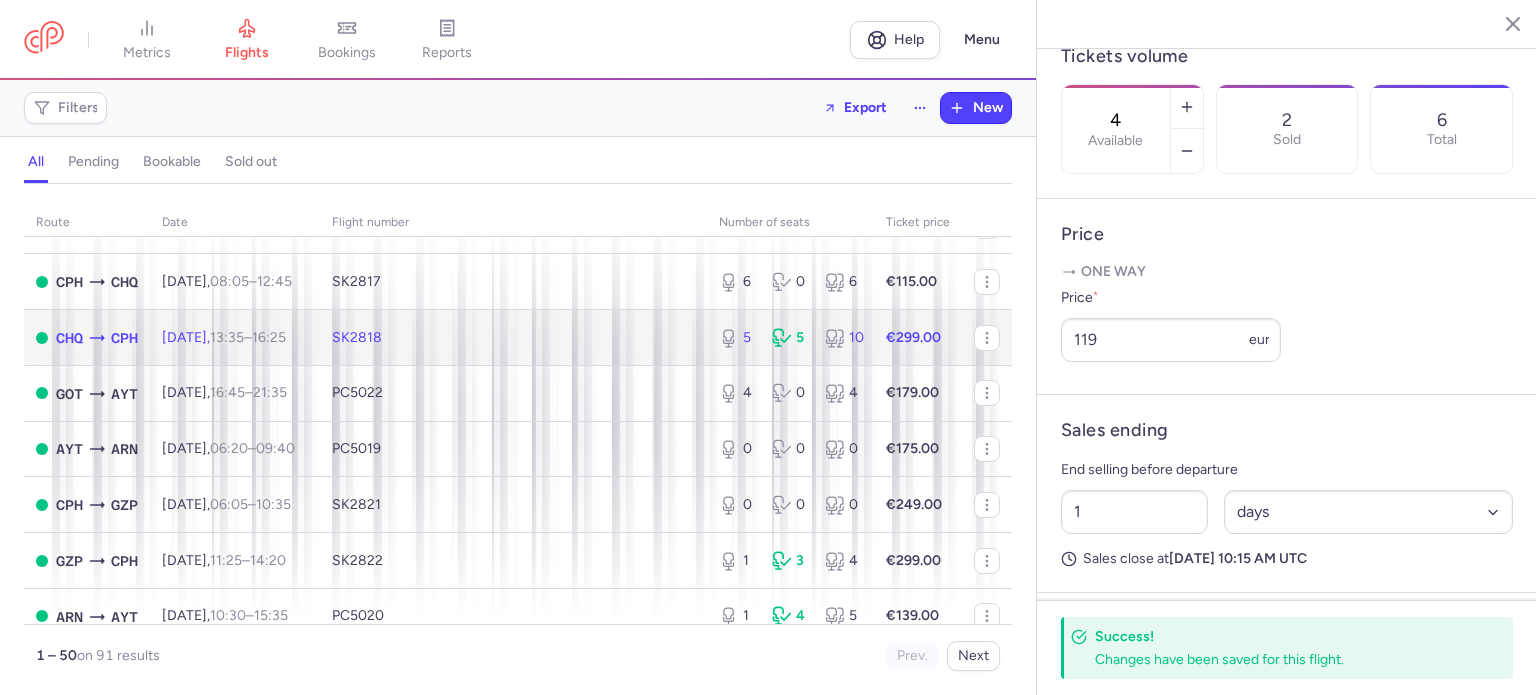 click on "€299.00" at bounding box center [913, 337] 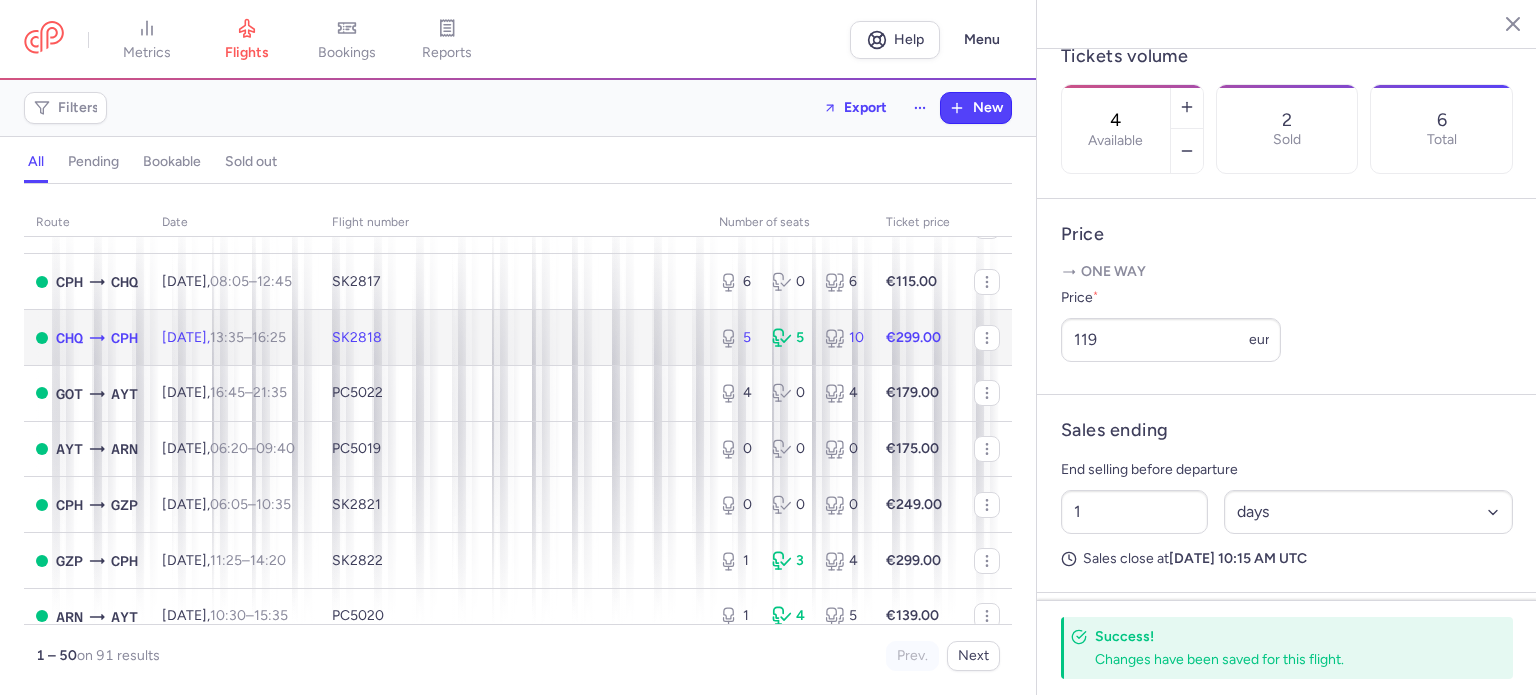click on "SK2818" at bounding box center (513, 338) 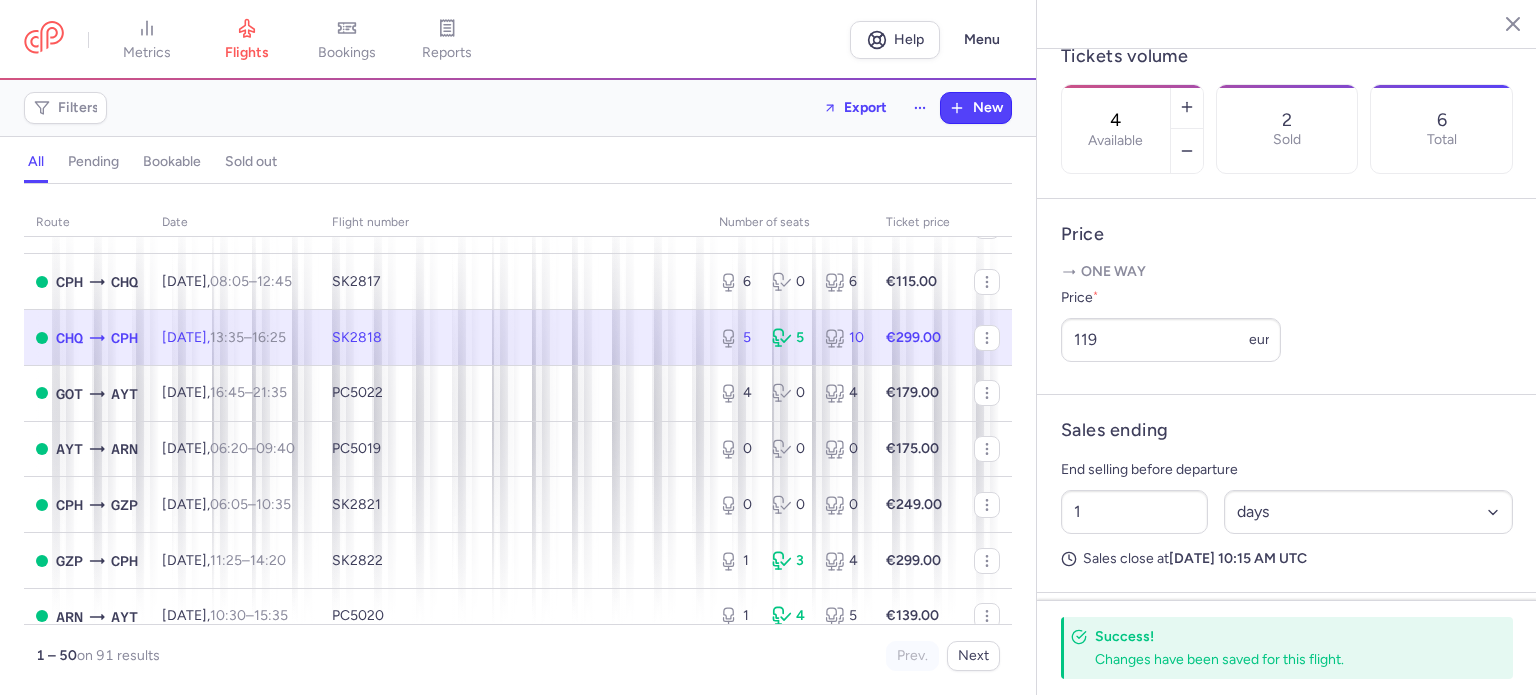 type on "5" 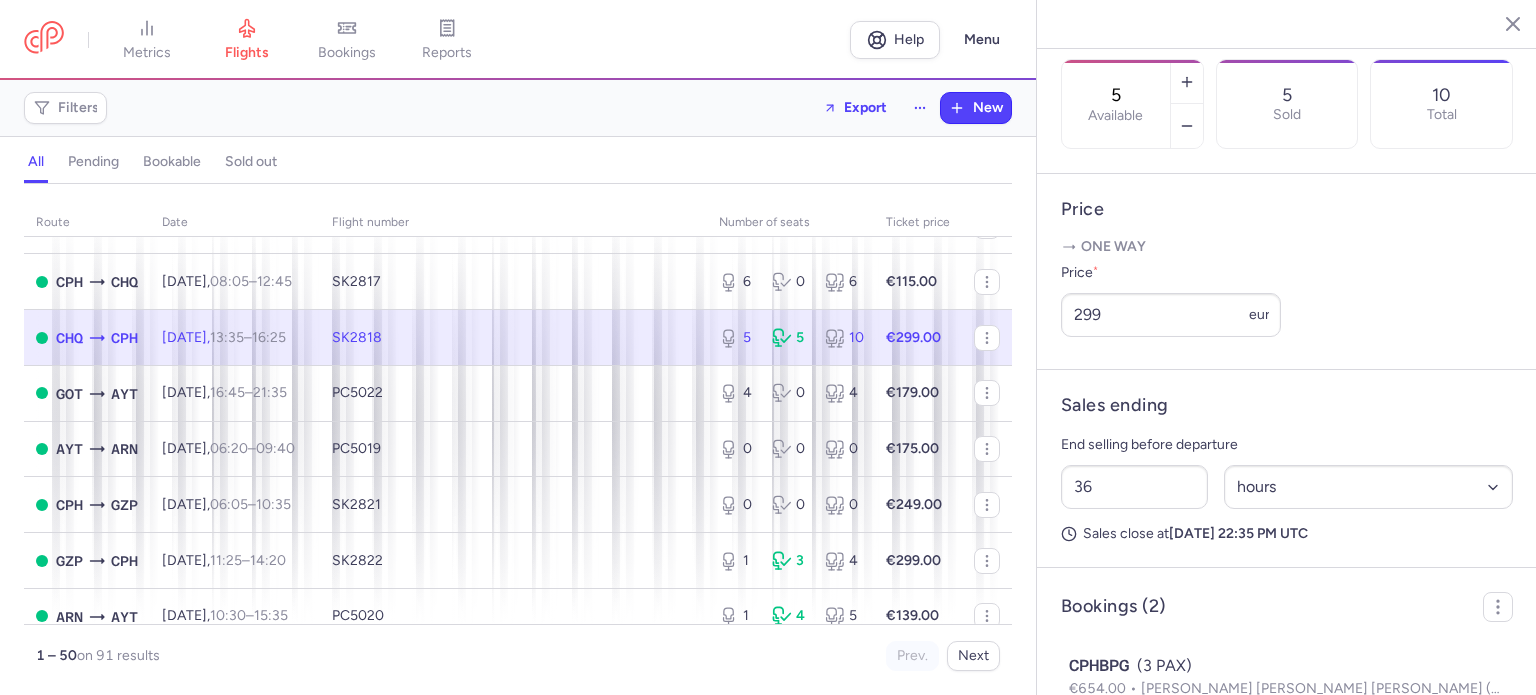 click on "SK2818" at bounding box center [513, 338] 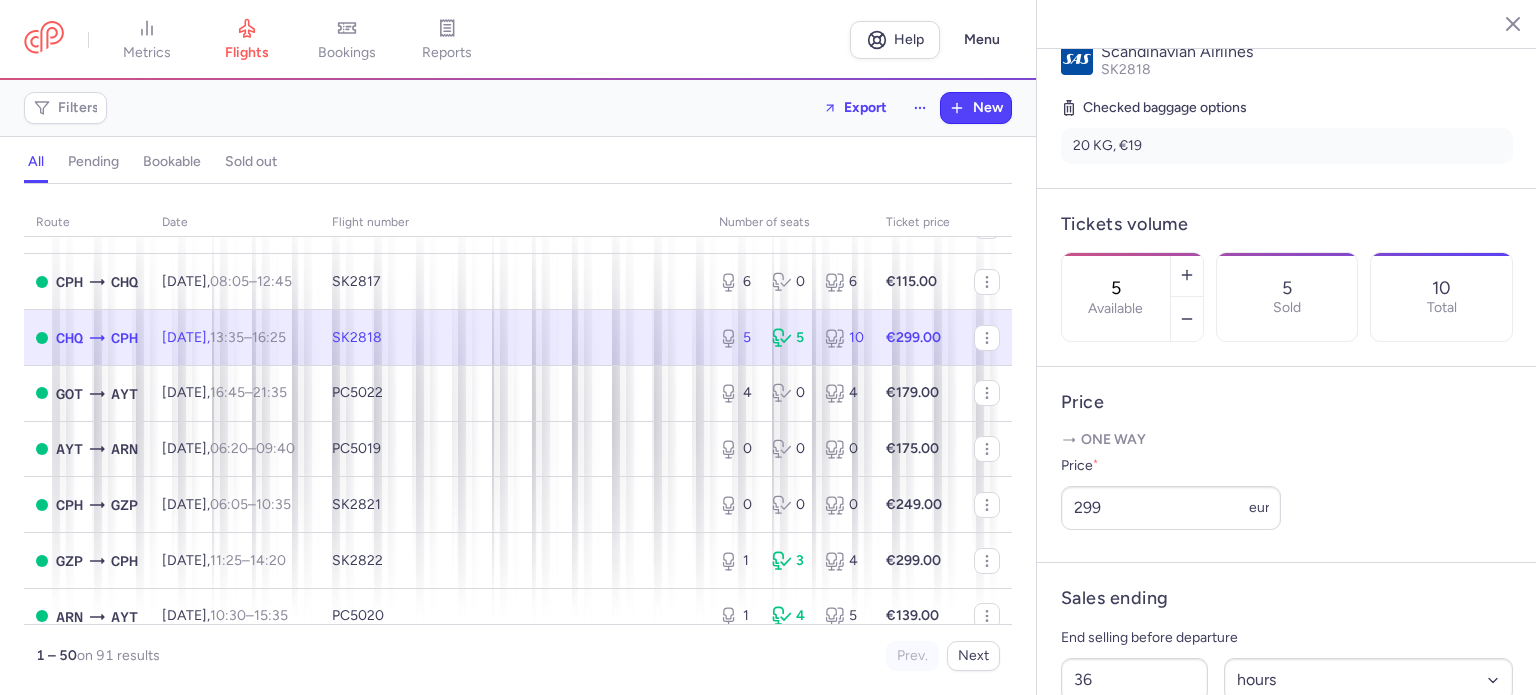 scroll, scrollTop: 470, scrollLeft: 0, axis: vertical 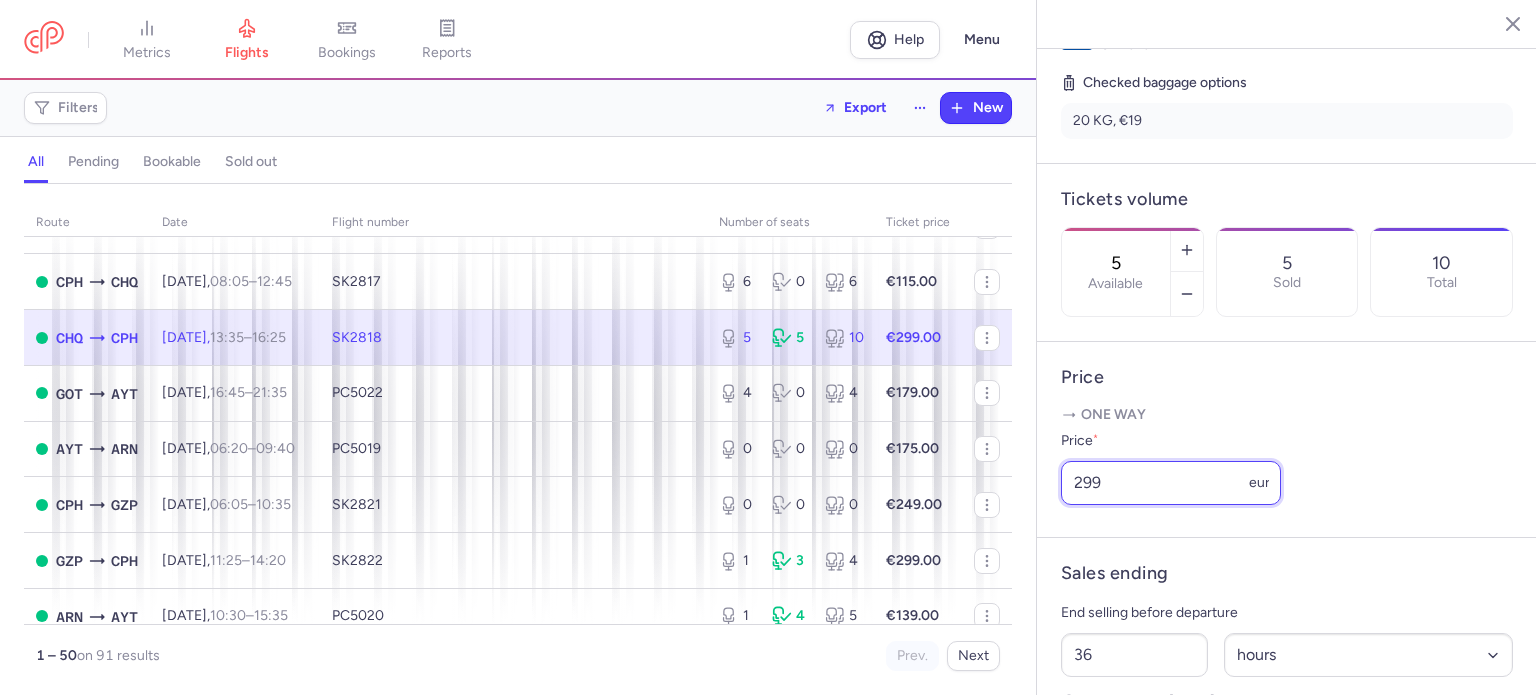 click on "299" at bounding box center [1171, 483] 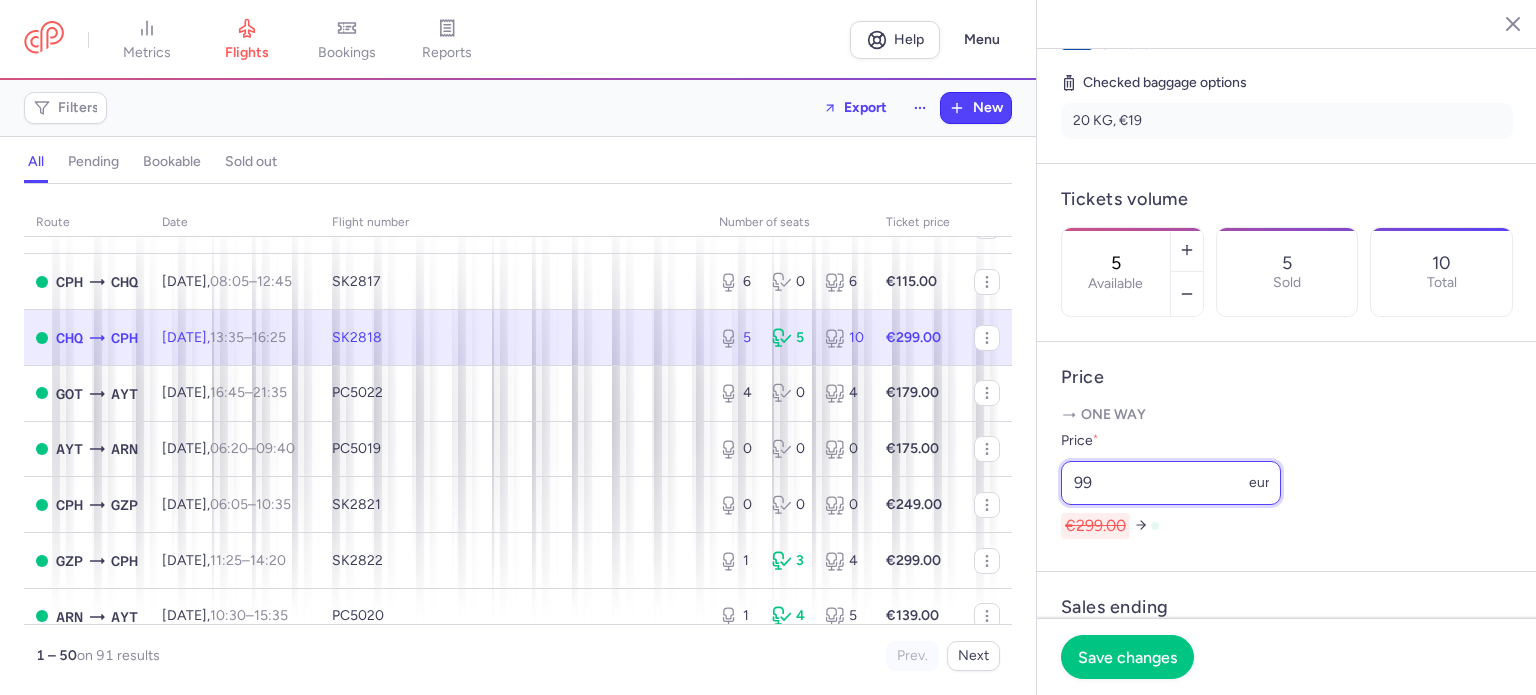 type on "." 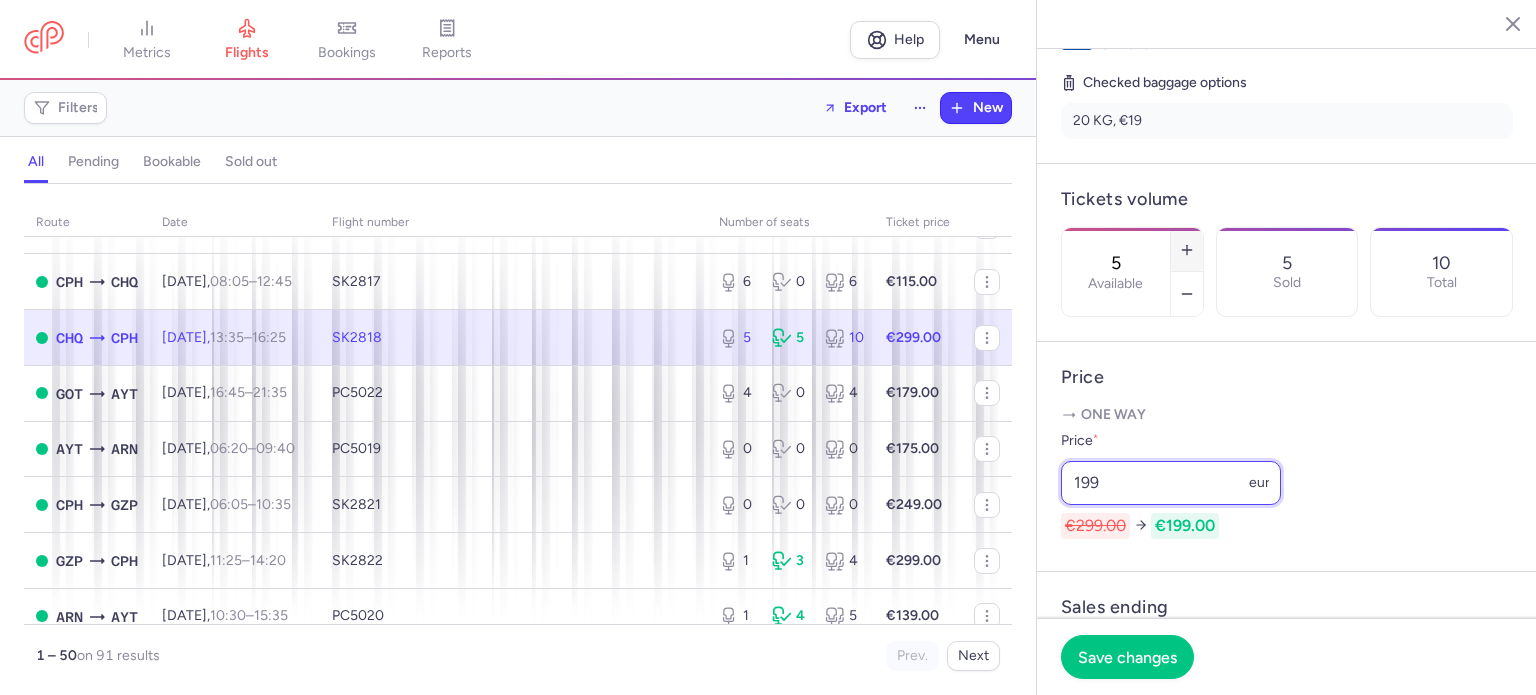 type on "199" 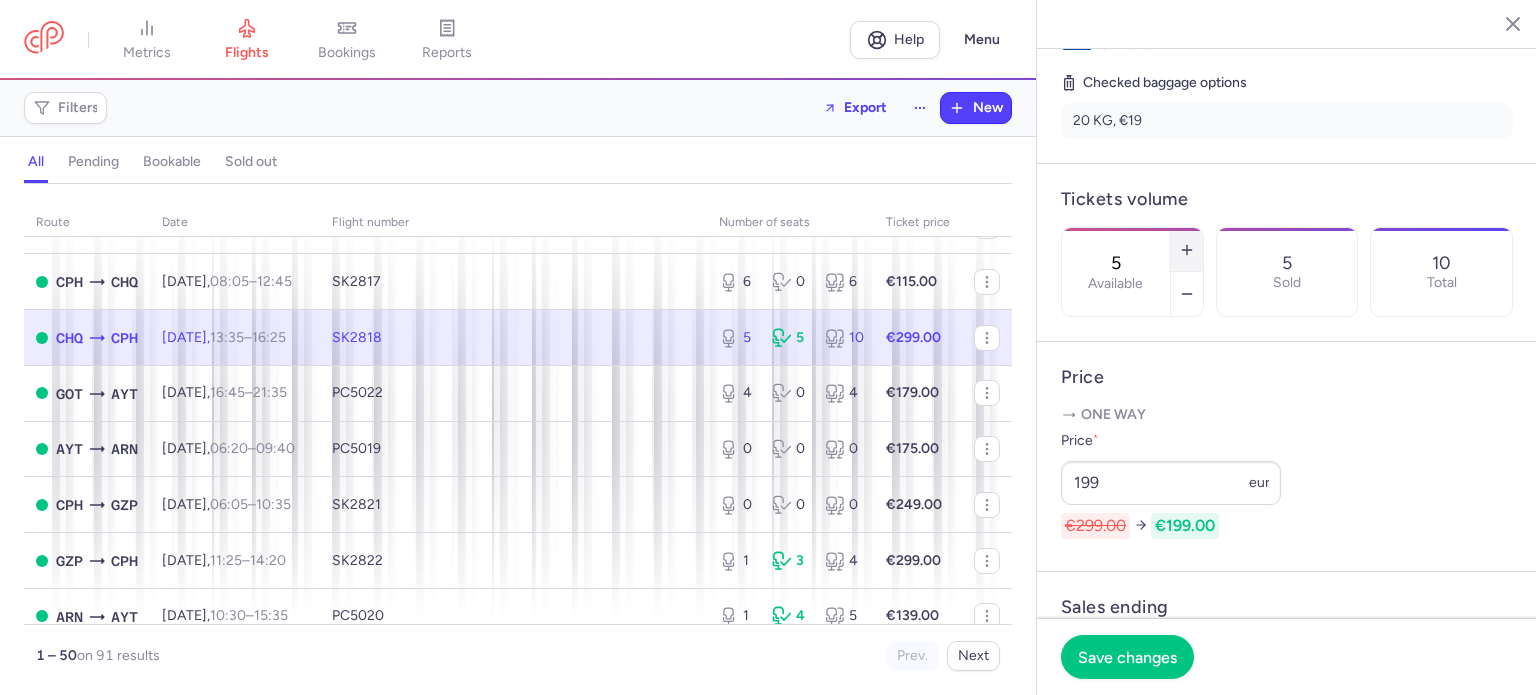 click 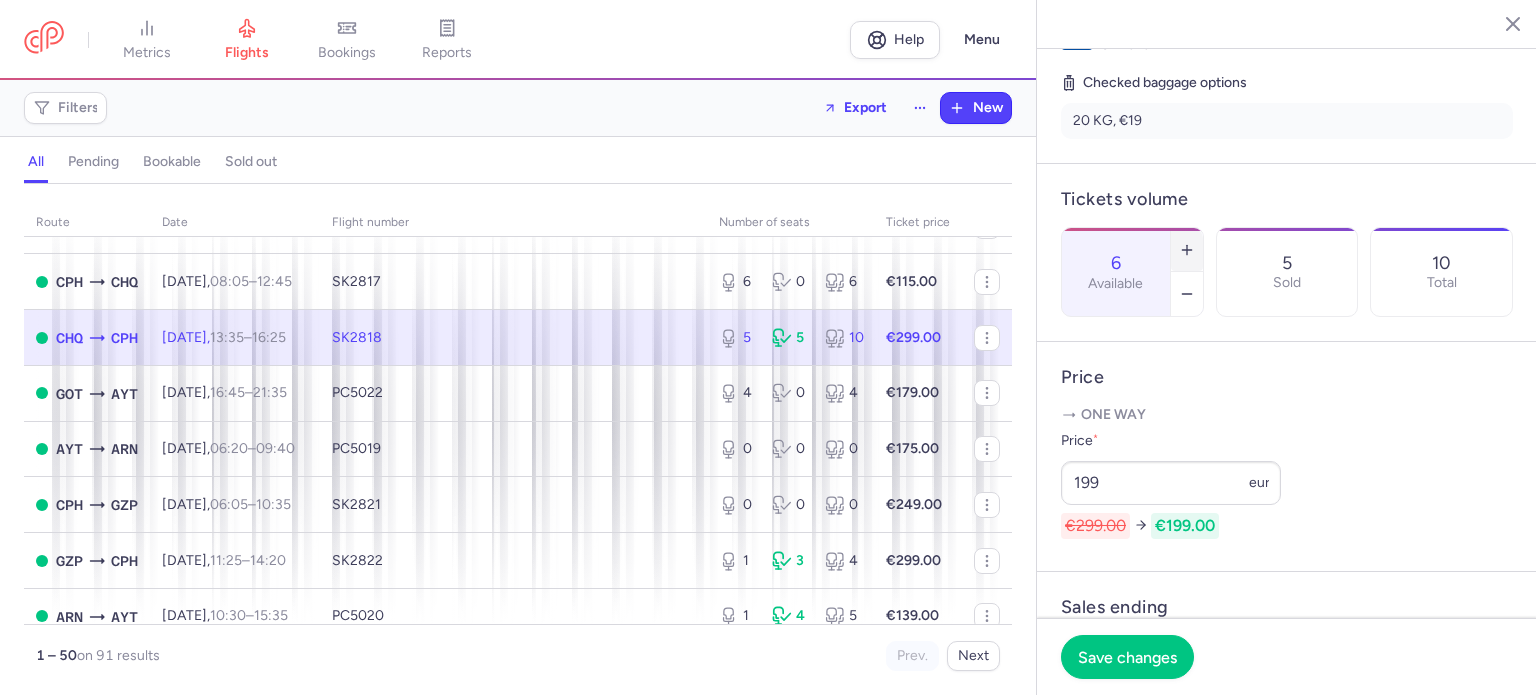 click 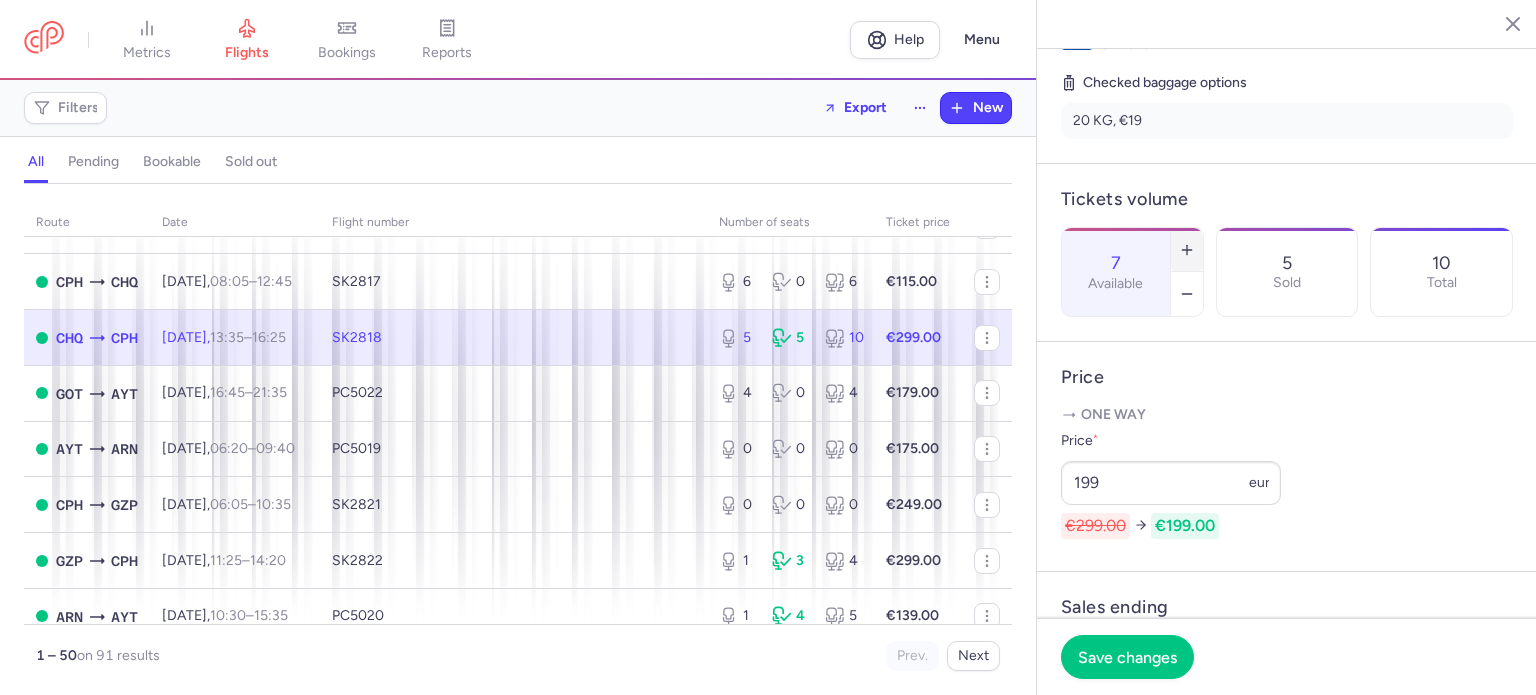 click 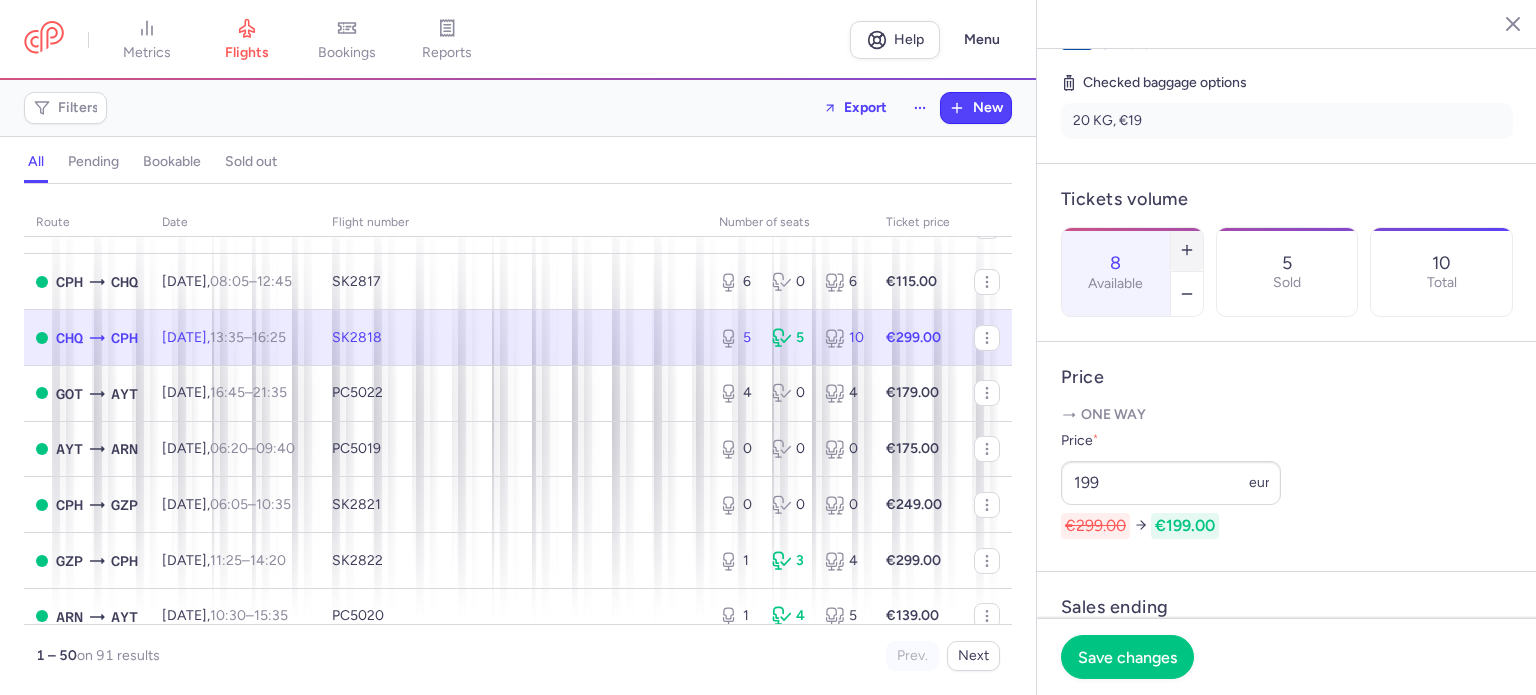 click 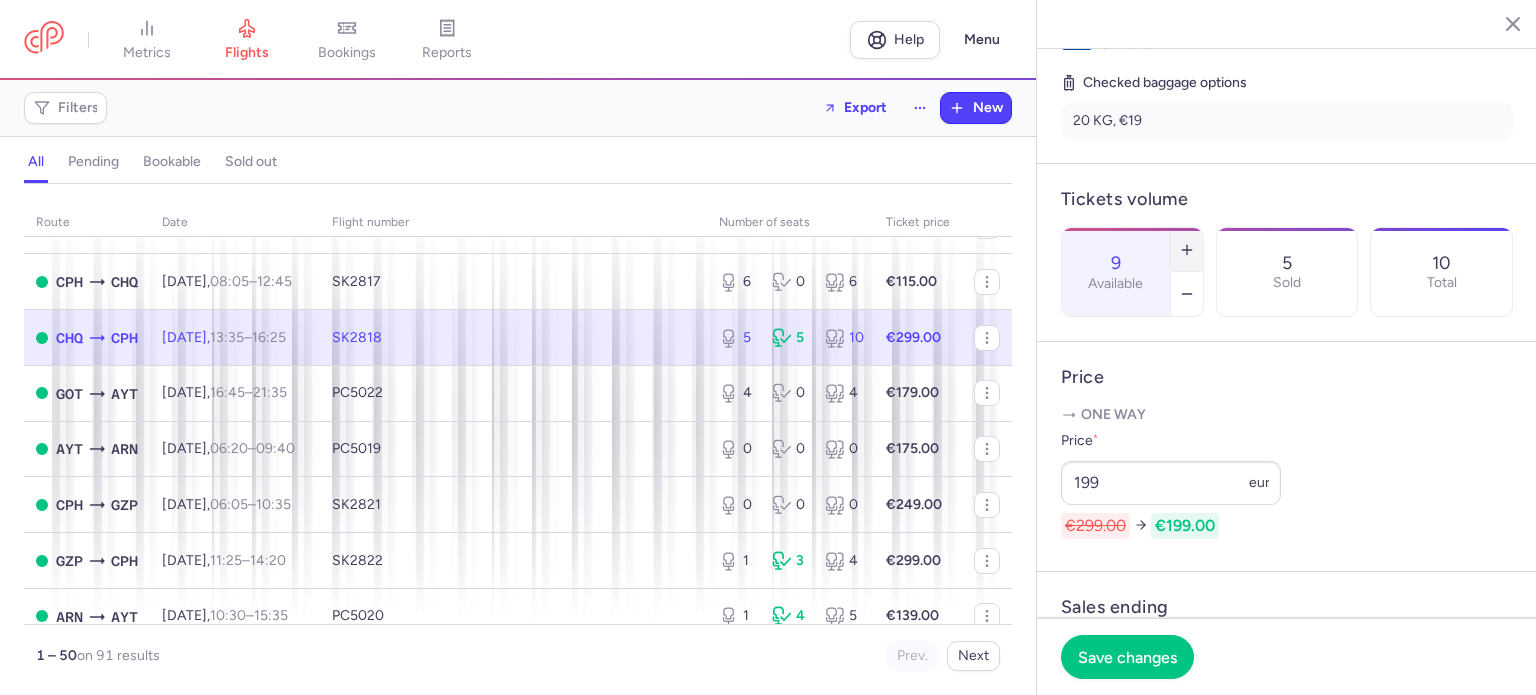 click 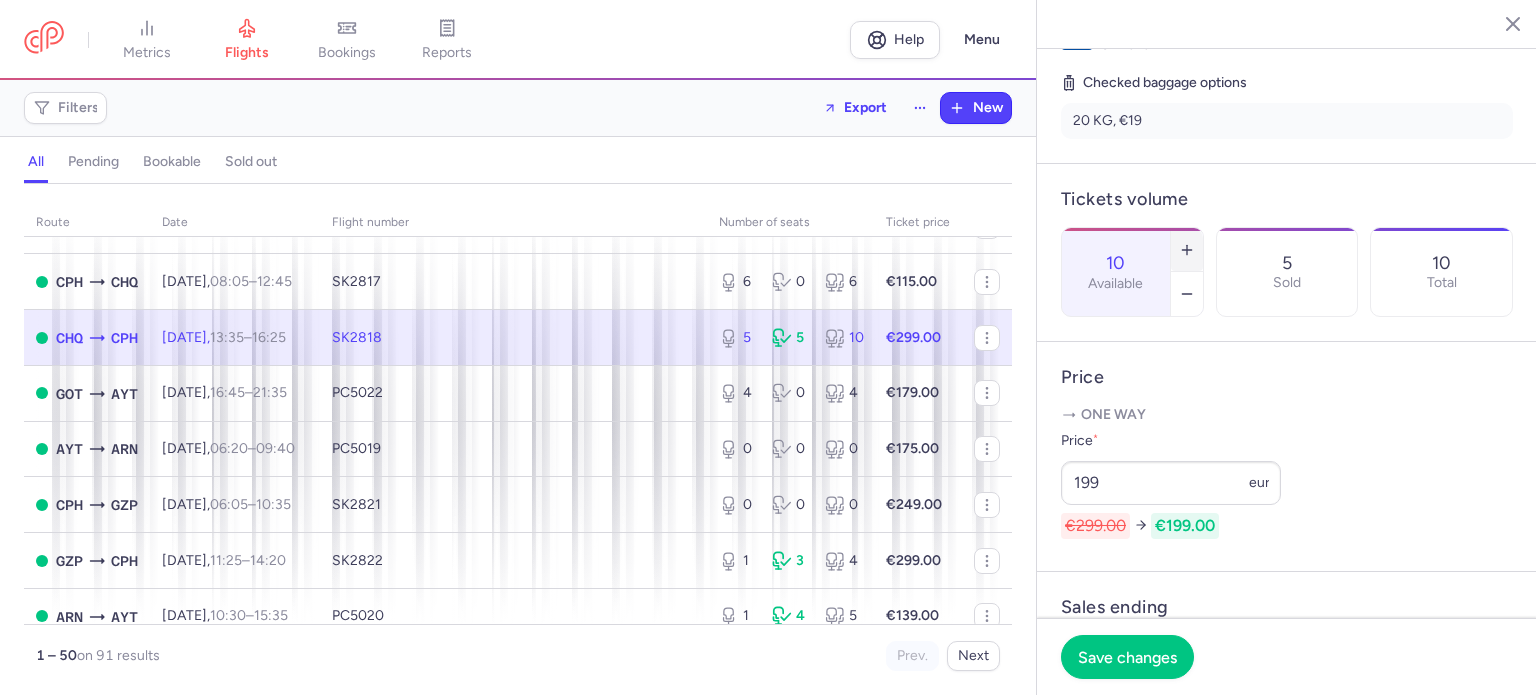 click 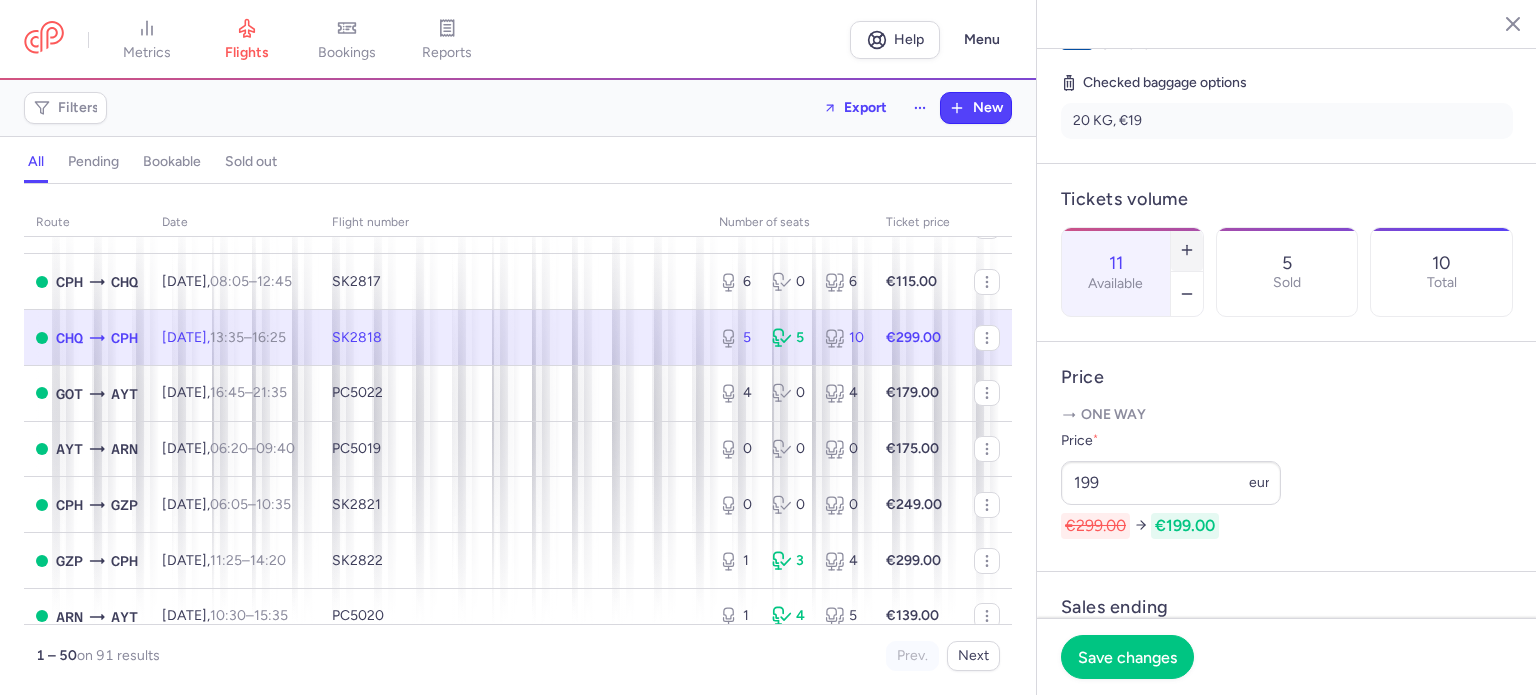click 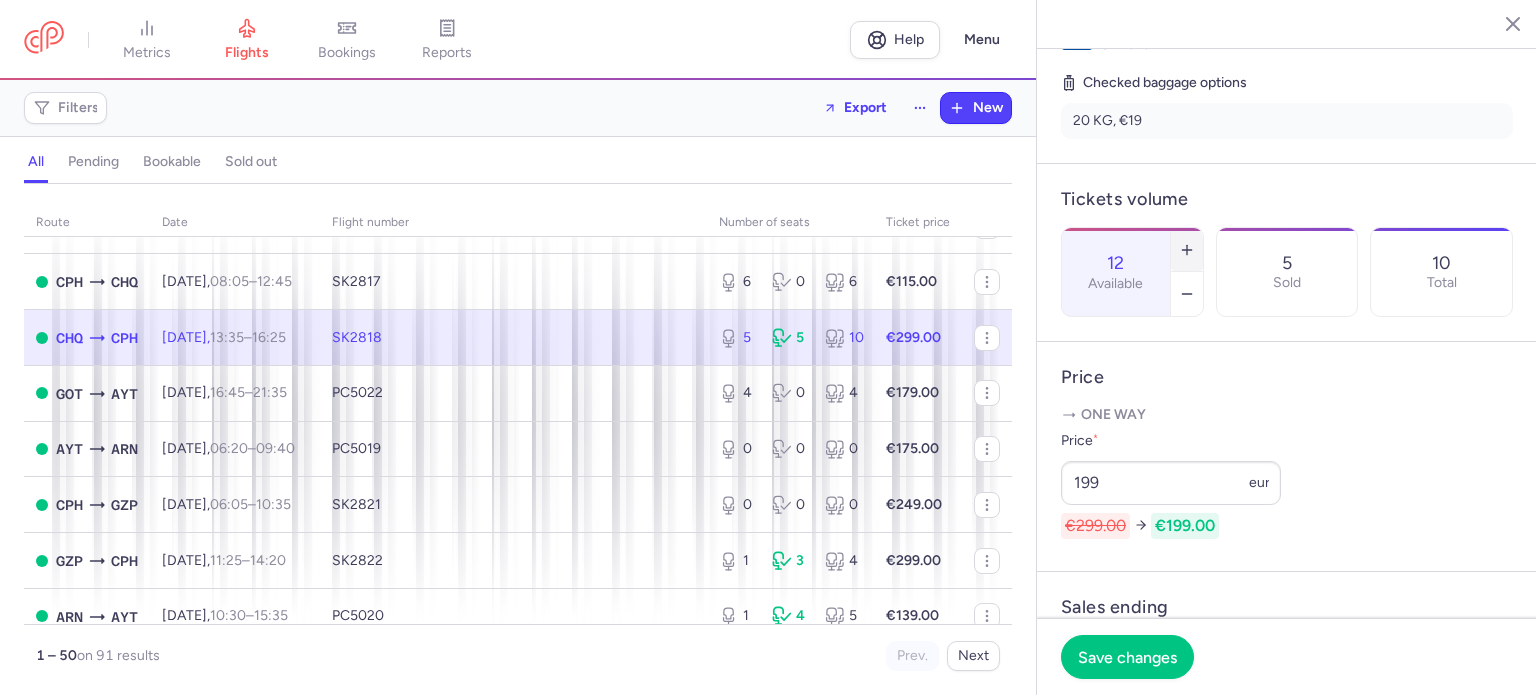 click 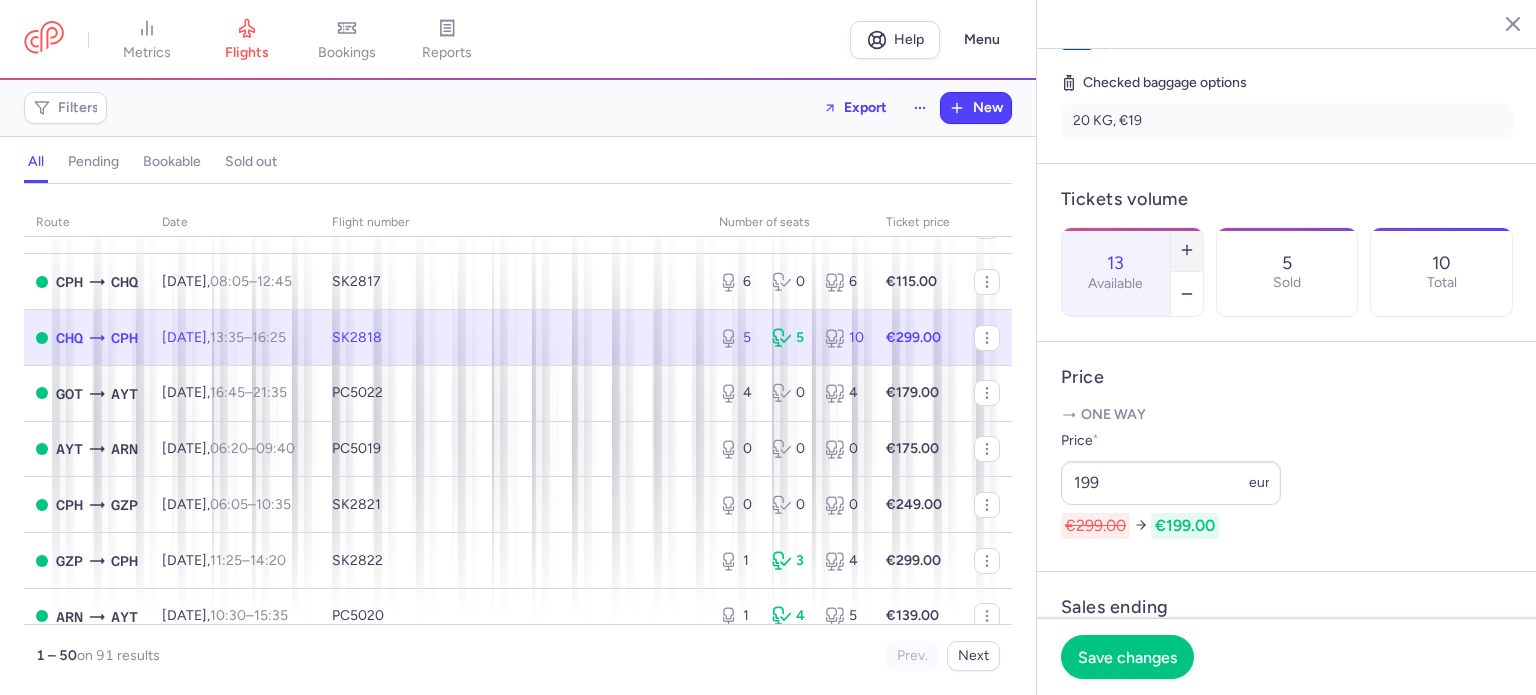 click 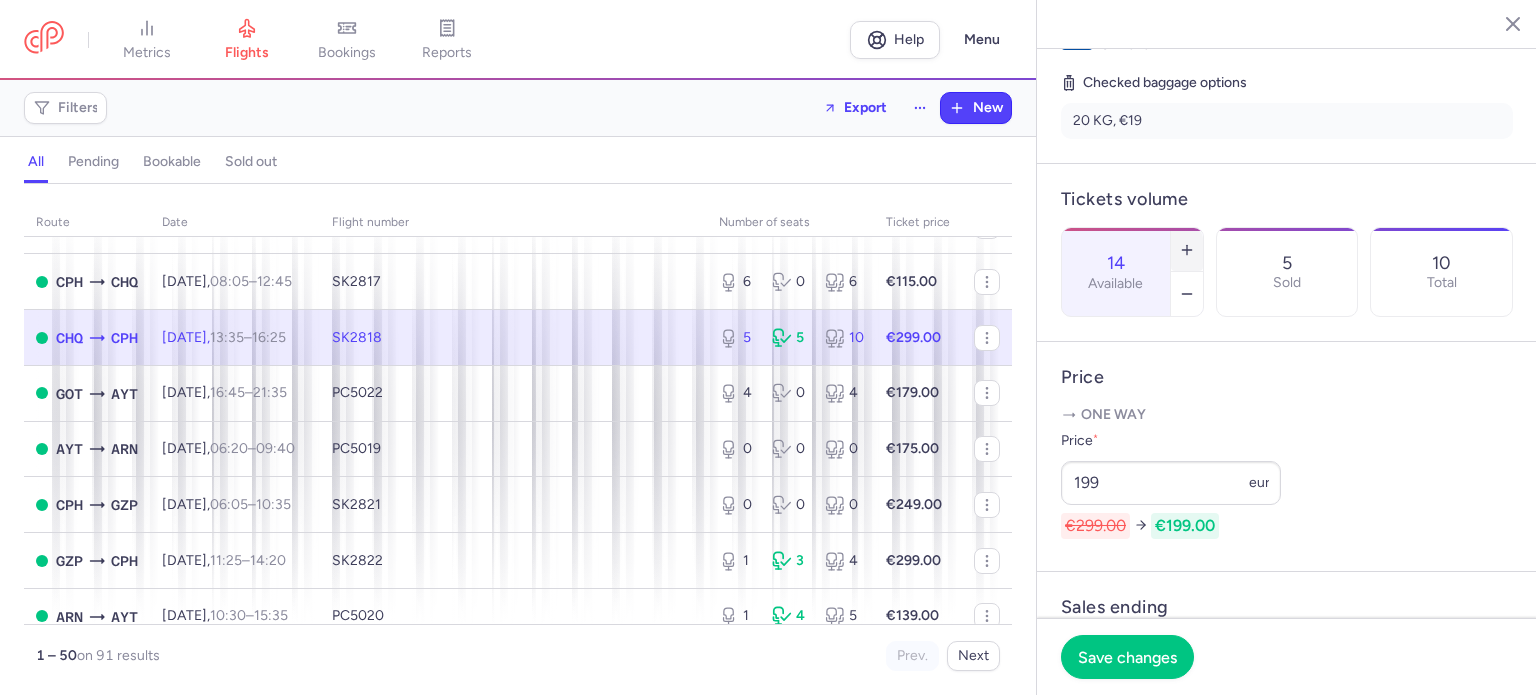 click 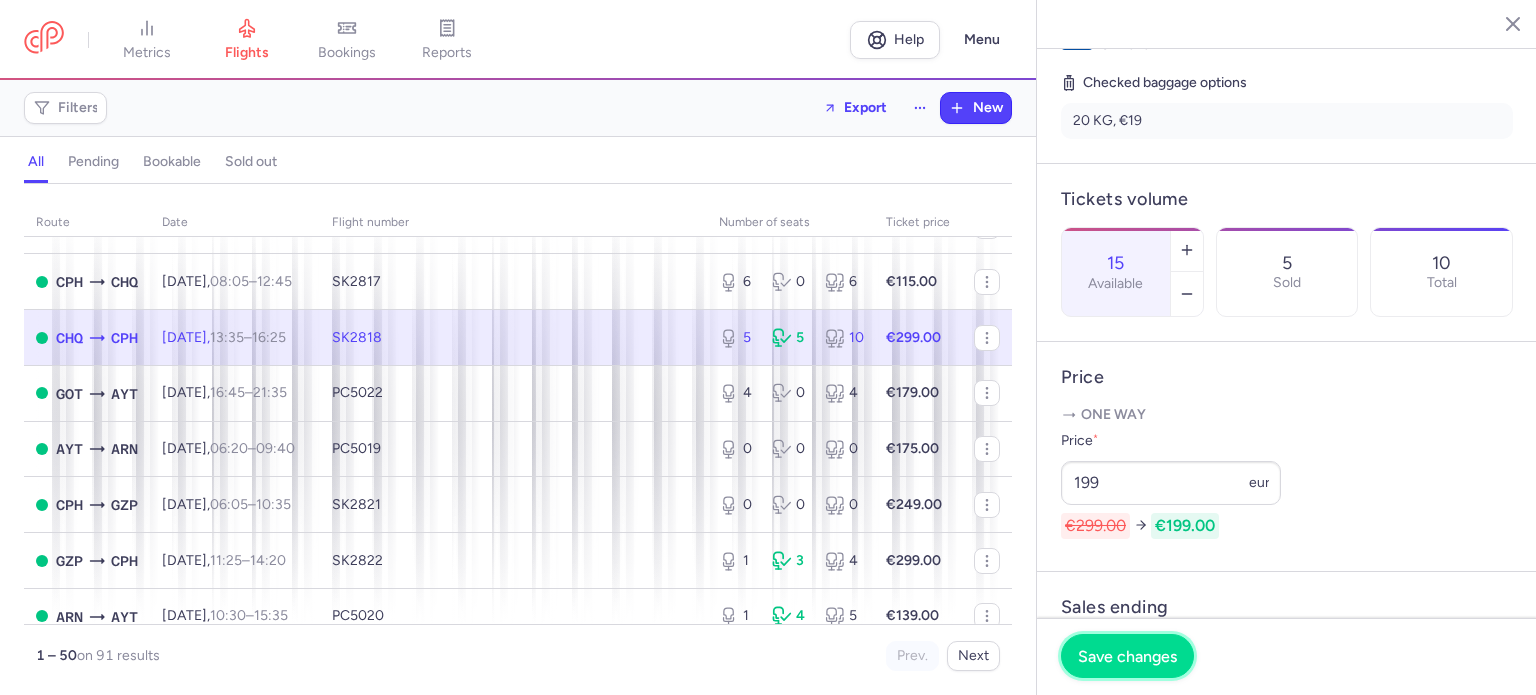 click on "Save changes" at bounding box center (1127, 656) 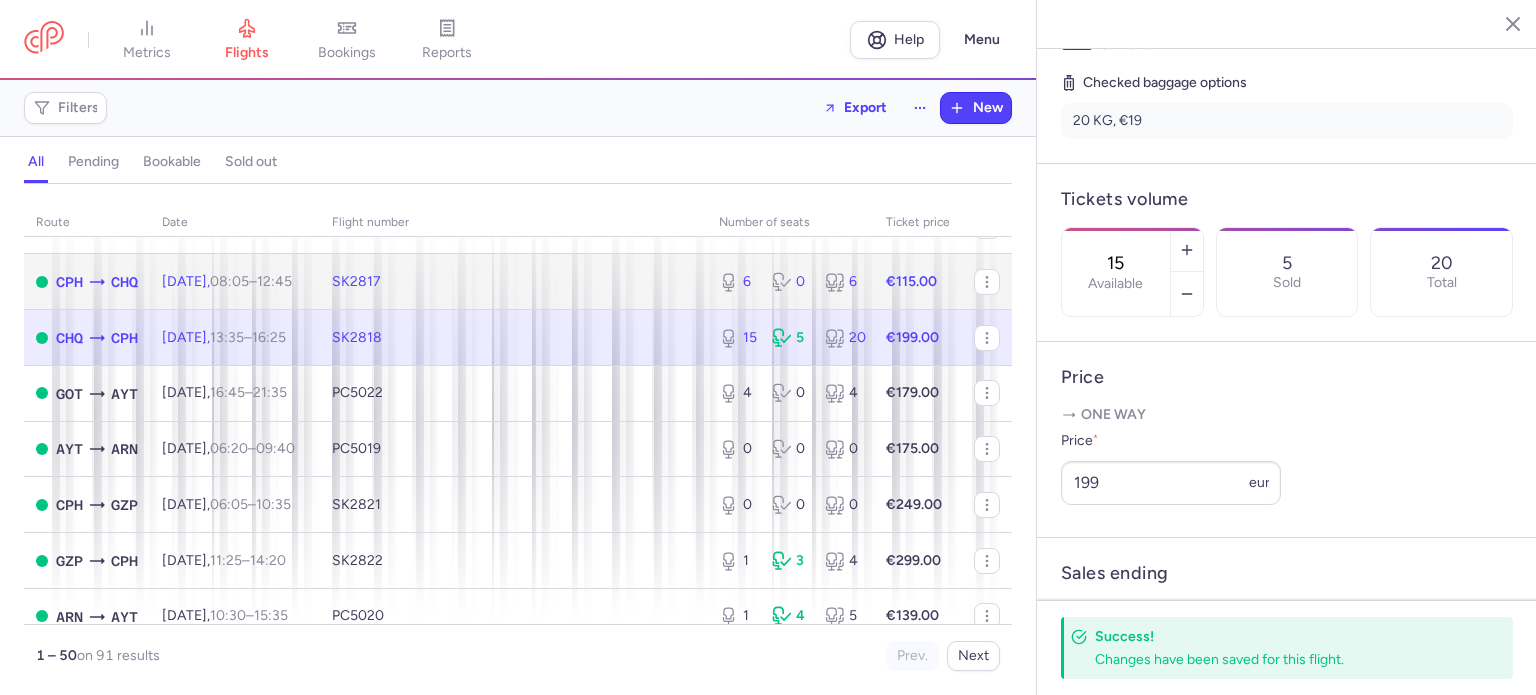 click on "€115.00" at bounding box center (911, 281) 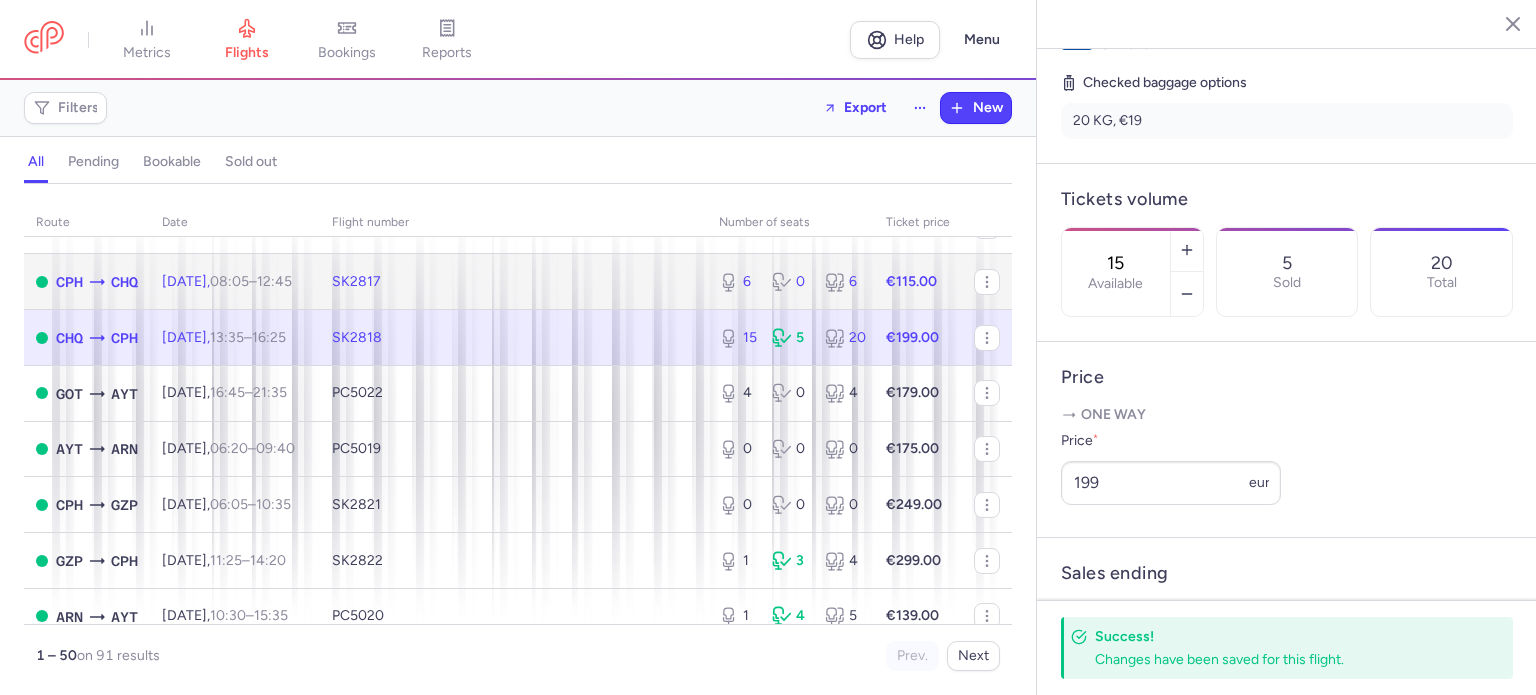 click on "€115.00" at bounding box center (911, 281) 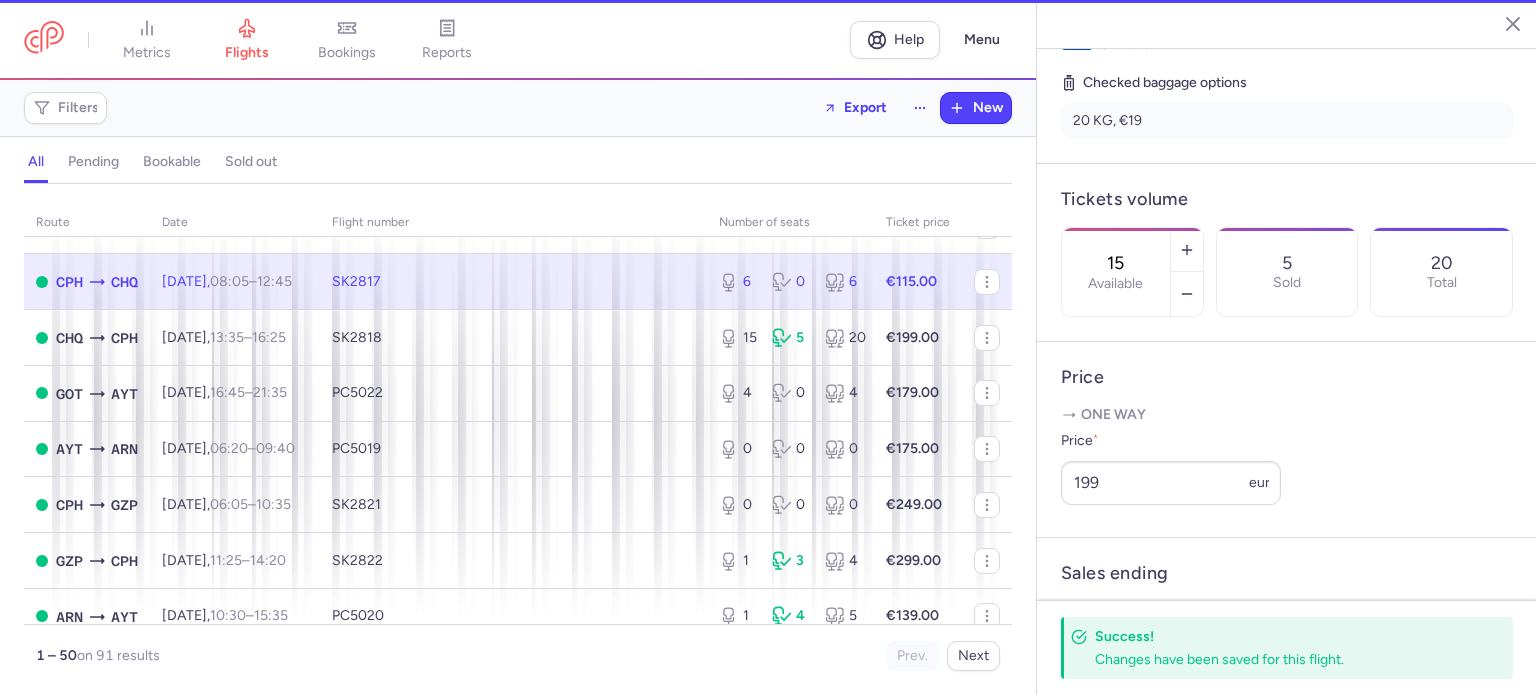 type on "6" 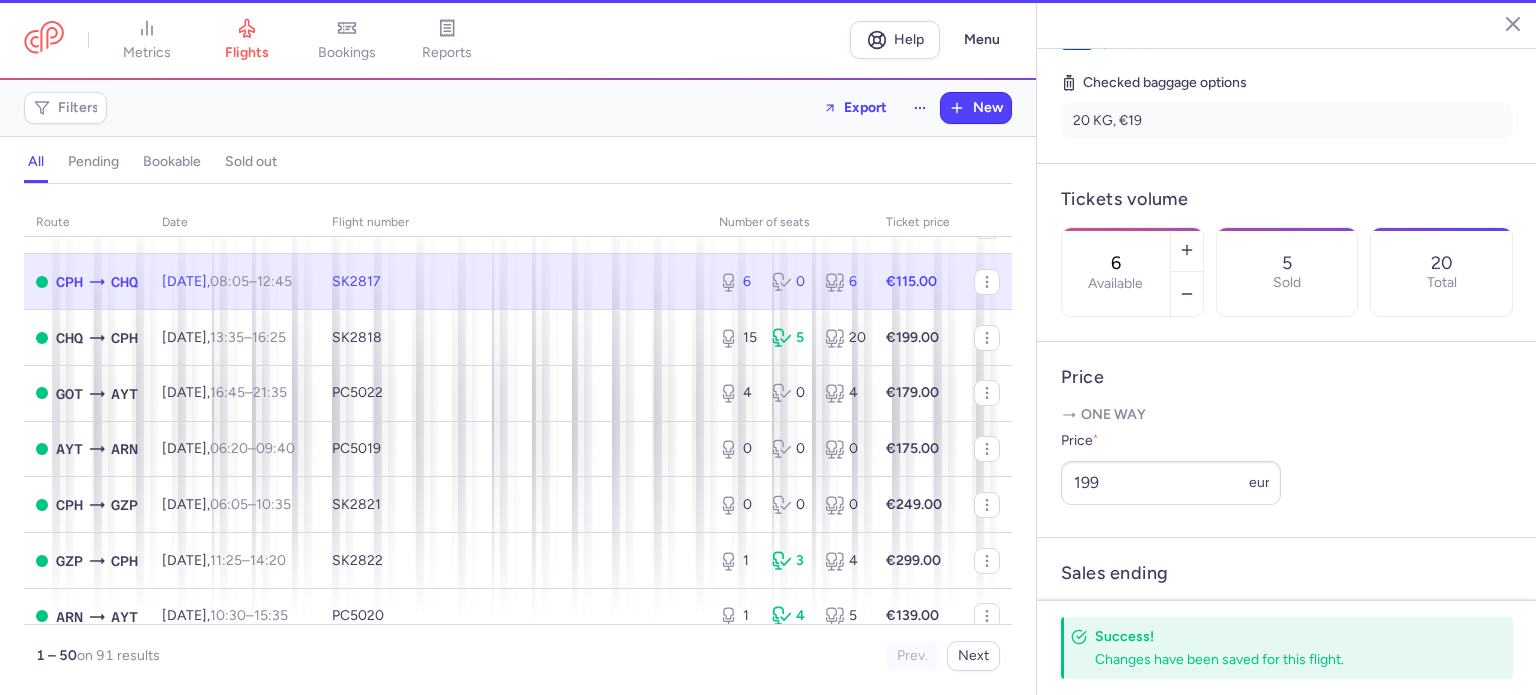 scroll, scrollTop: 454, scrollLeft: 0, axis: vertical 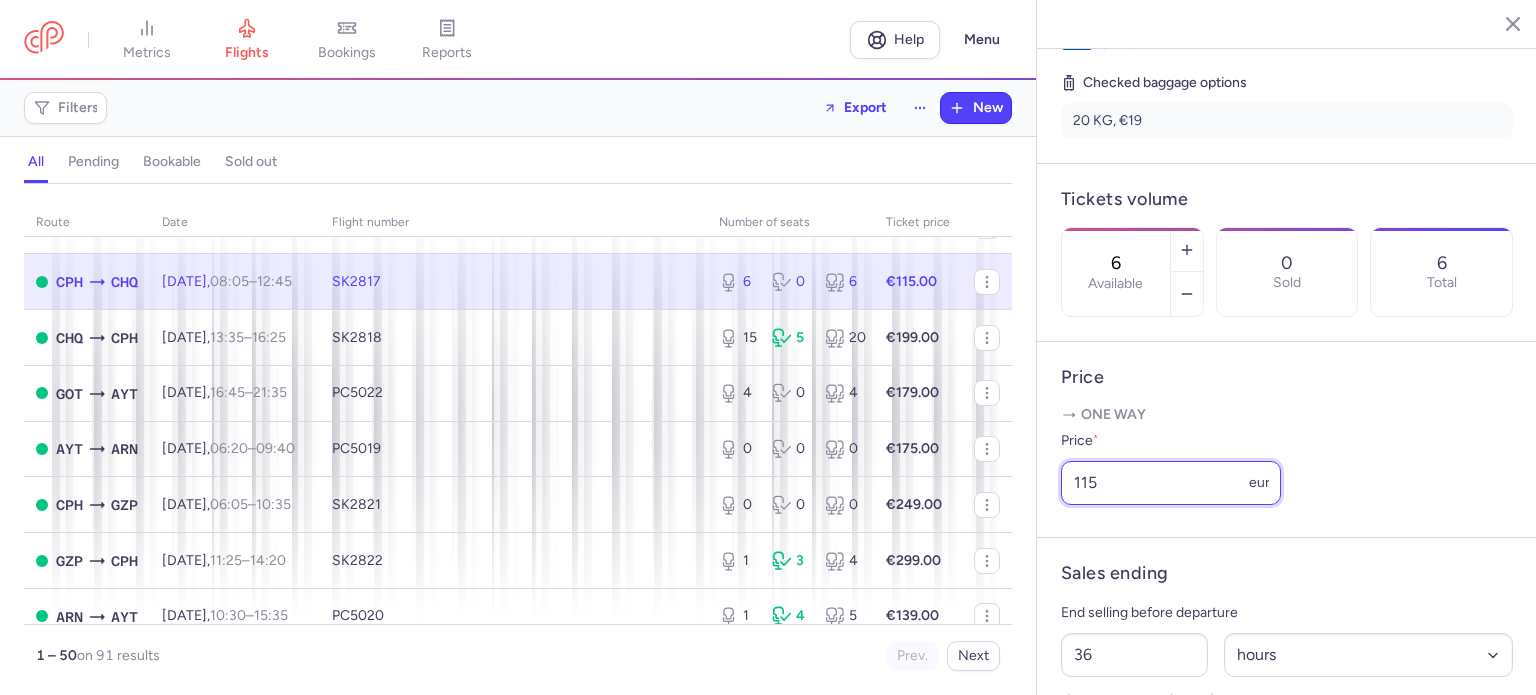 click on "115" at bounding box center (1171, 483) 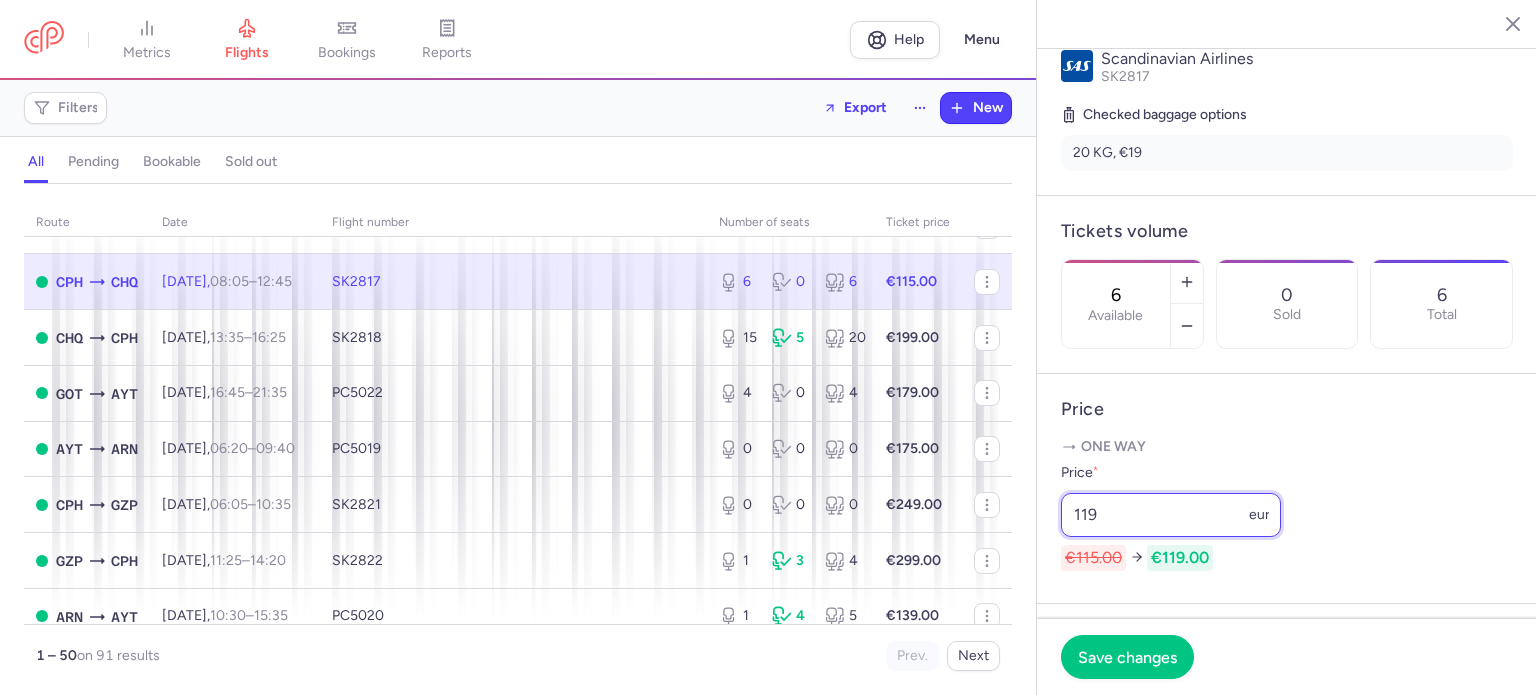 scroll, scrollTop: 425, scrollLeft: 0, axis: vertical 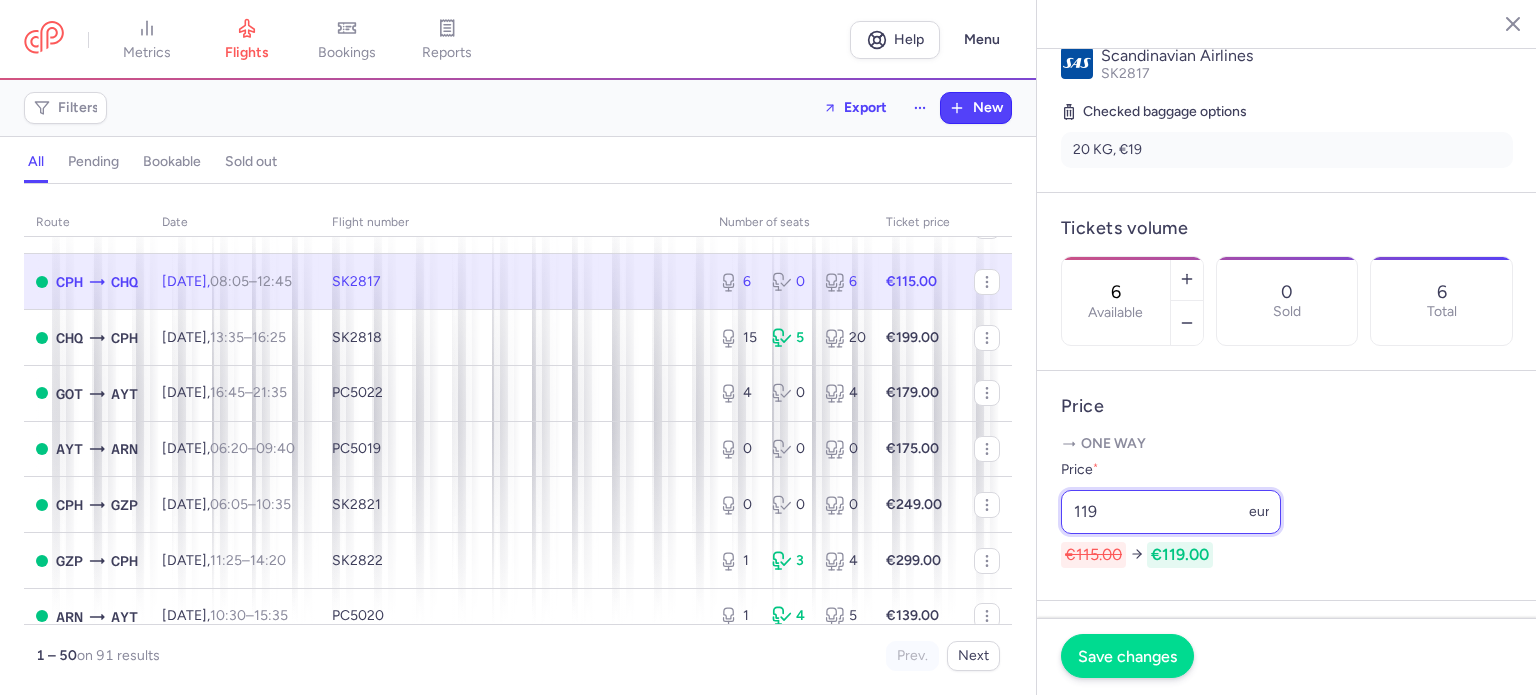 type on "119" 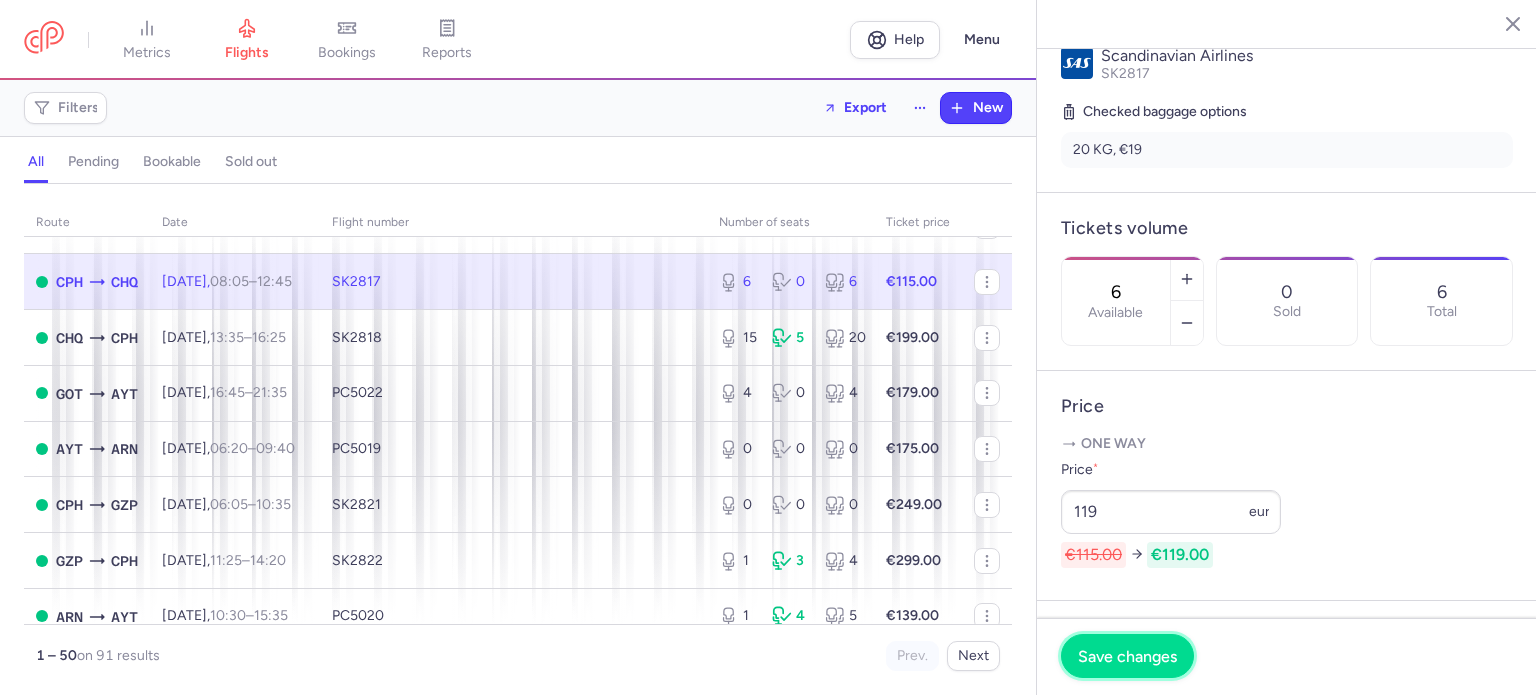 click on "Save changes" at bounding box center [1127, 656] 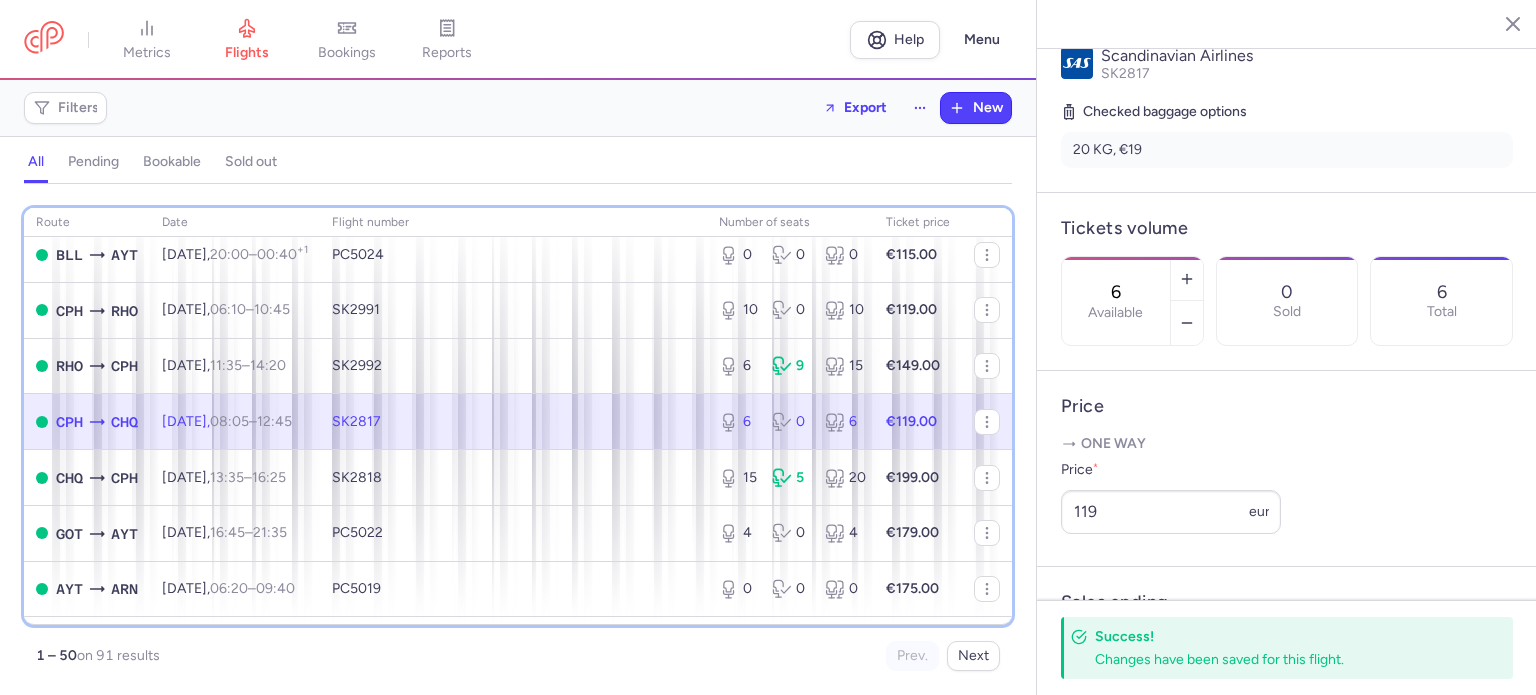 scroll, scrollTop: 761, scrollLeft: 0, axis: vertical 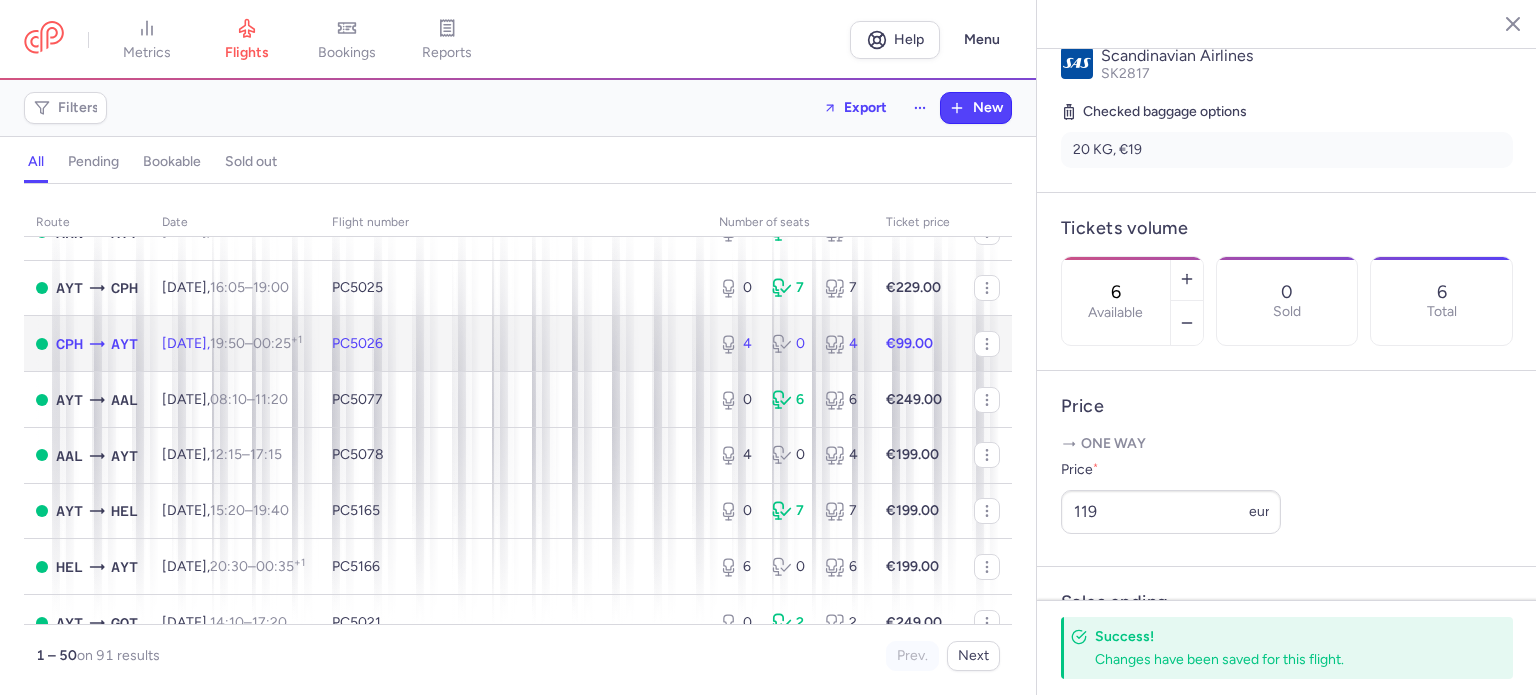 click on "€99.00" at bounding box center (909, 343) 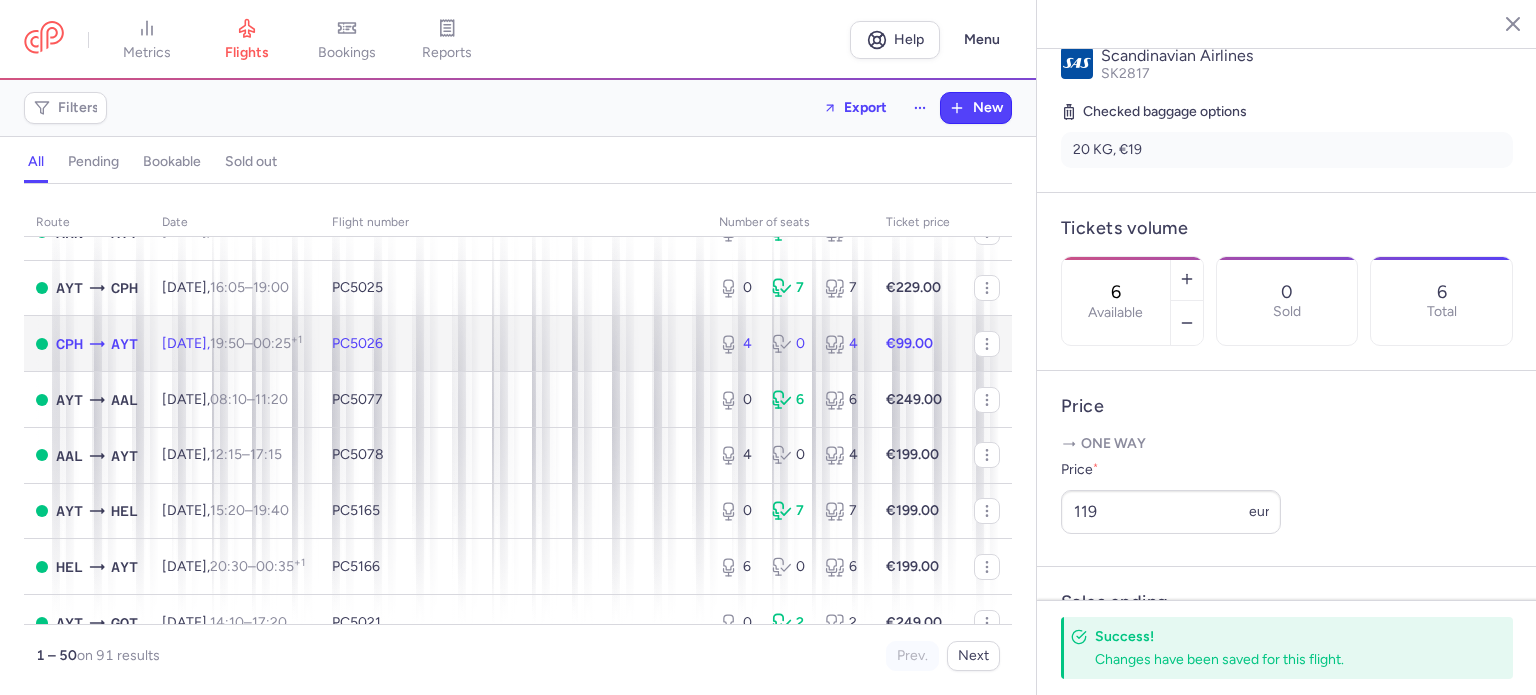 click on "€99.00" at bounding box center (918, 344) 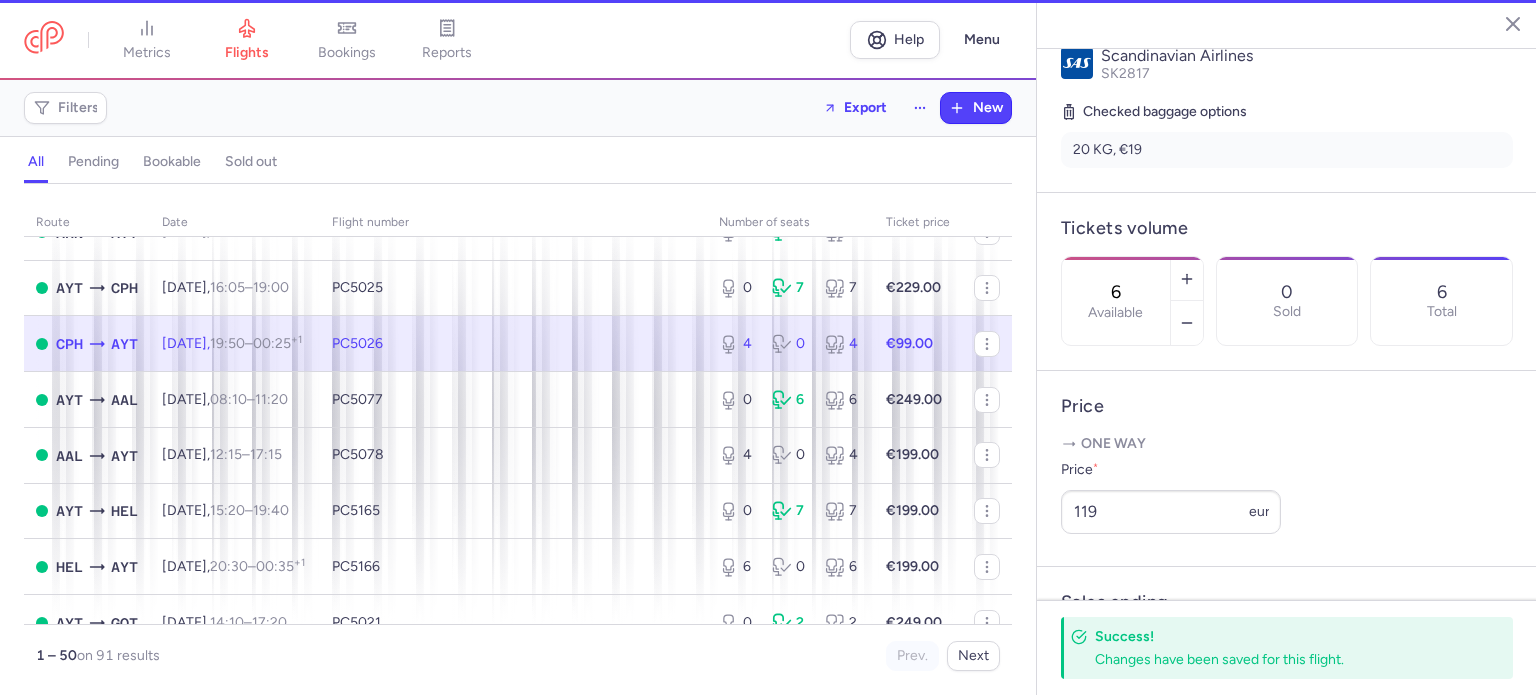 type on "4" 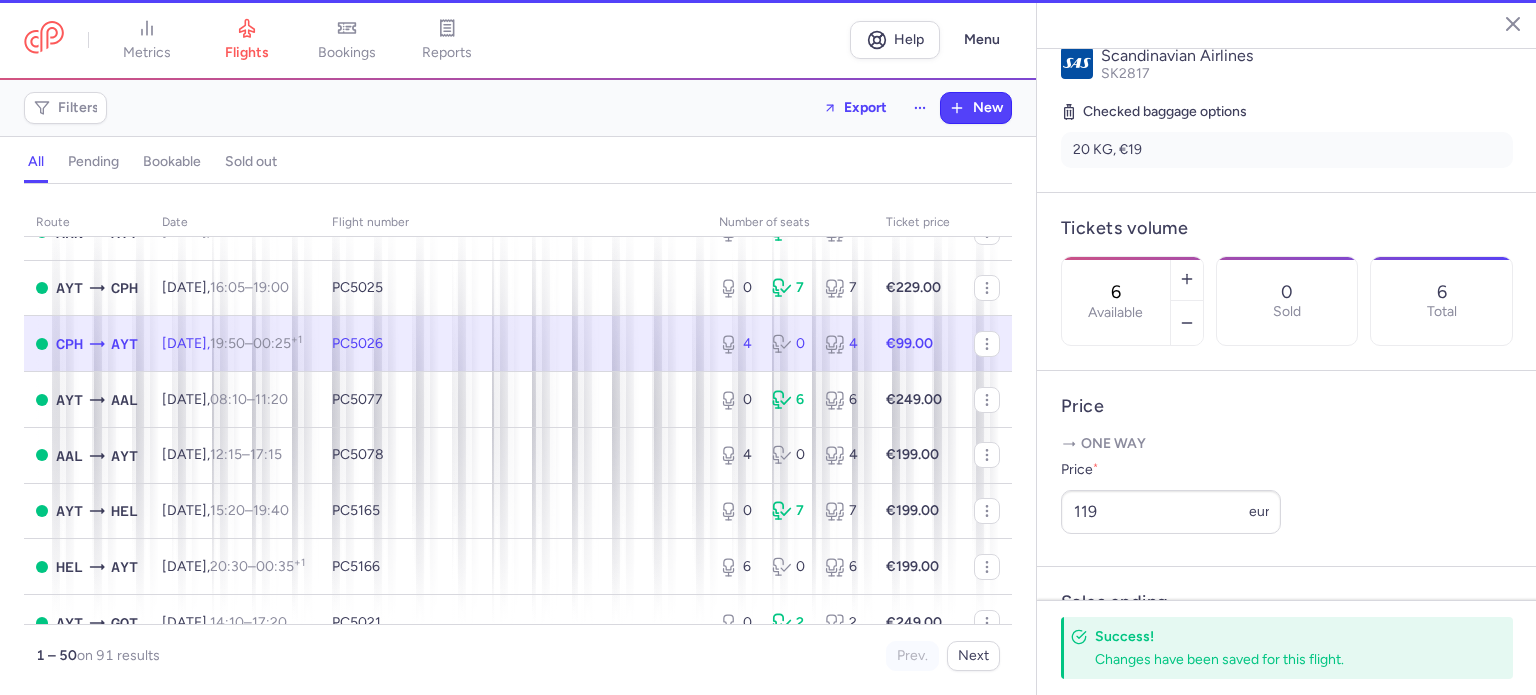 type on "1" 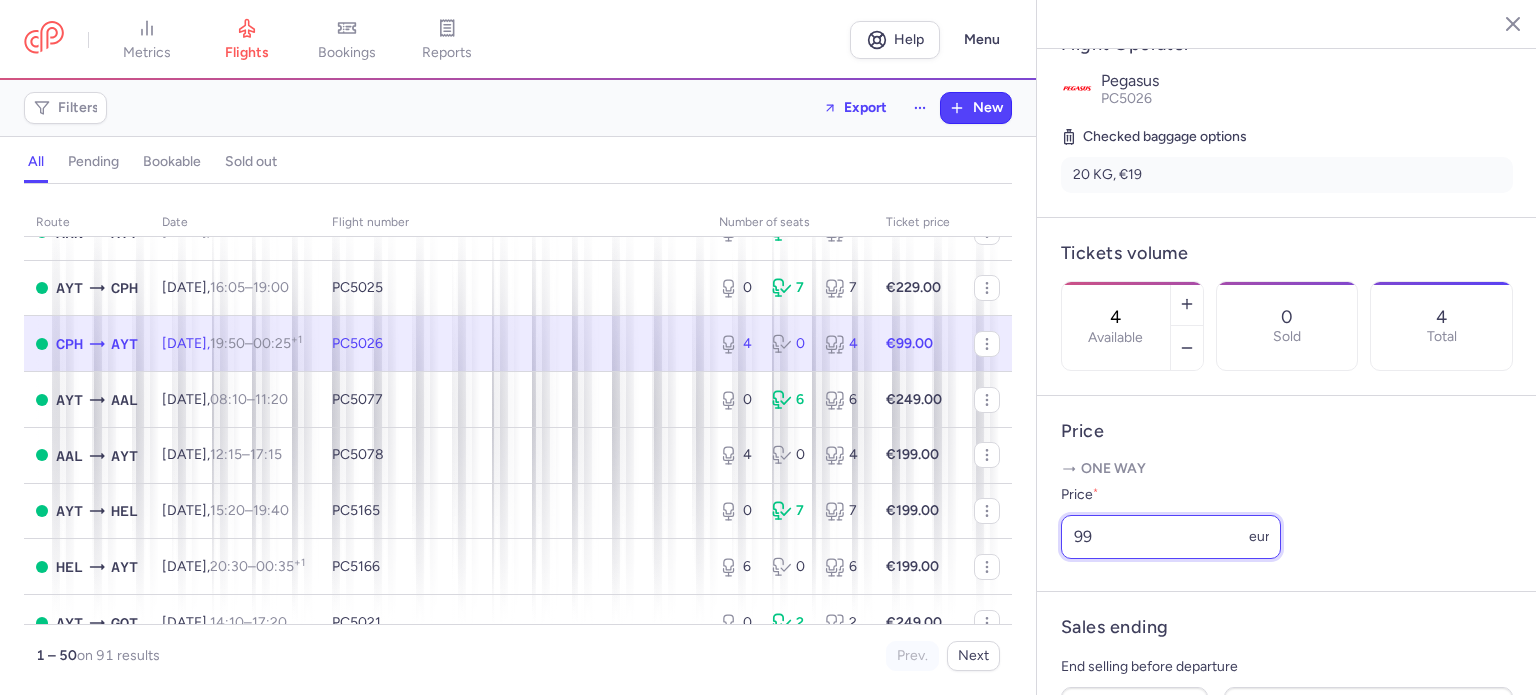 click on "99" at bounding box center [1171, 537] 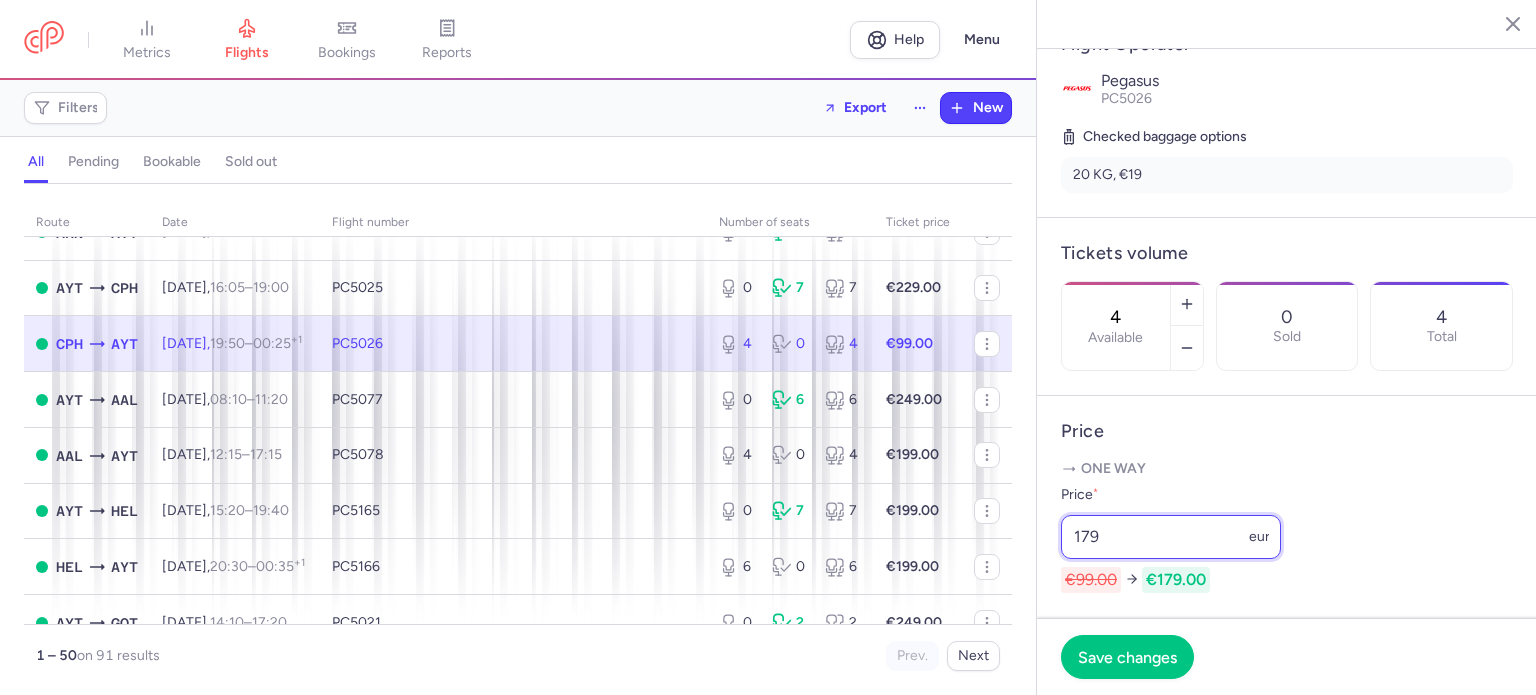 type on "179" 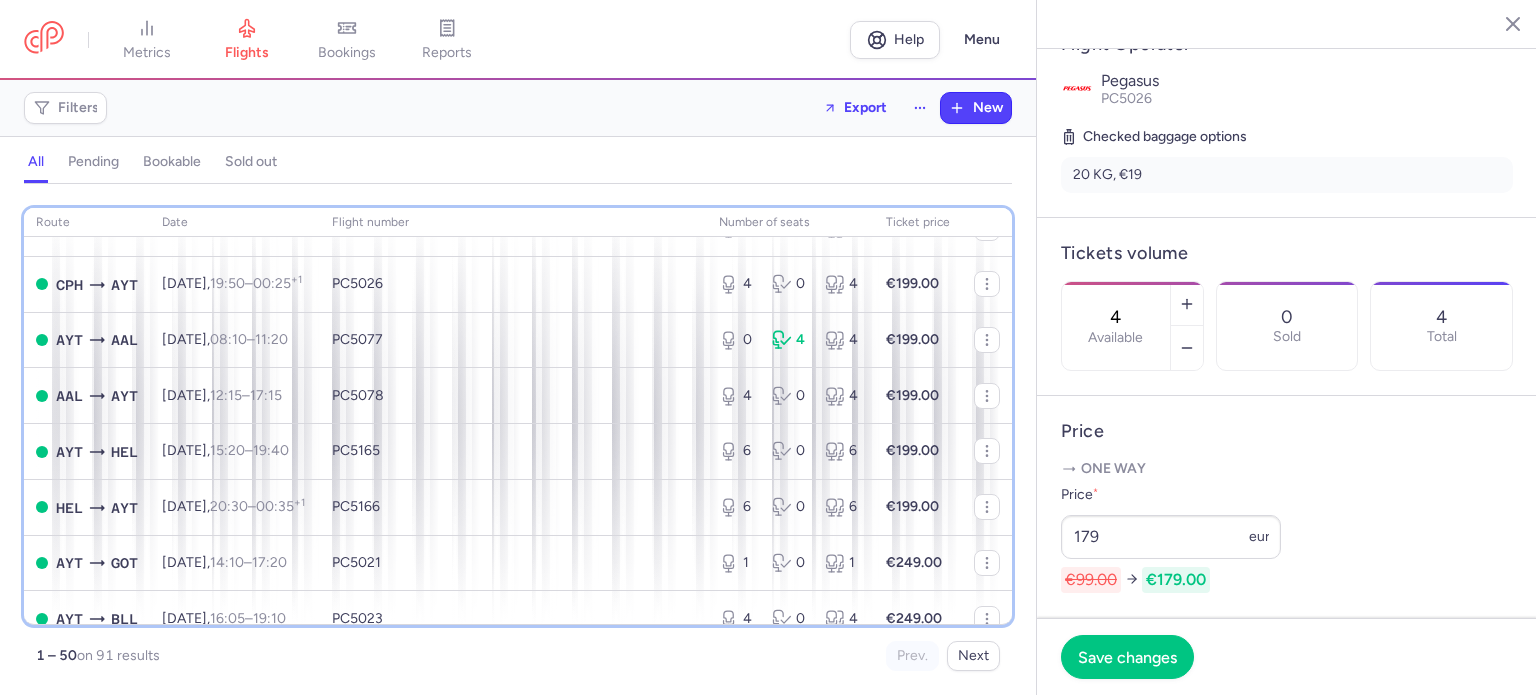 scroll, scrollTop: 2529, scrollLeft: 0, axis: vertical 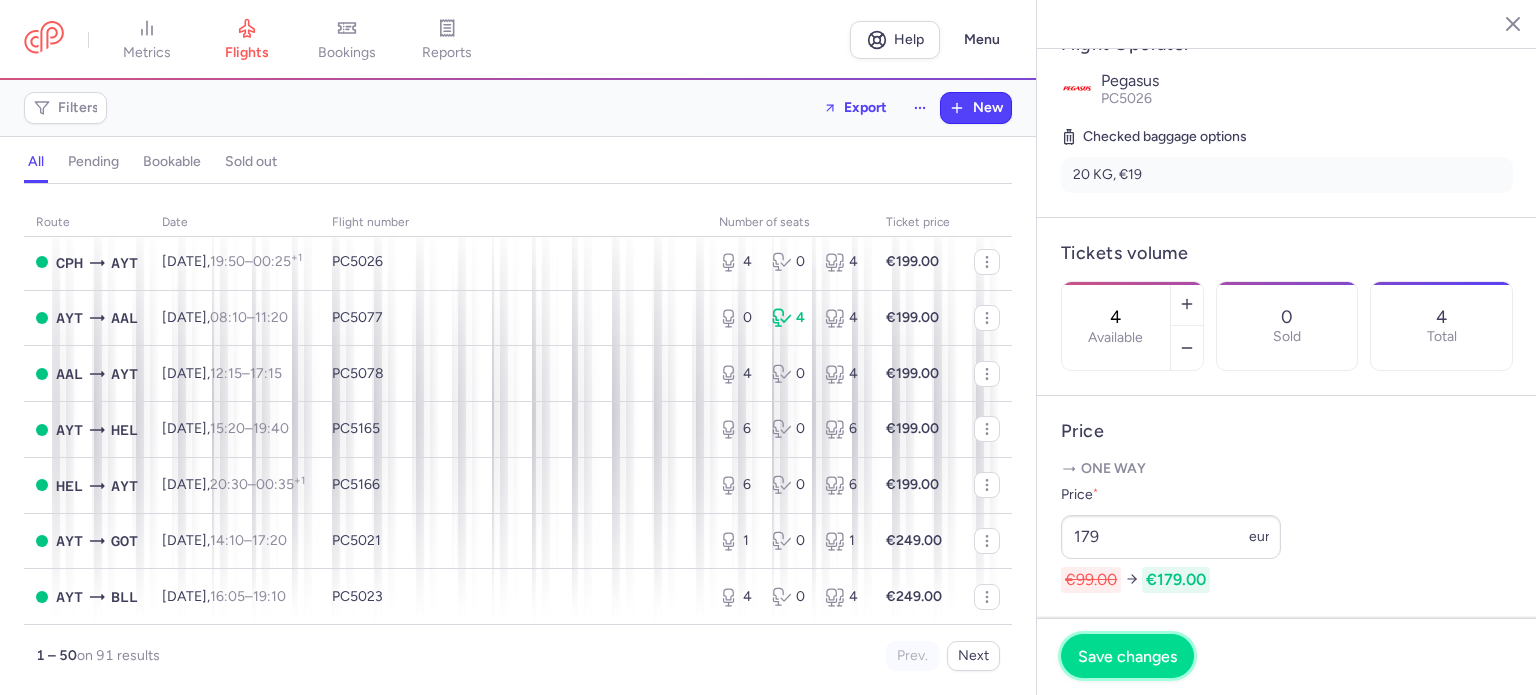 click on "Save changes" at bounding box center (1127, 656) 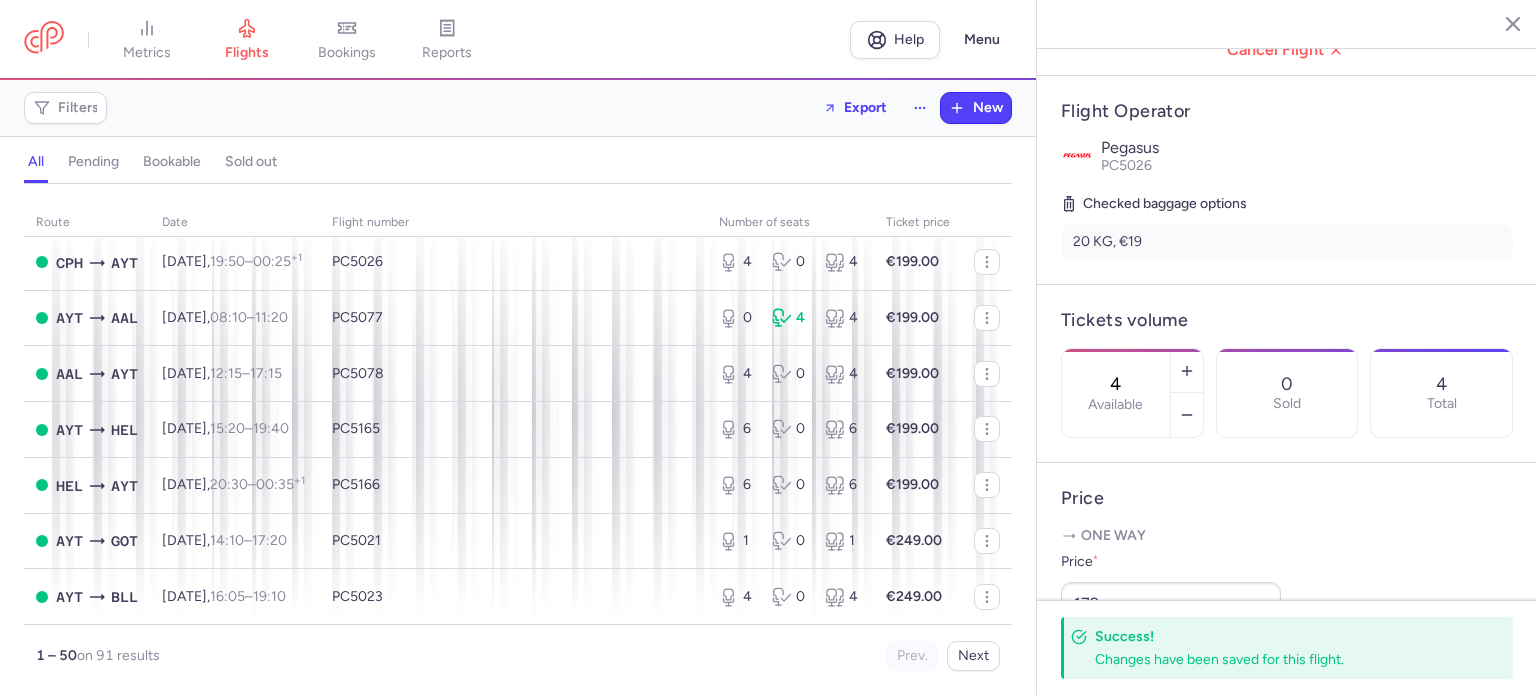scroll, scrollTop: 365, scrollLeft: 0, axis: vertical 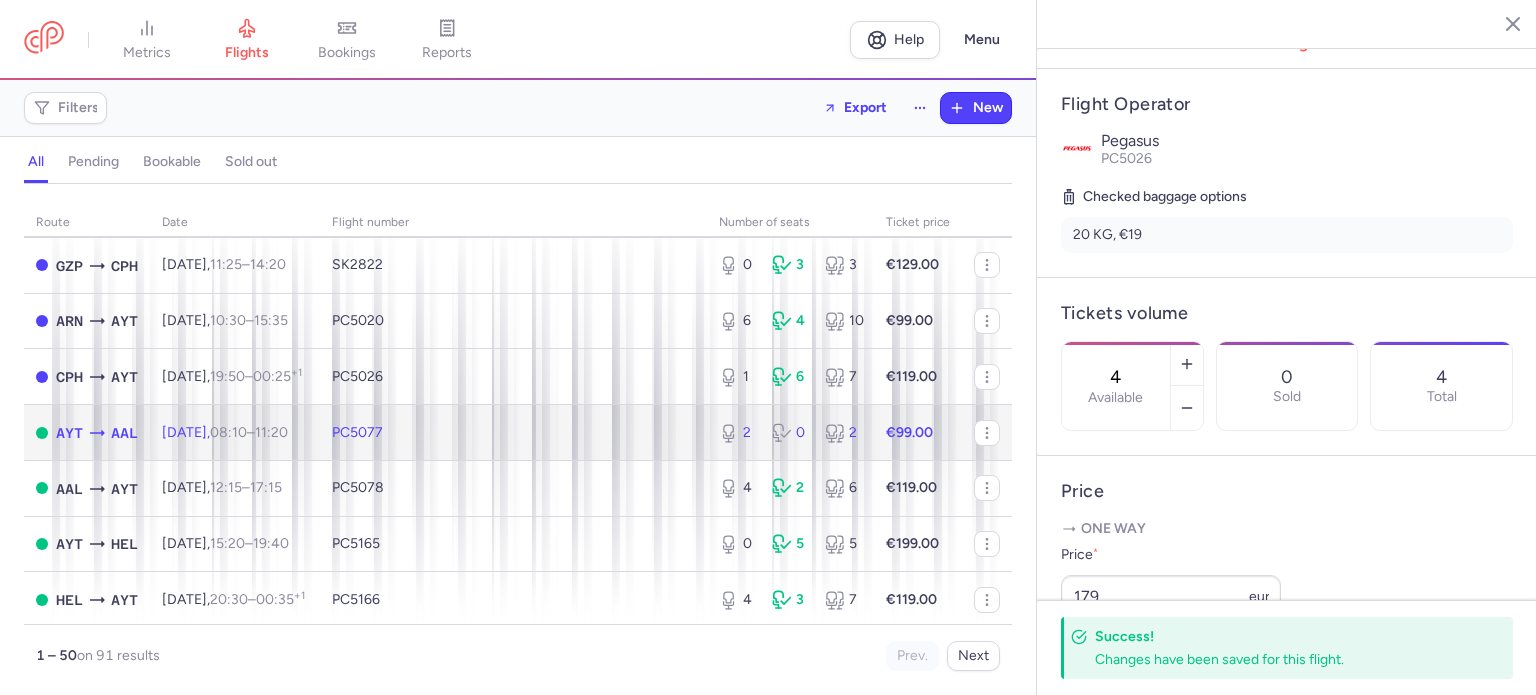 click on "PC5077" at bounding box center [513, 433] 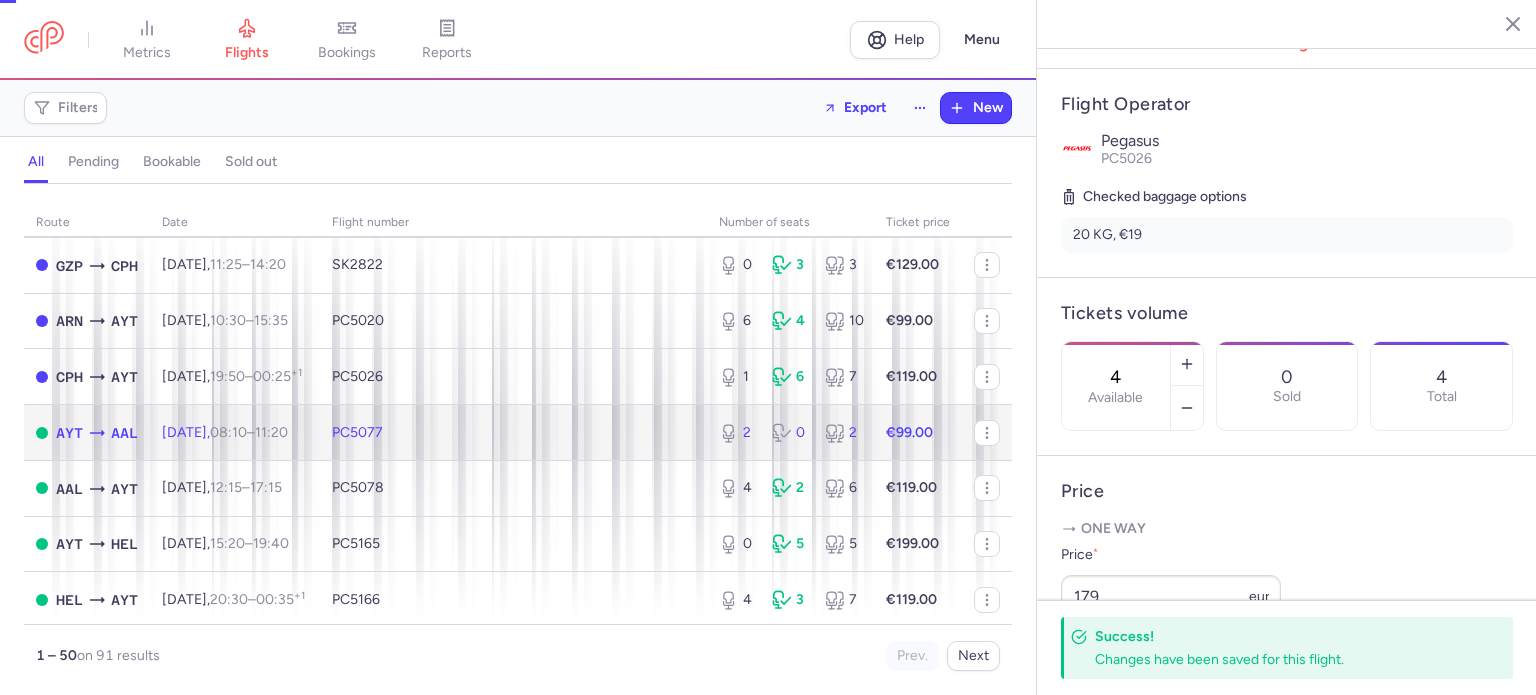 type on "2" 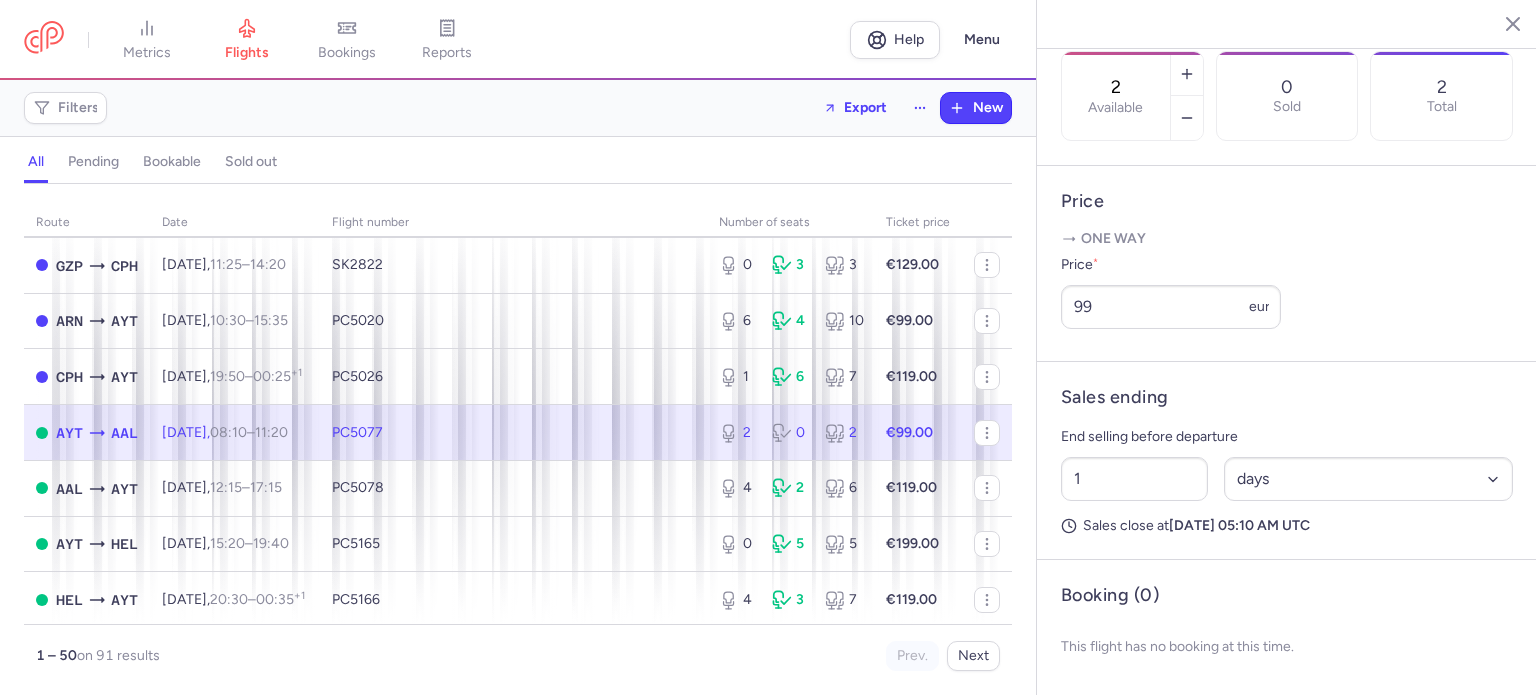 scroll, scrollTop: 683, scrollLeft: 0, axis: vertical 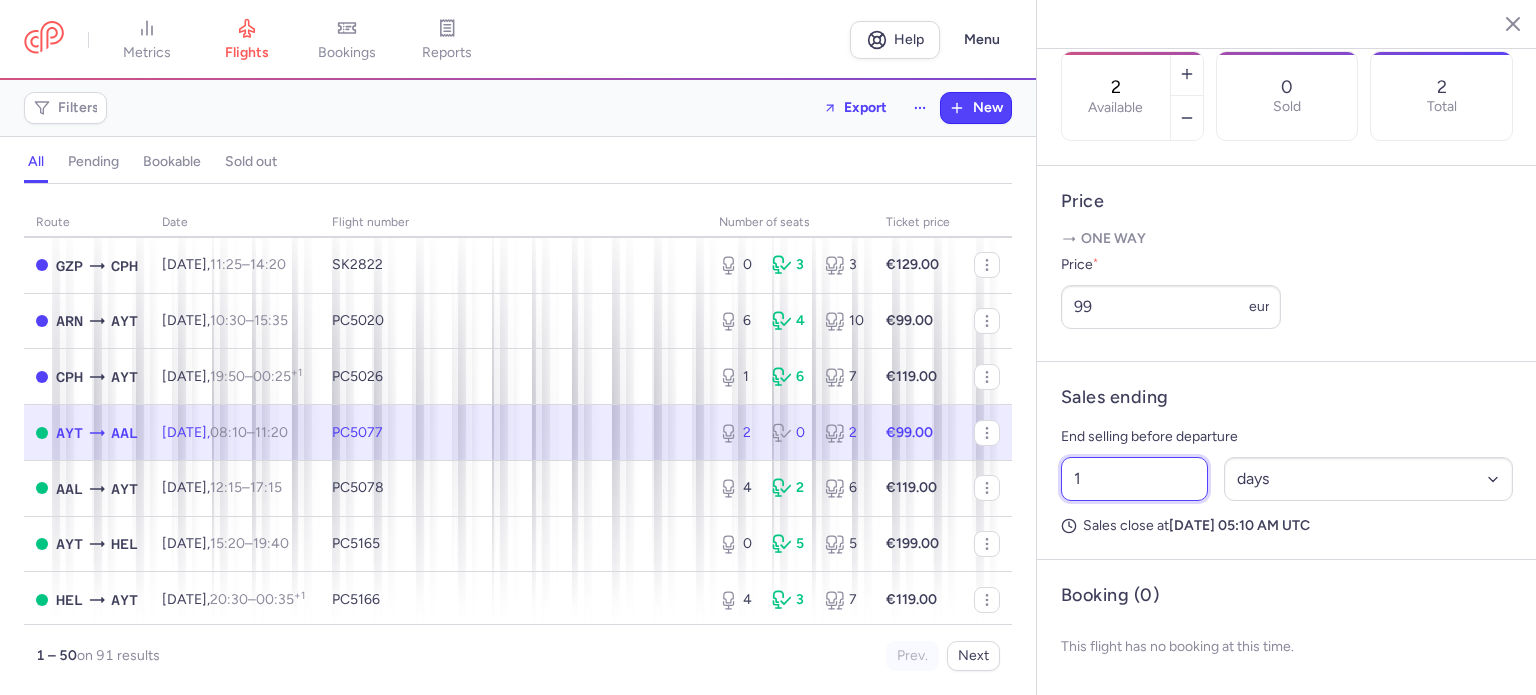 click on "1" at bounding box center [1134, 479] 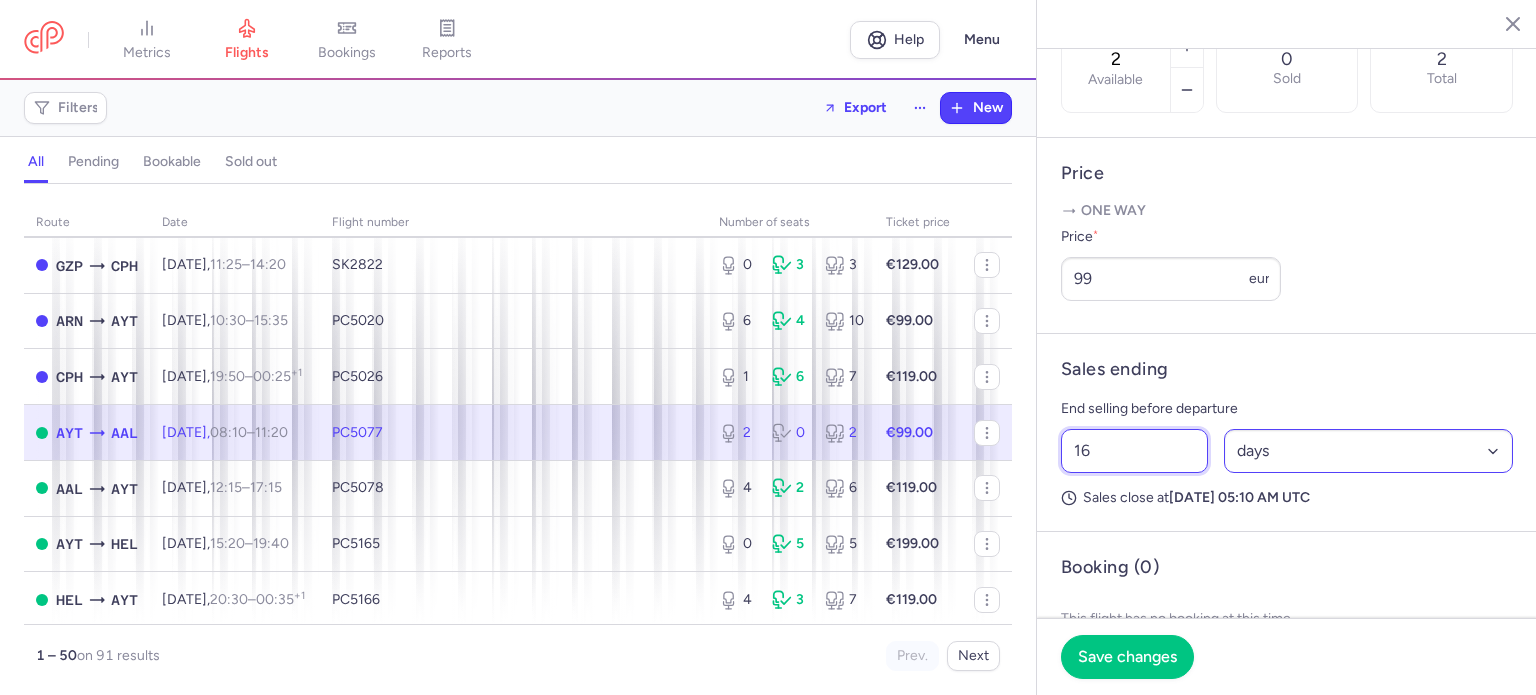 type on "16" 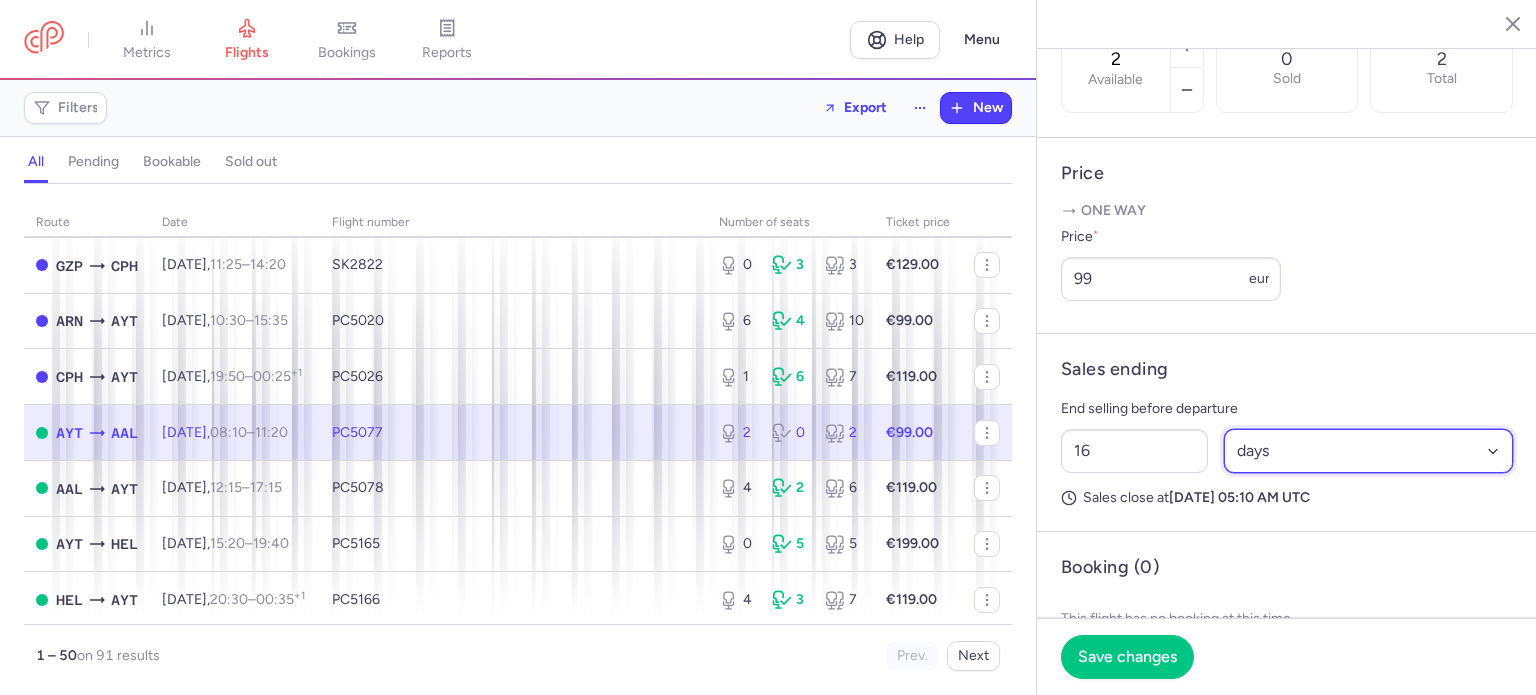 click on "Select an option hours days" at bounding box center [1369, 451] 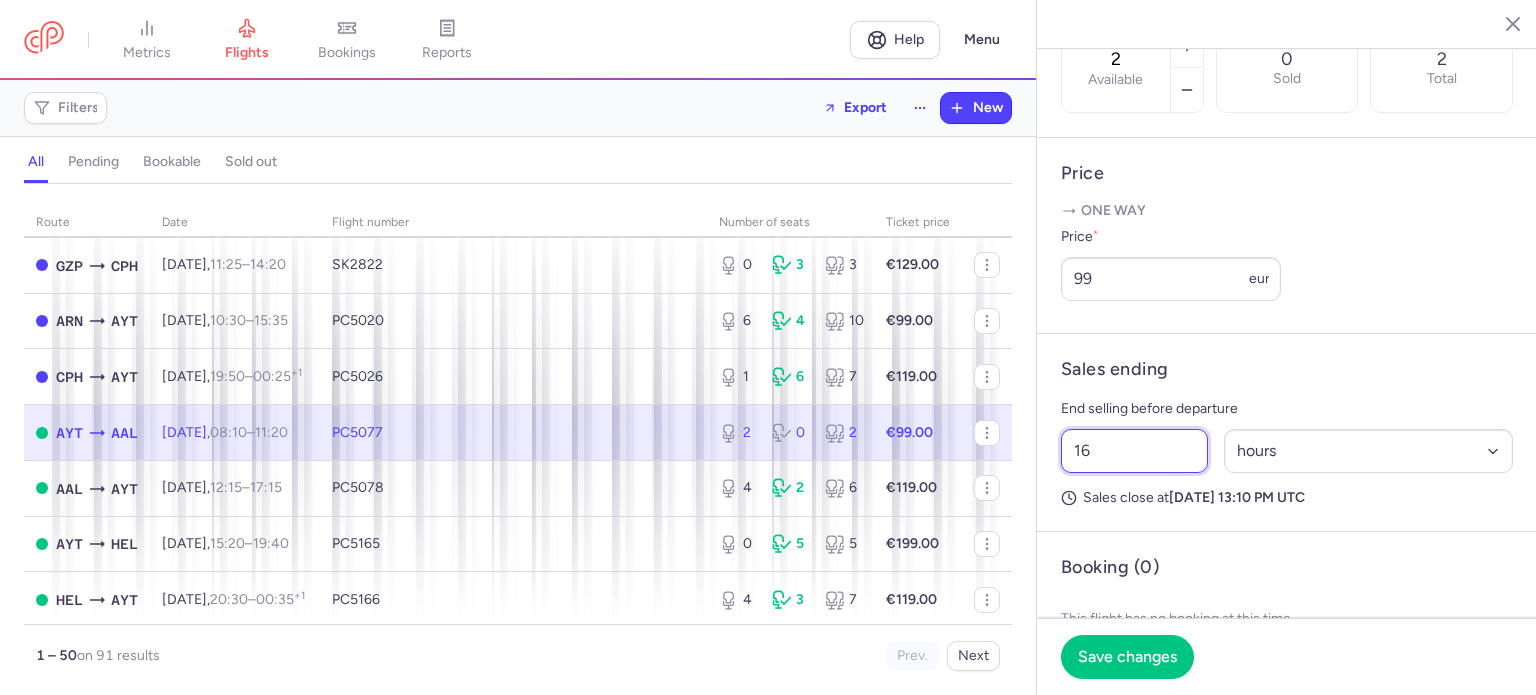 click on "16" at bounding box center (1134, 451) 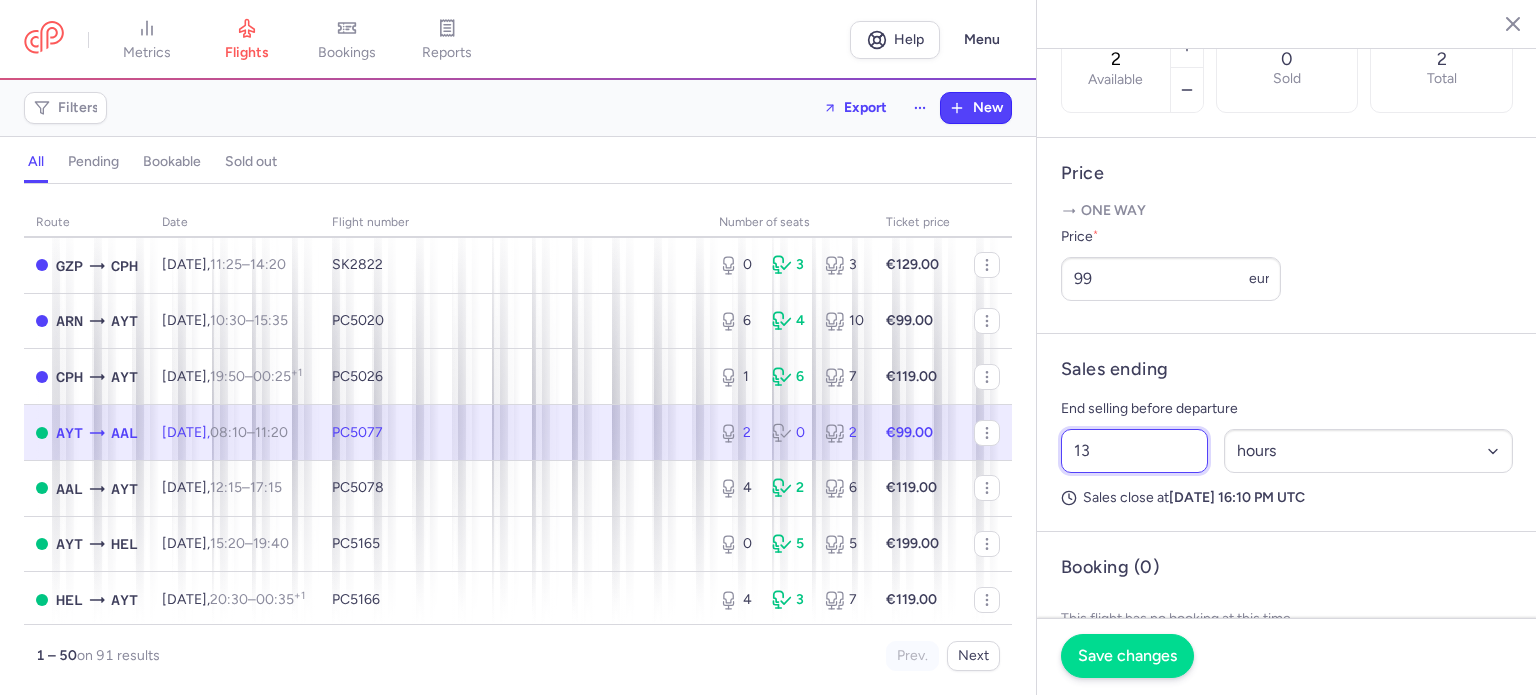 type on "13" 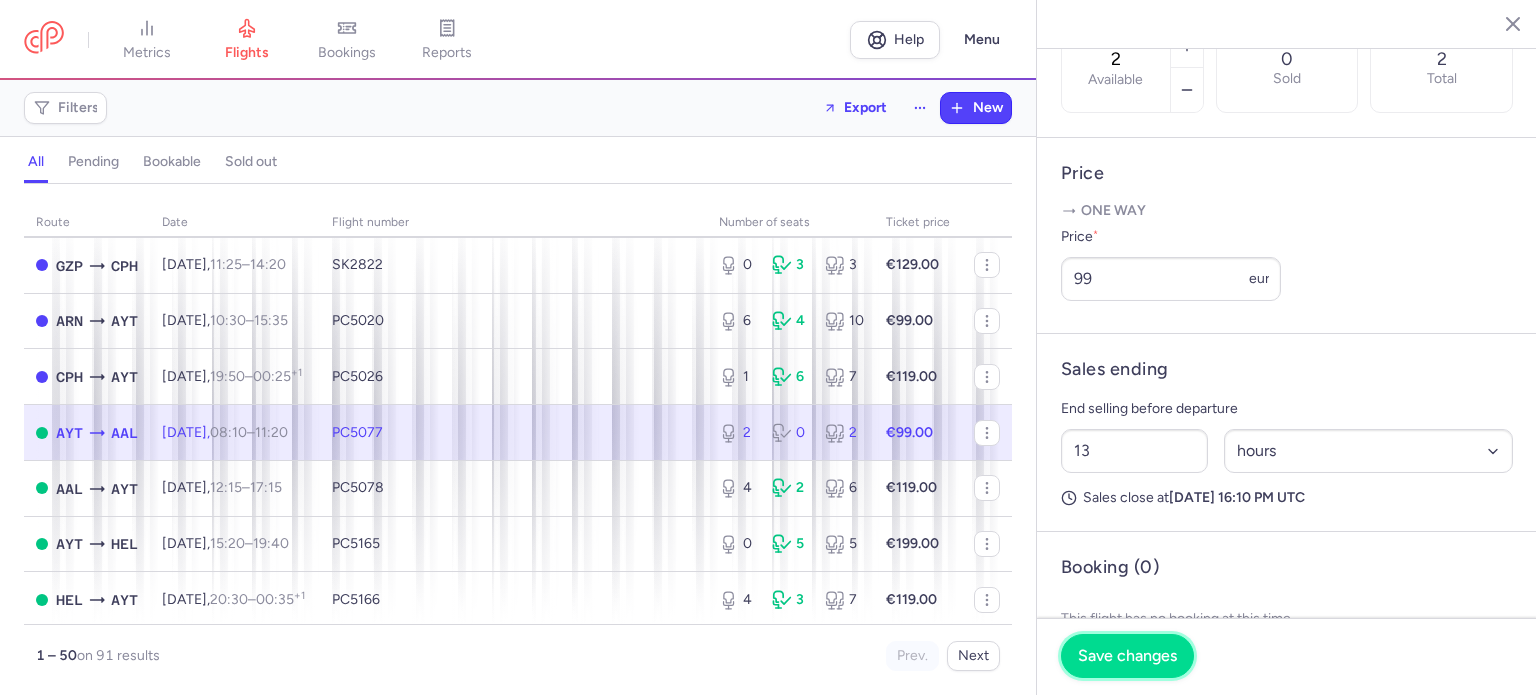 click on "Save changes" at bounding box center [1127, 656] 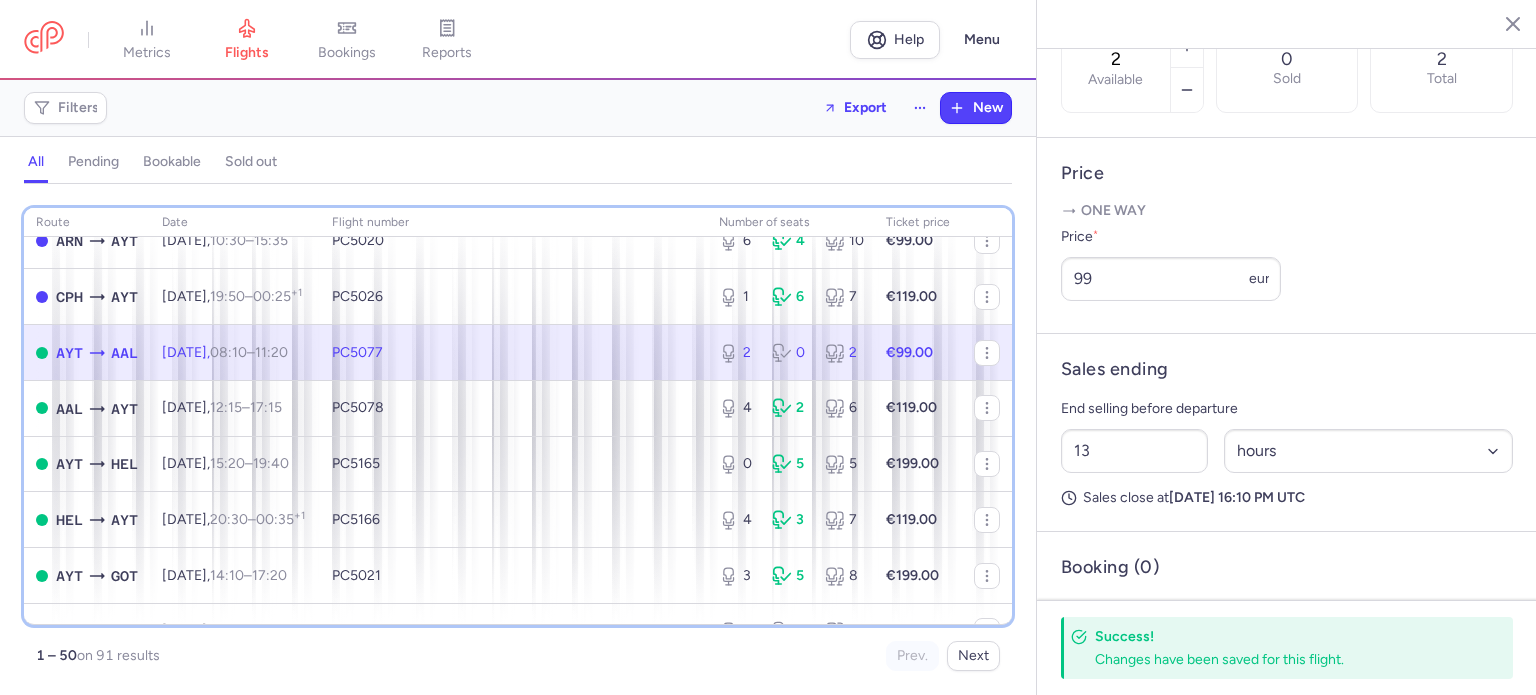 scroll, scrollTop: 264, scrollLeft: 0, axis: vertical 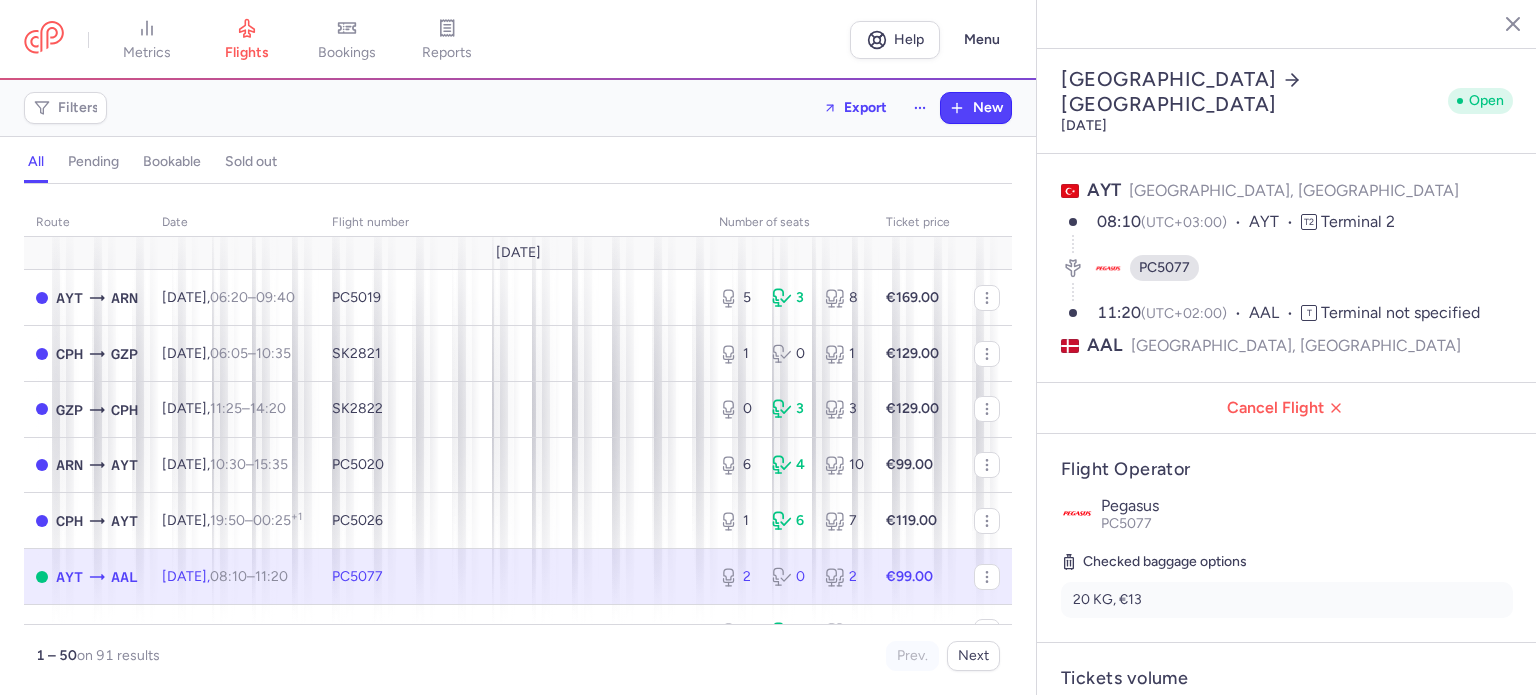 select on "hours" 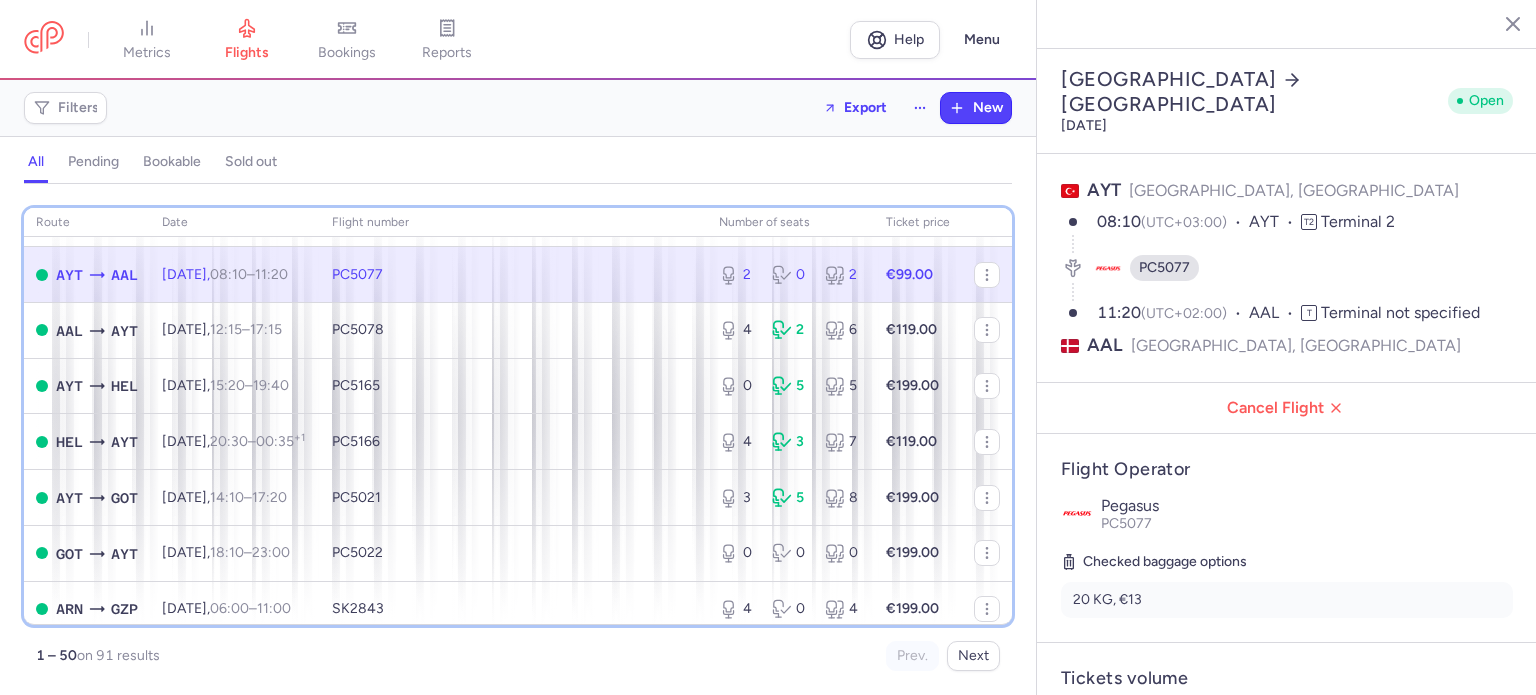 scroll, scrollTop: 320, scrollLeft: 0, axis: vertical 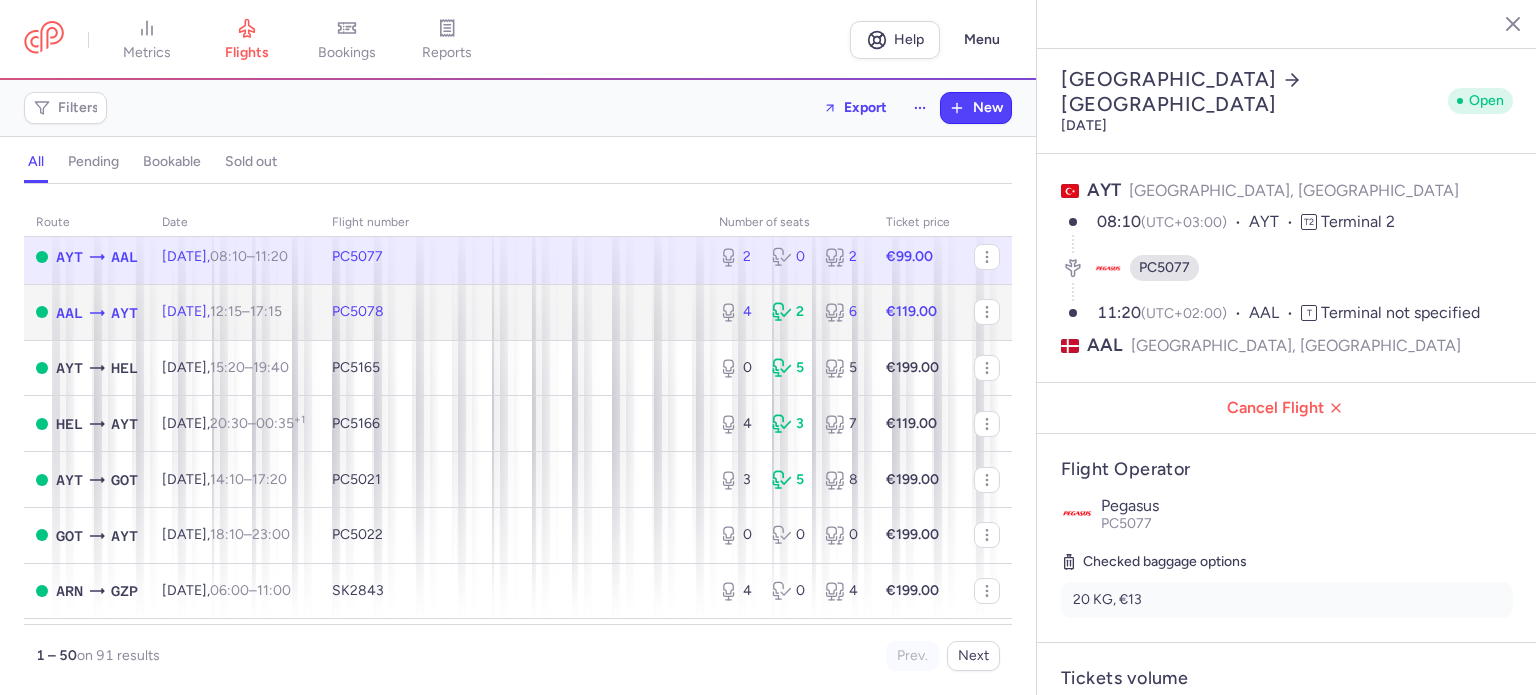 click on "€119.00" at bounding box center [918, 312] 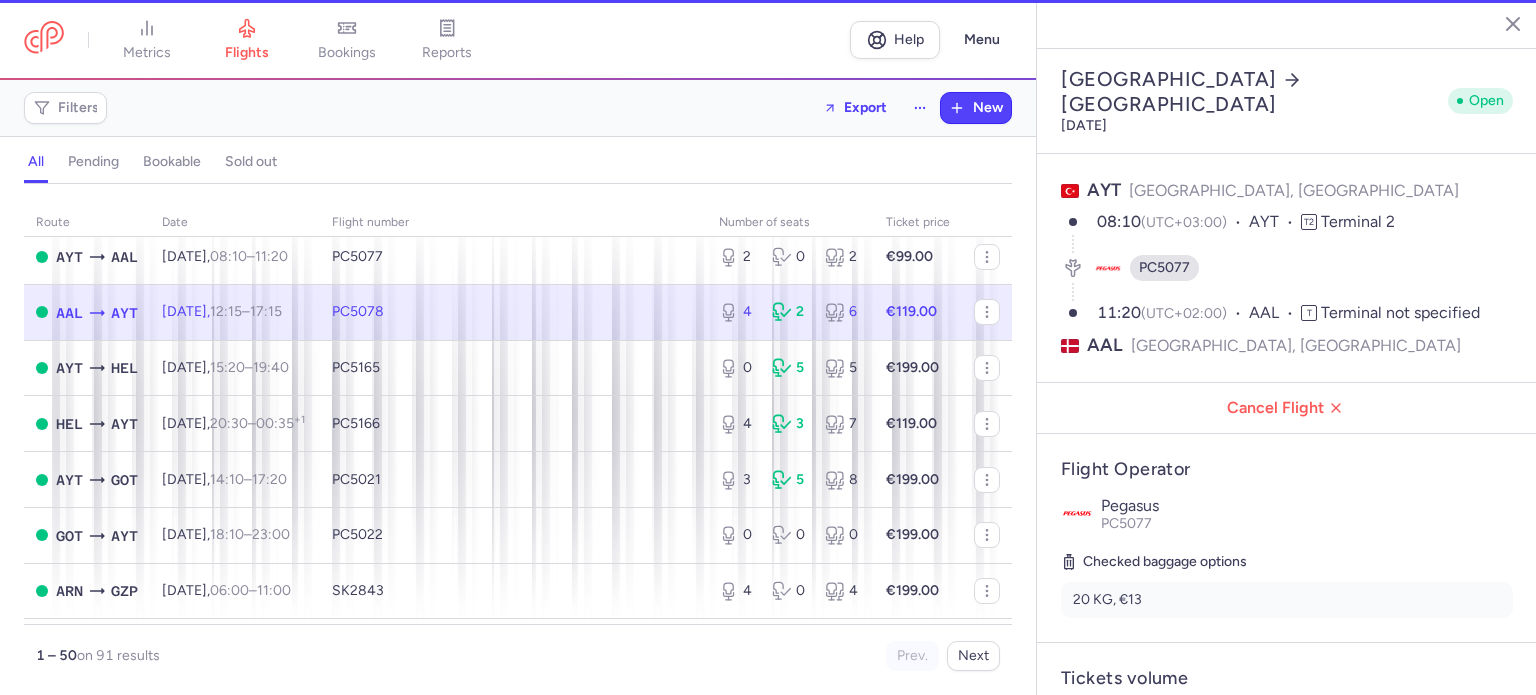 type on "4" 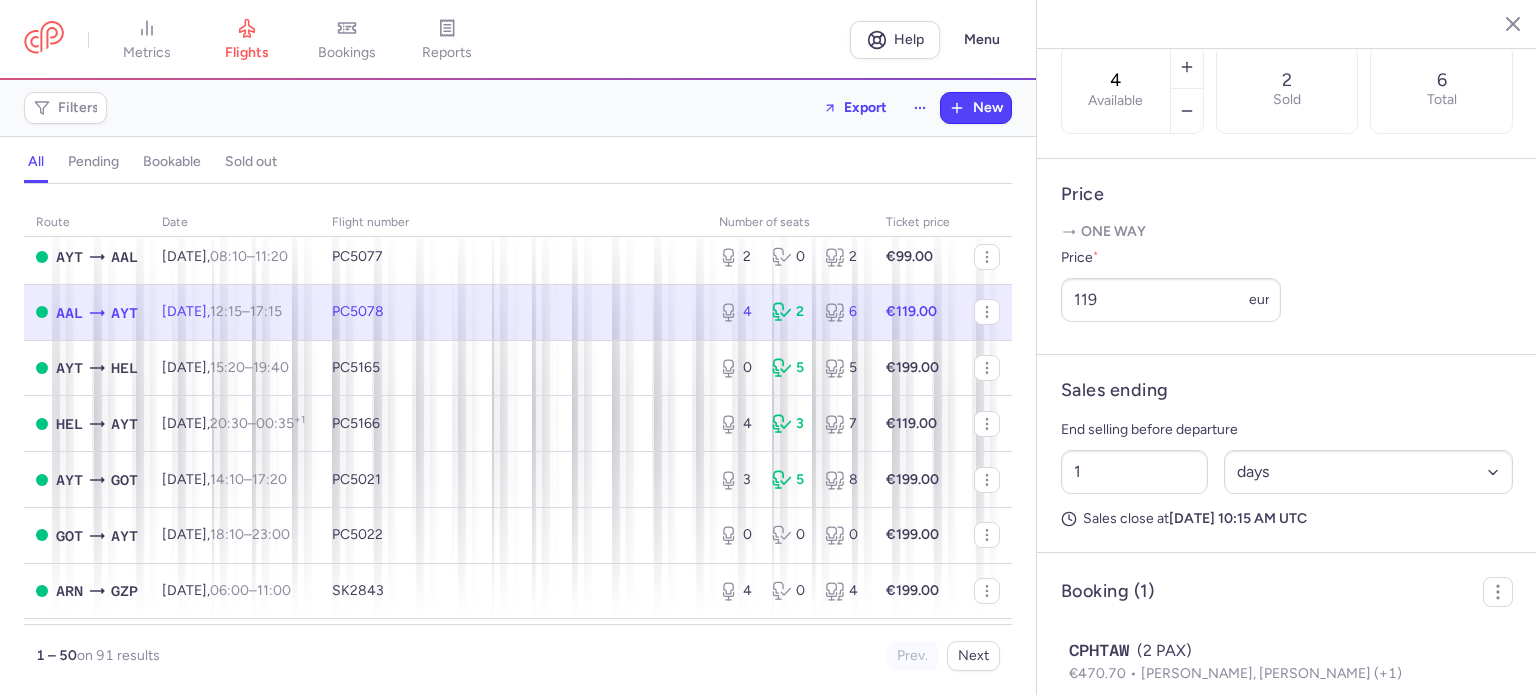 scroll, scrollTop: 735, scrollLeft: 0, axis: vertical 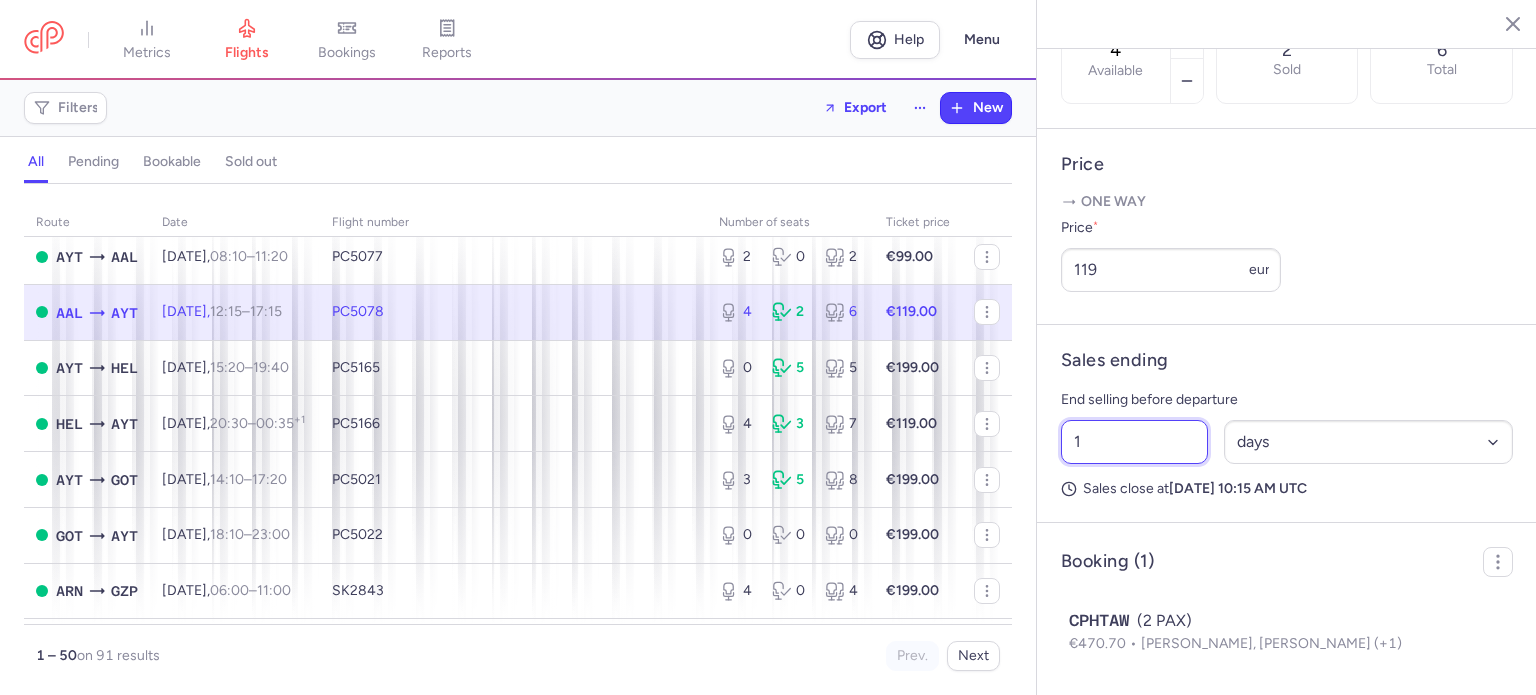 click on "1" at bounding box center [1134, 442] 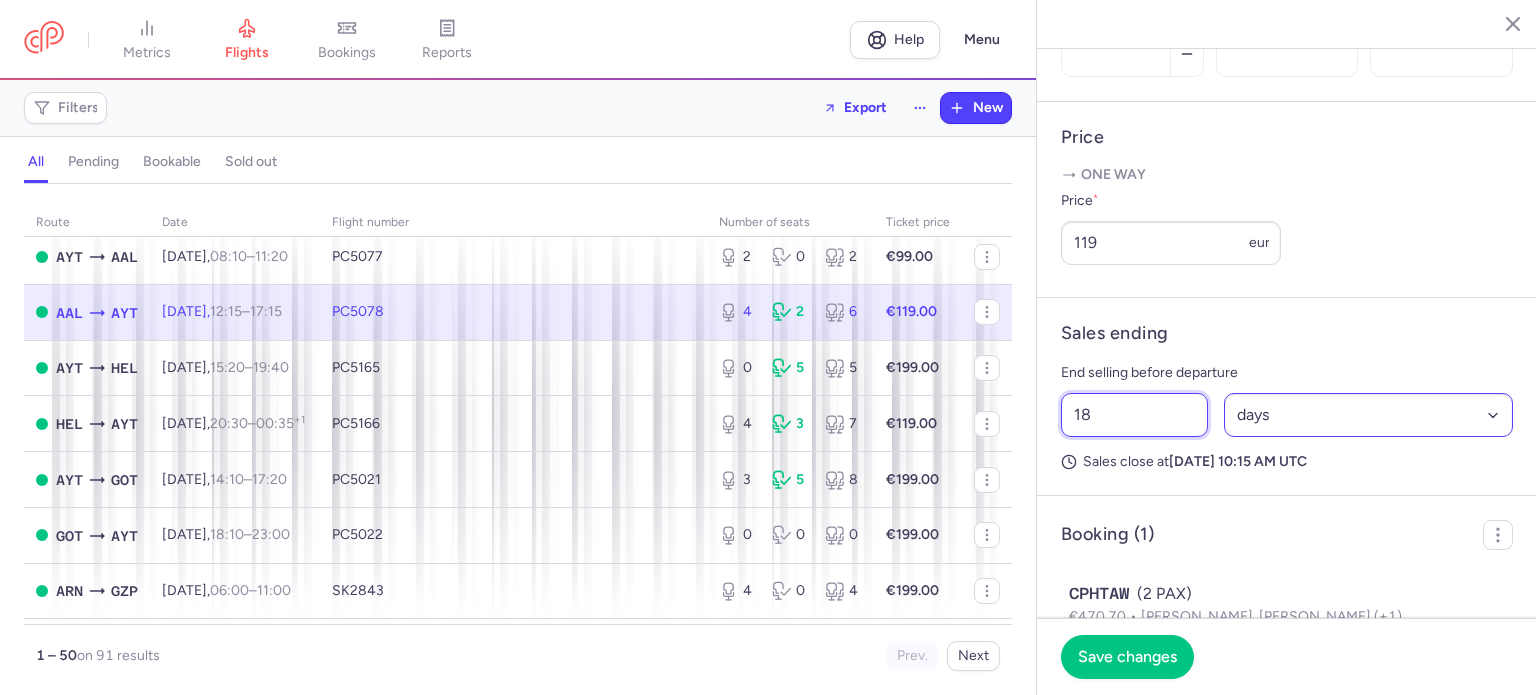 type on "18" 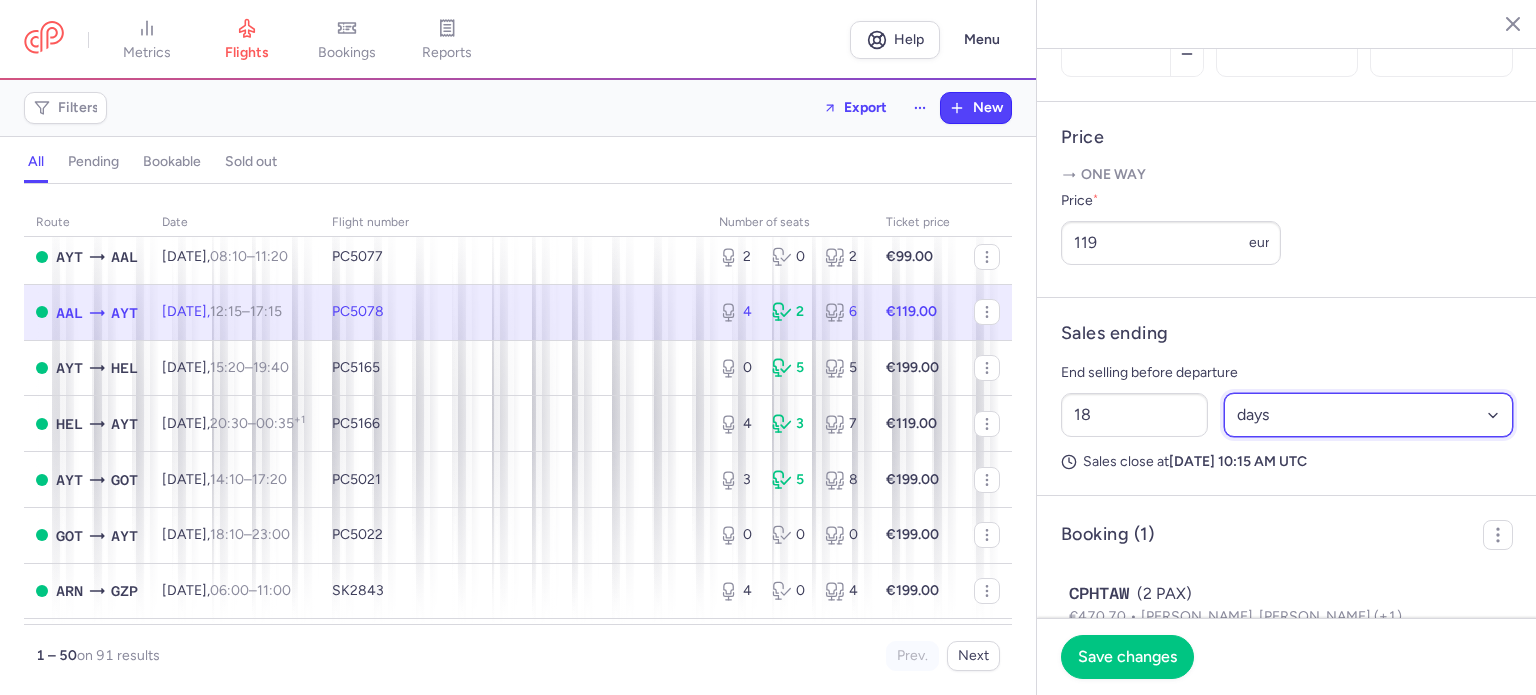click on "Select an option hours days" at bounding box center [1369, 415] 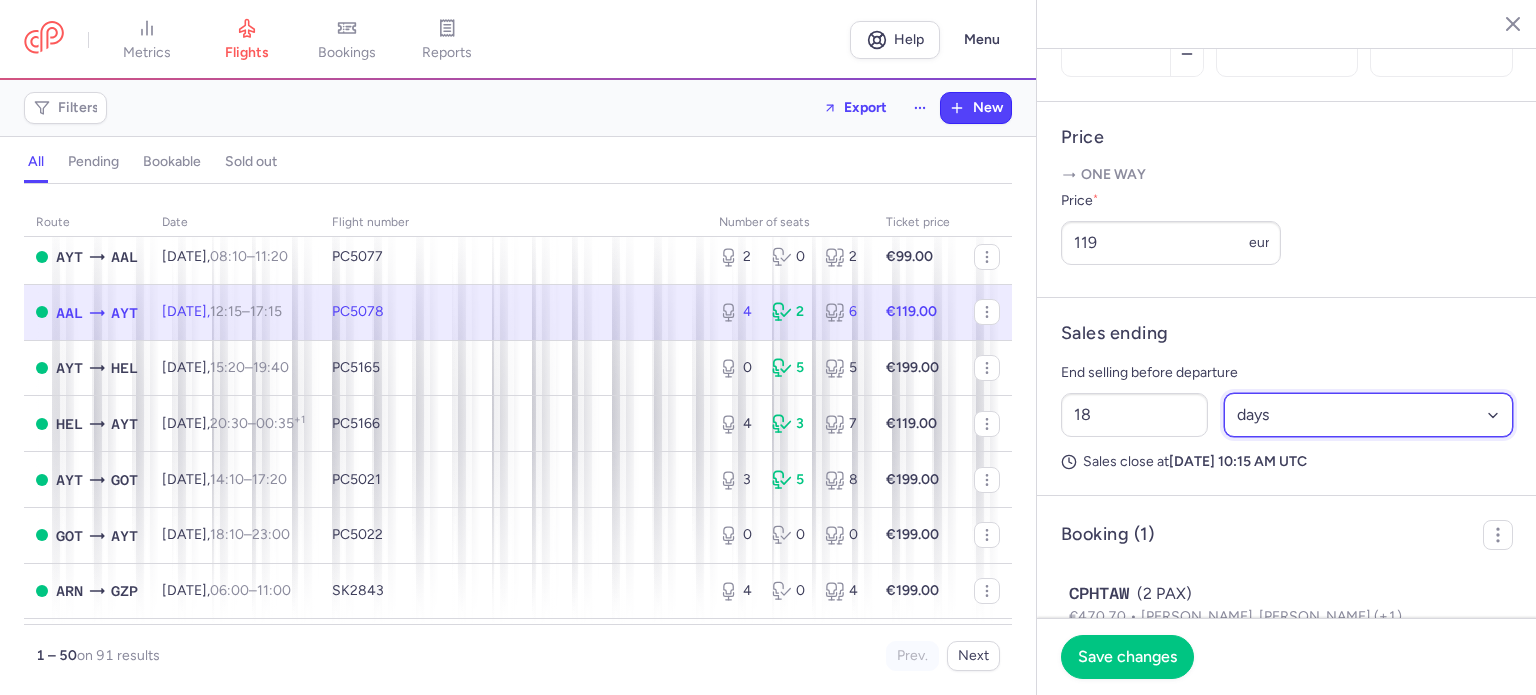 select on "hours" 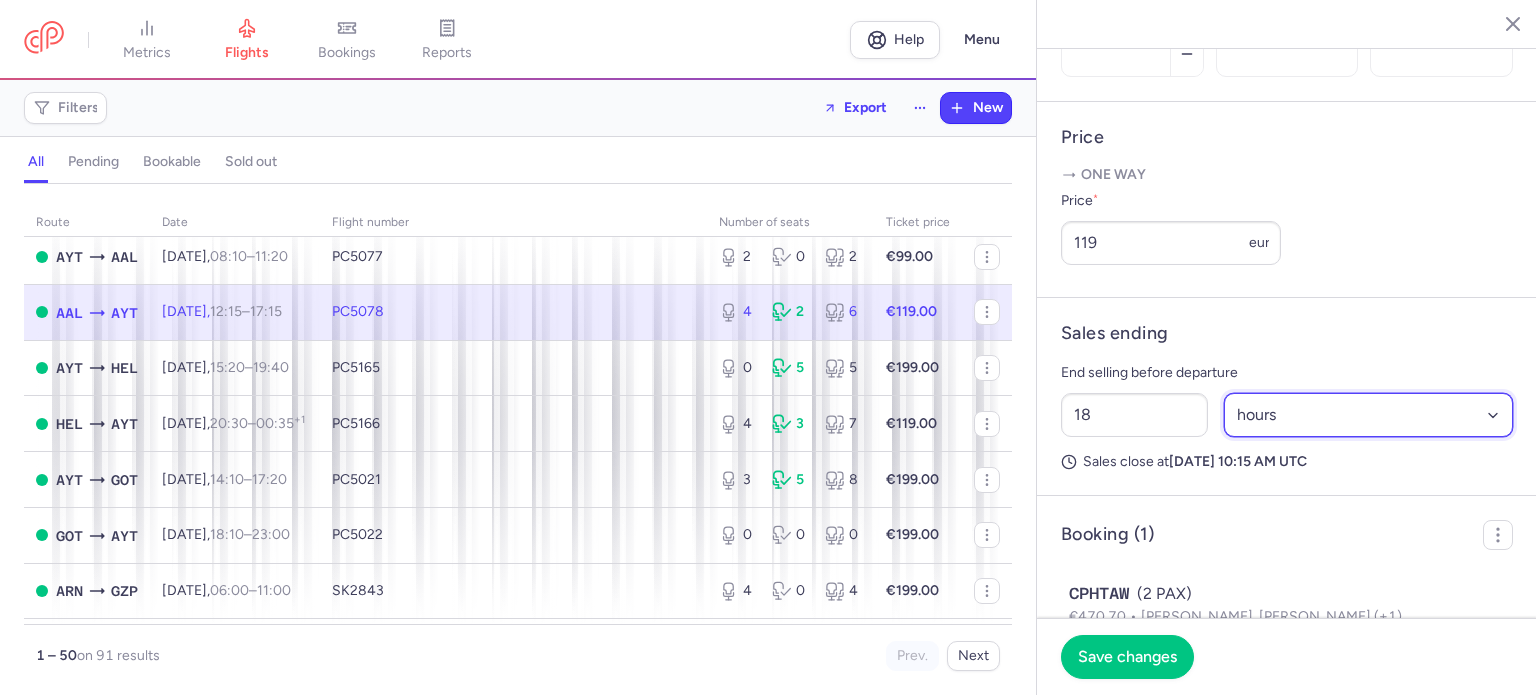 click on "Select an option hours days" at bounding box center (1369, 415) 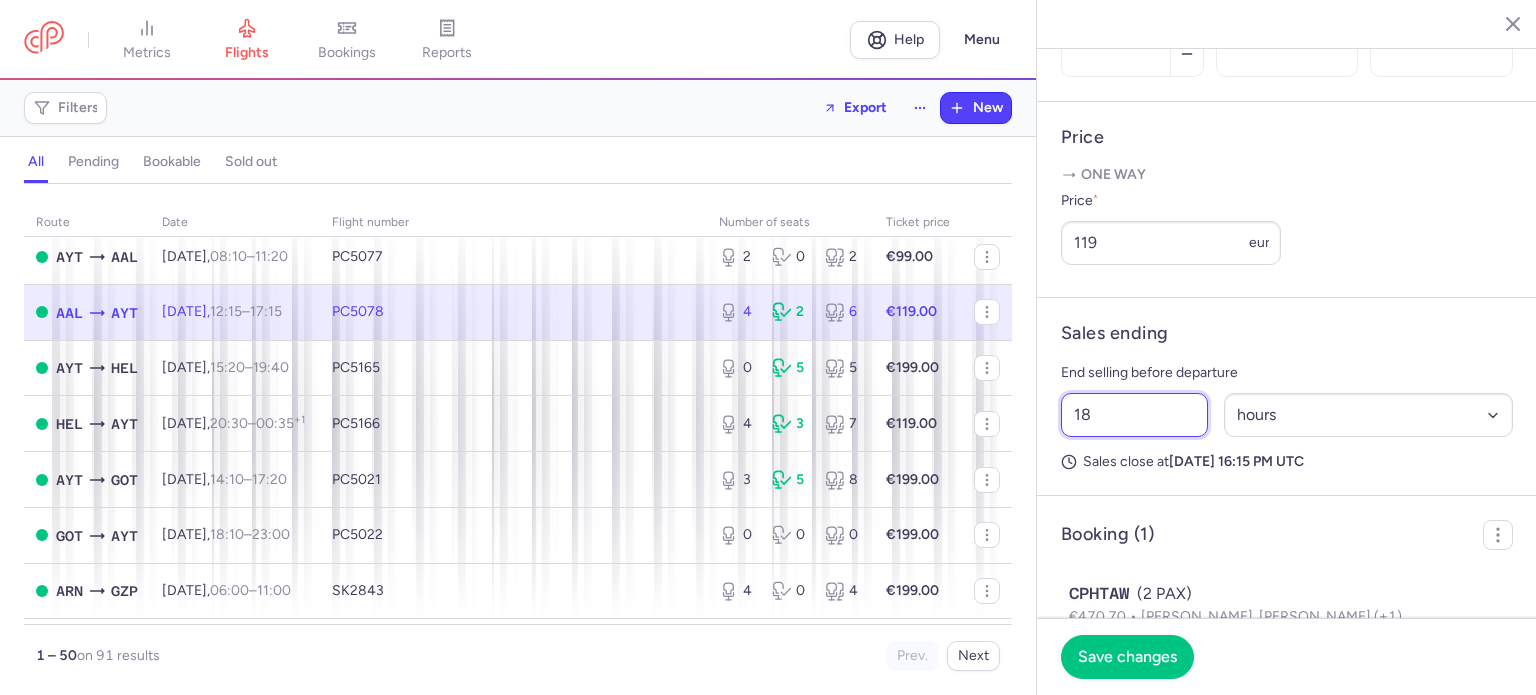 click on "18" at bounding box center (1134, 415) 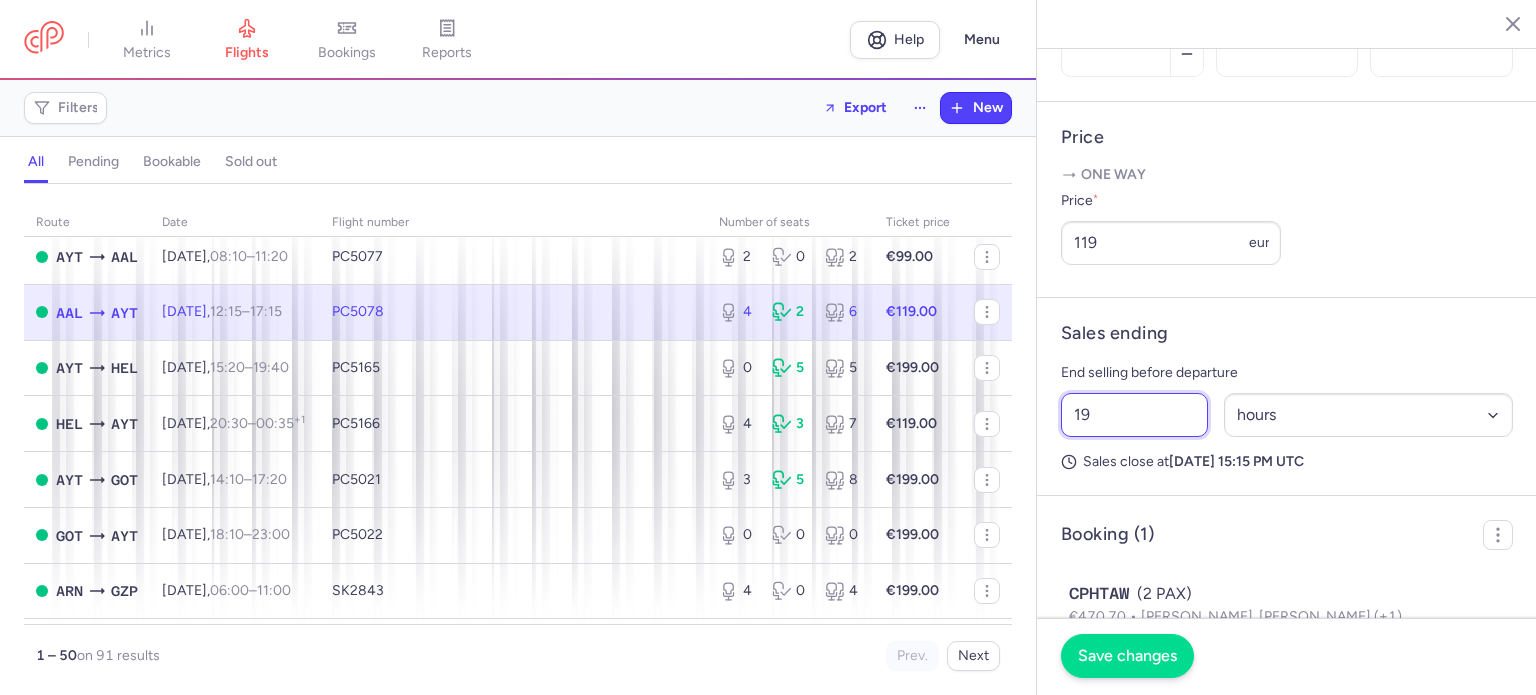 type on "19" 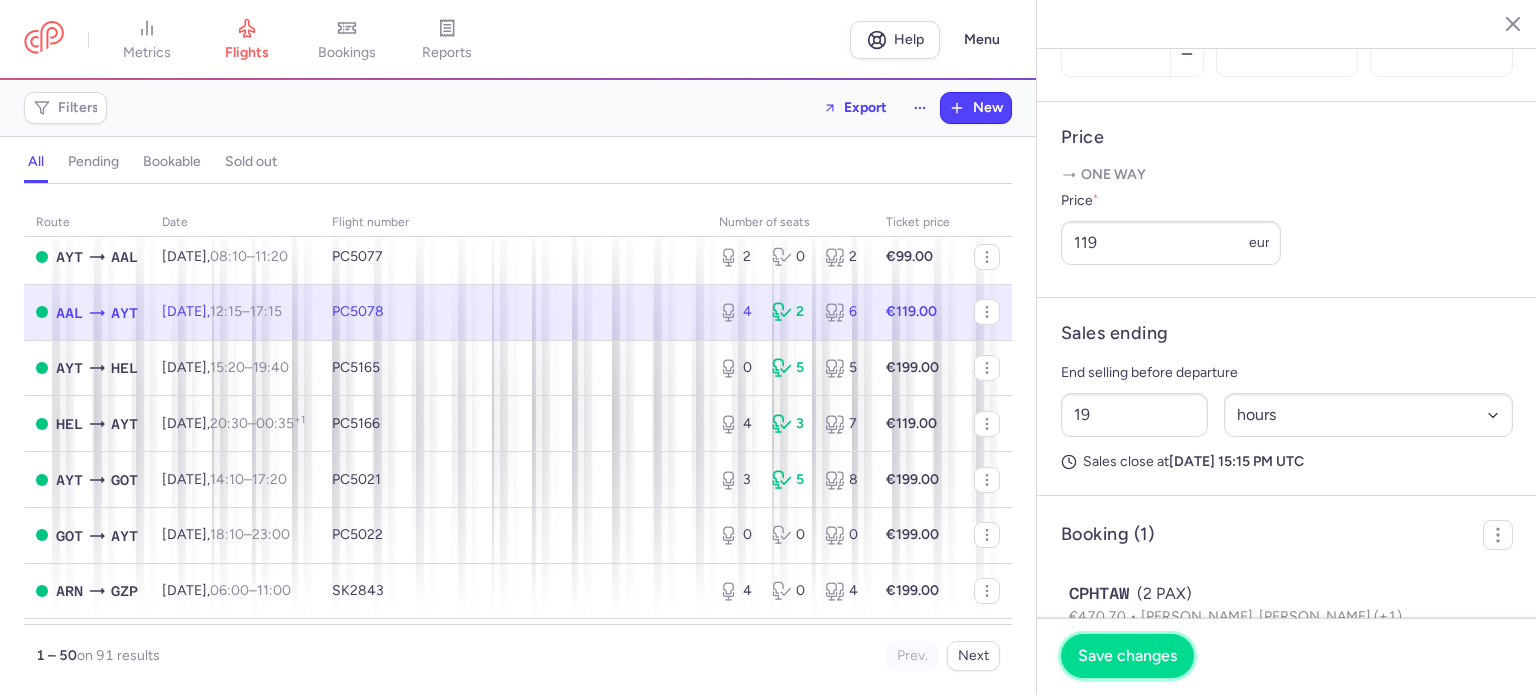 click on "Save changes" at bounding box center [1127, 656] 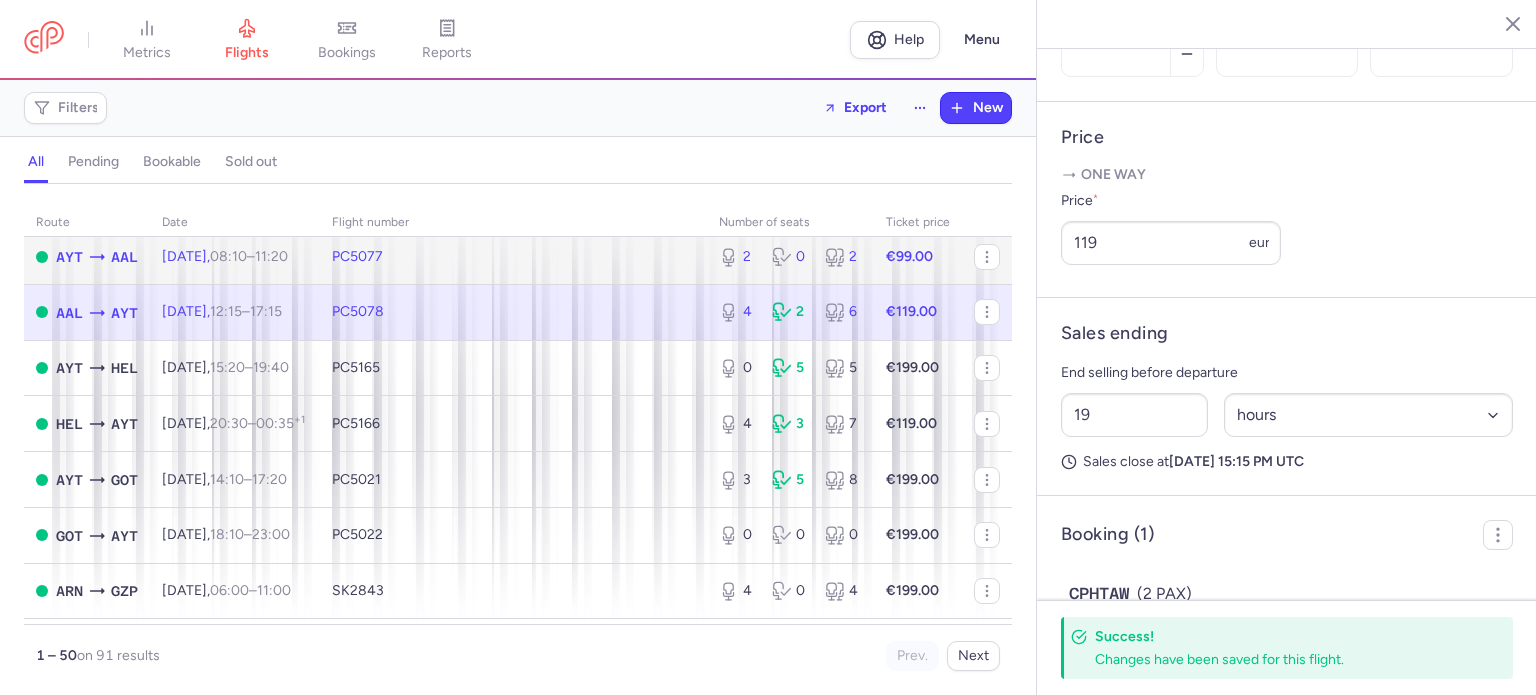 click on "2 0 2" at bounding box center (790, 257) 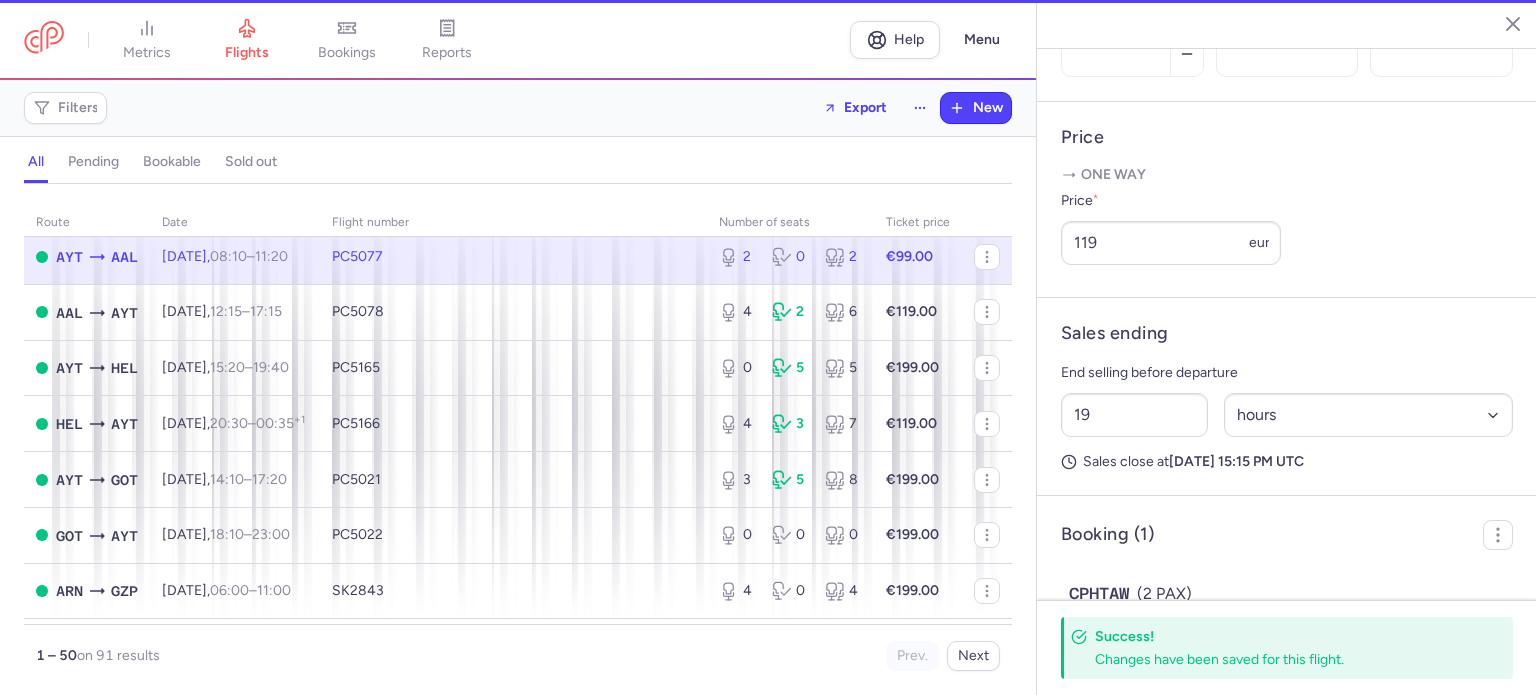 type on "2" 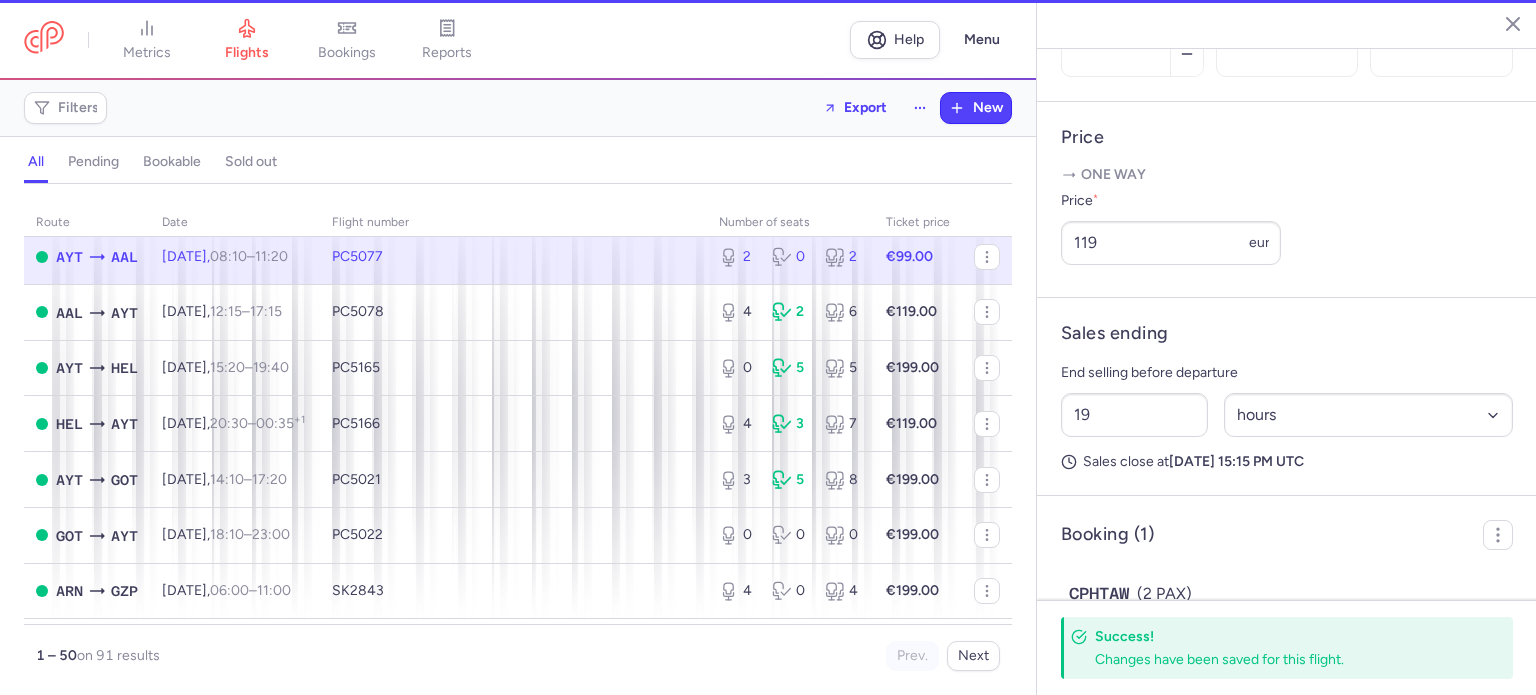 type on "13" 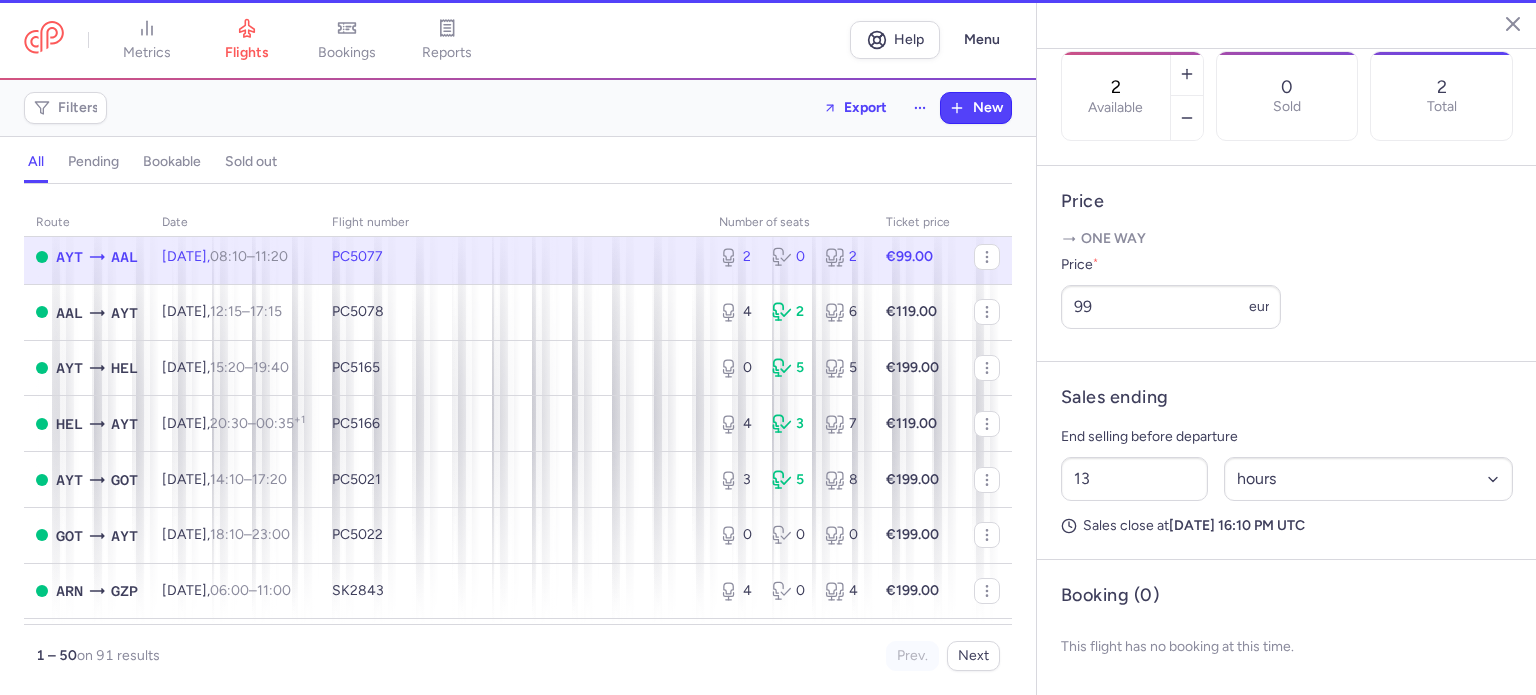 scroll, scrollTop: 683, scrollLeft: 0, axis: vertical 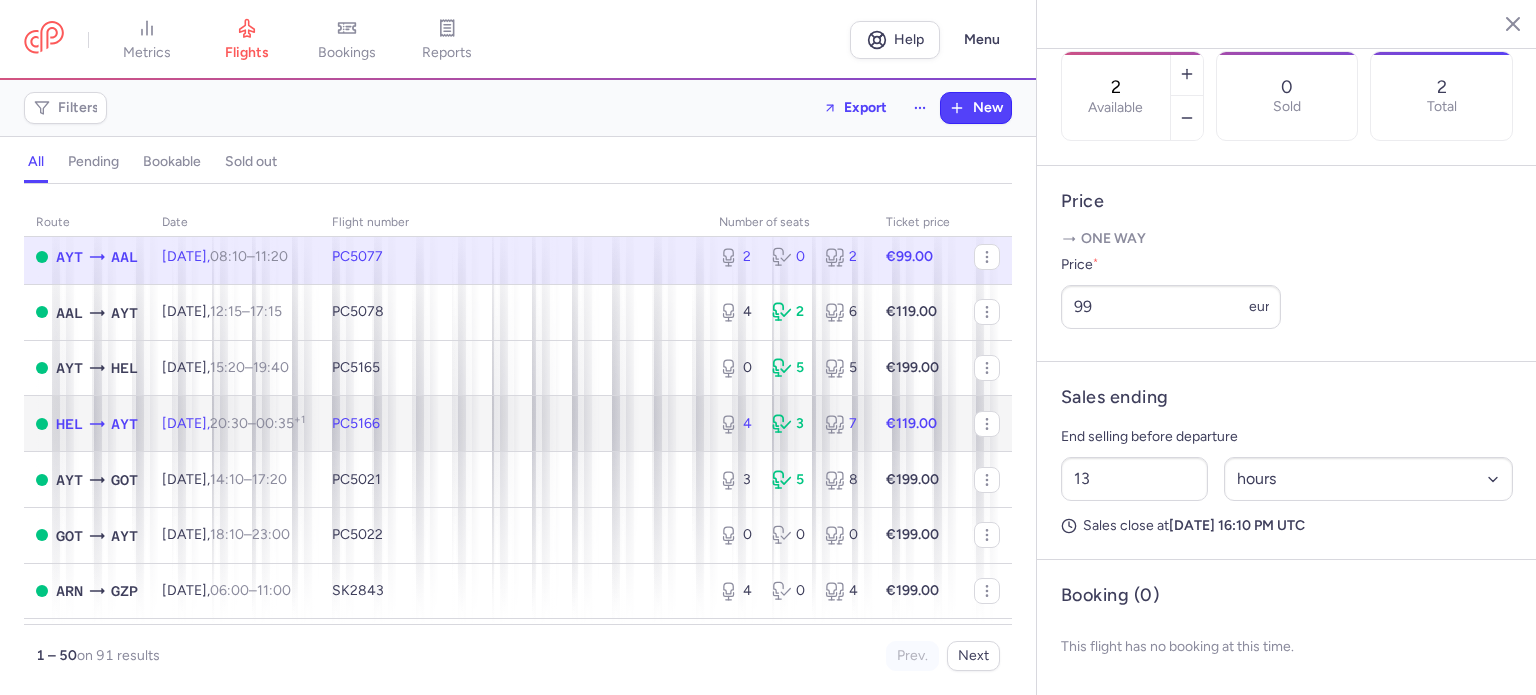 click on "4 3 7" at bounding box center (790, 424) 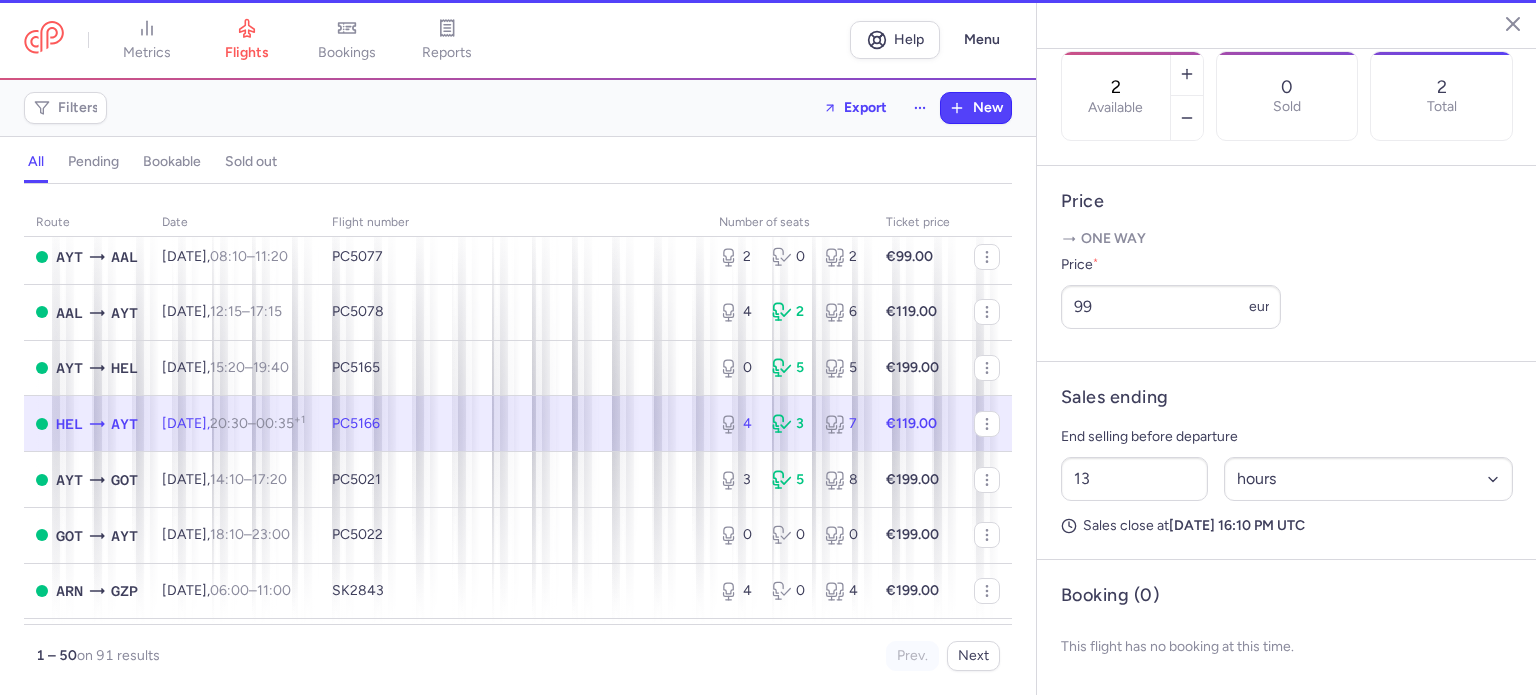 type on "4" 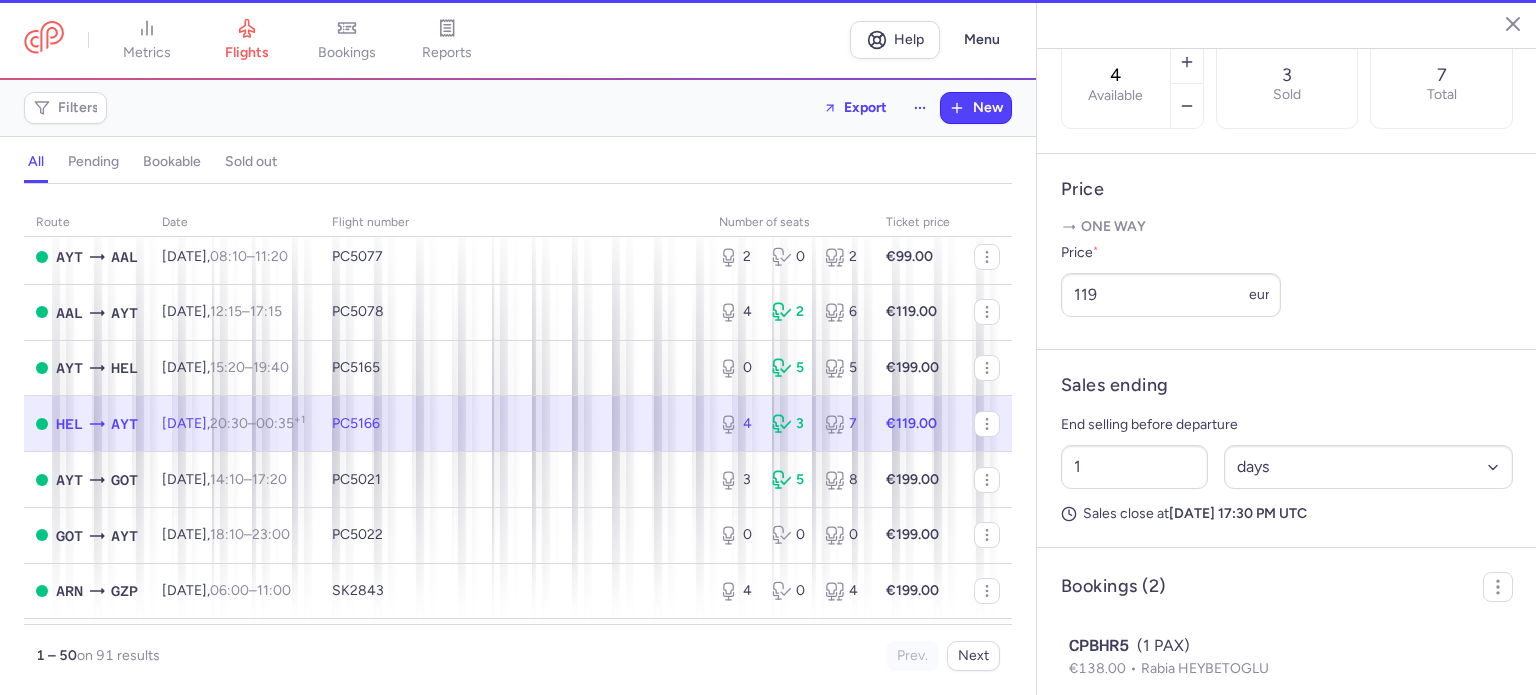 scroll, scrollTop: 735, scrollLeft: 0, axis: vertical 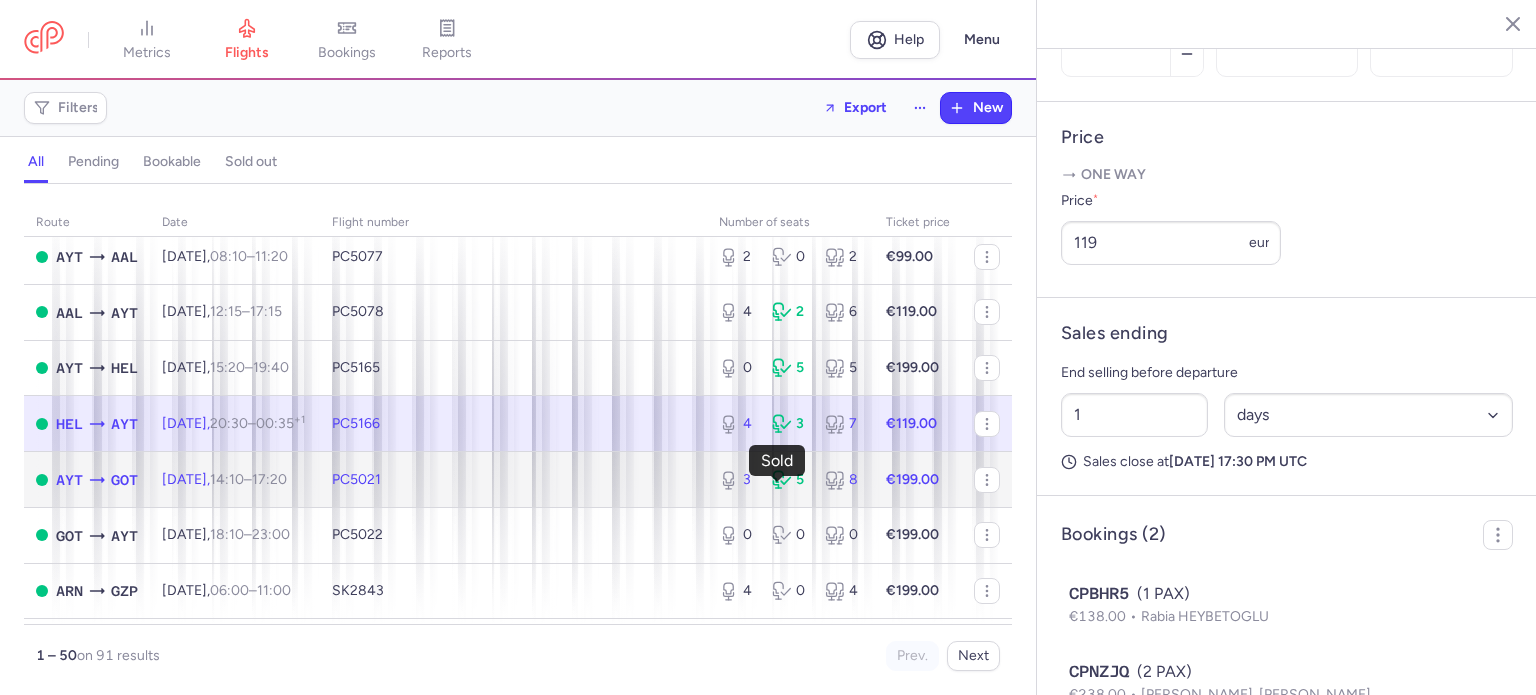 click on "5" at bounding box center (790, 480) 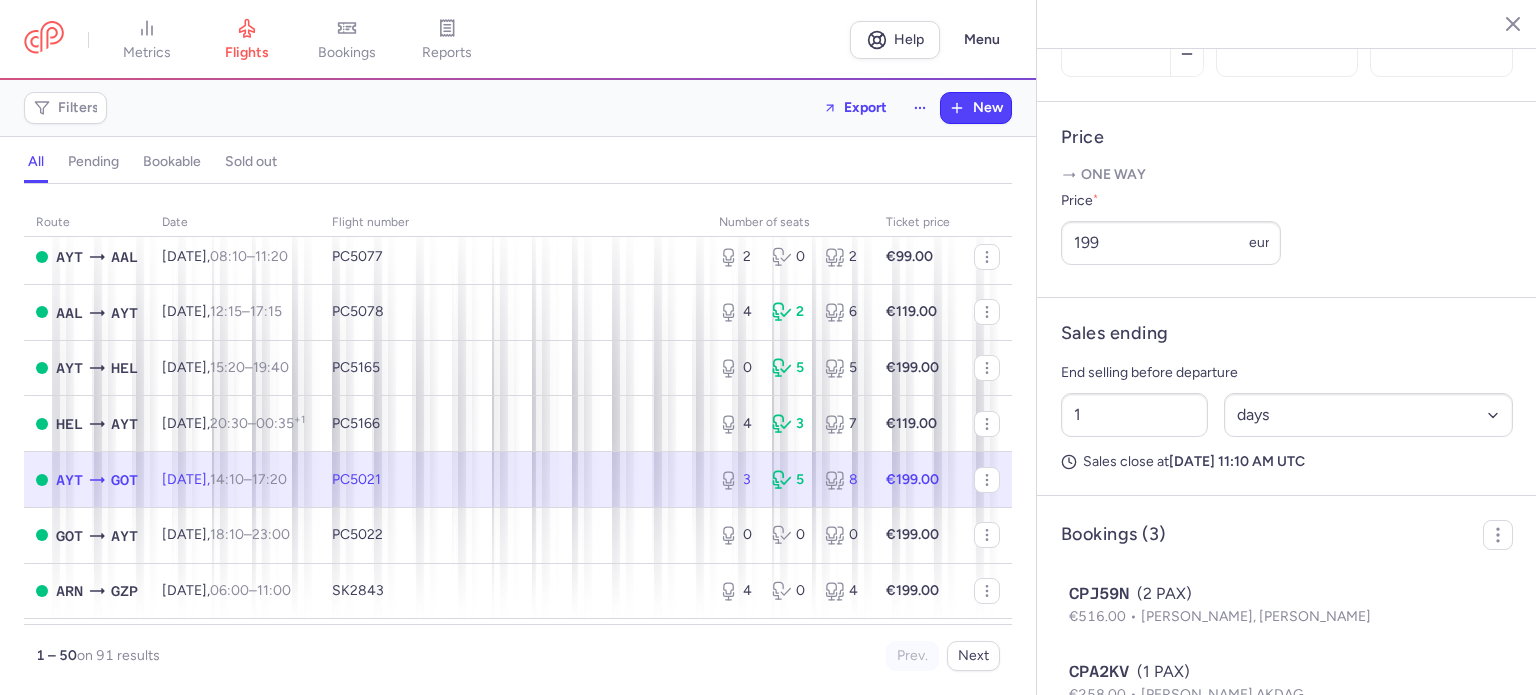 click on "5" at bounding box center [790, 480] 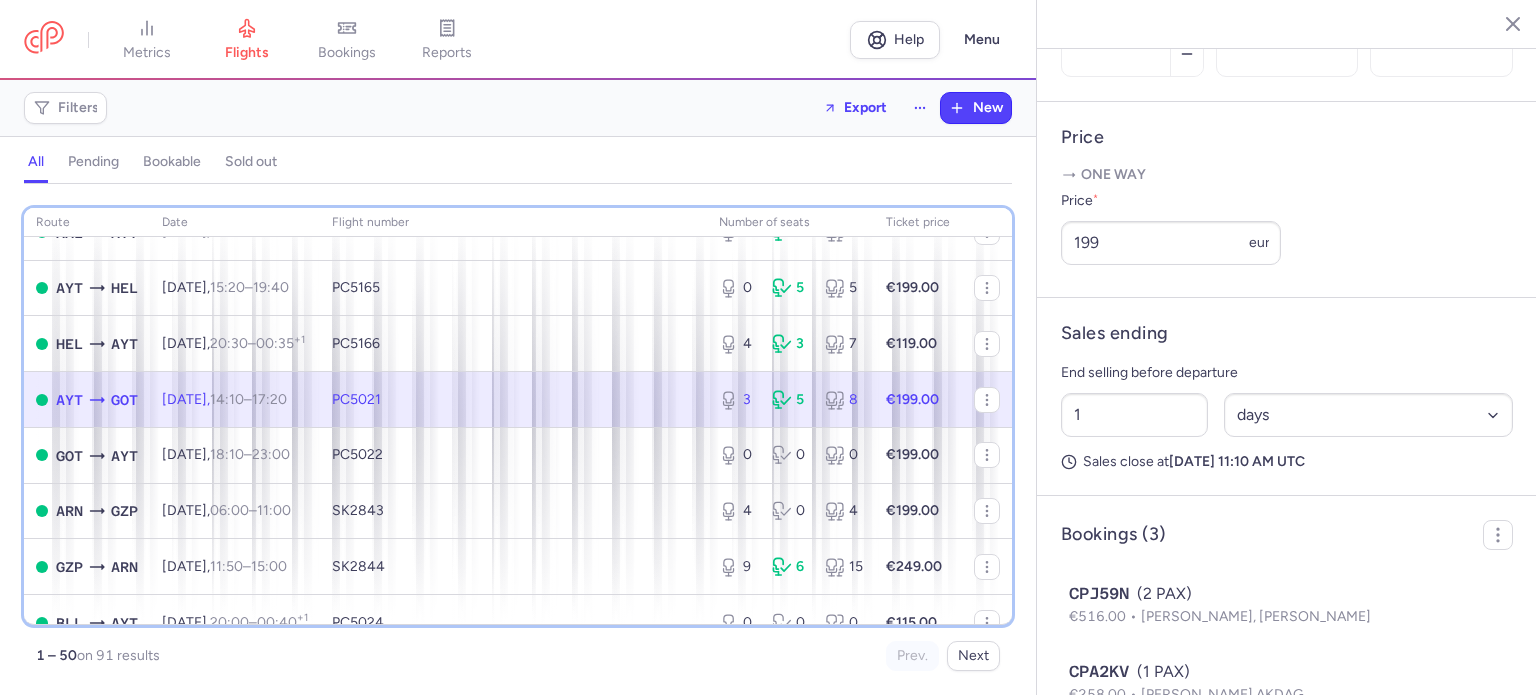 scroll, scrollTop: 440, scrollLeft: 0, axis: vertical 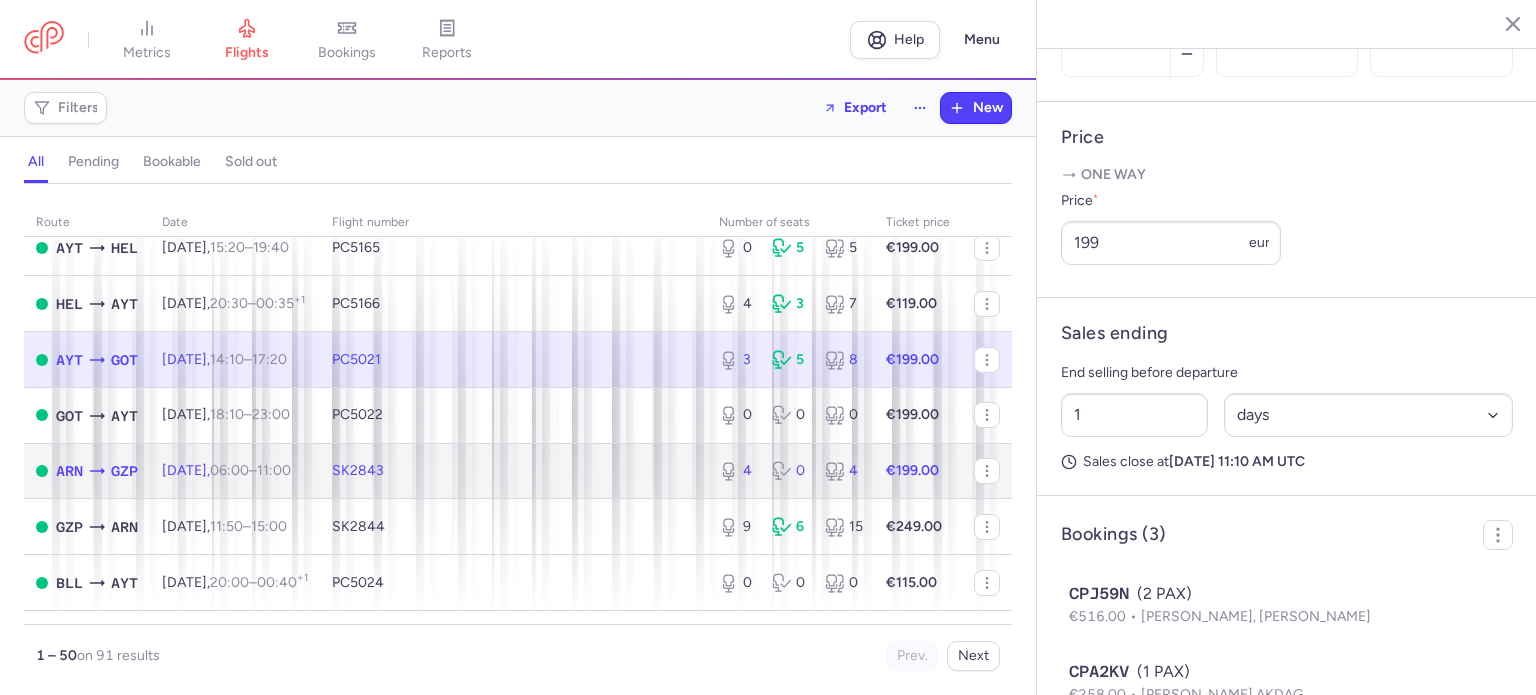 click on "4 0 4" at bounding box center [790, 471] 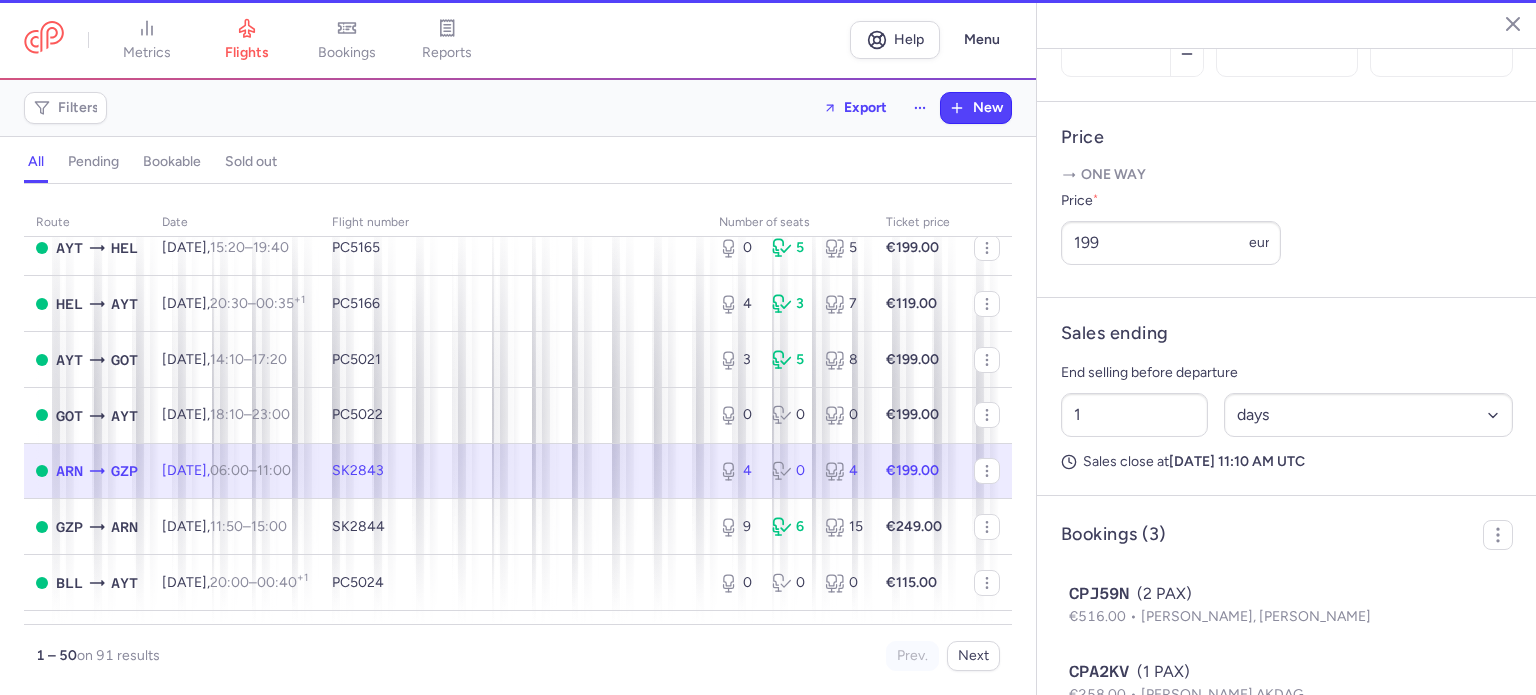type on "4" 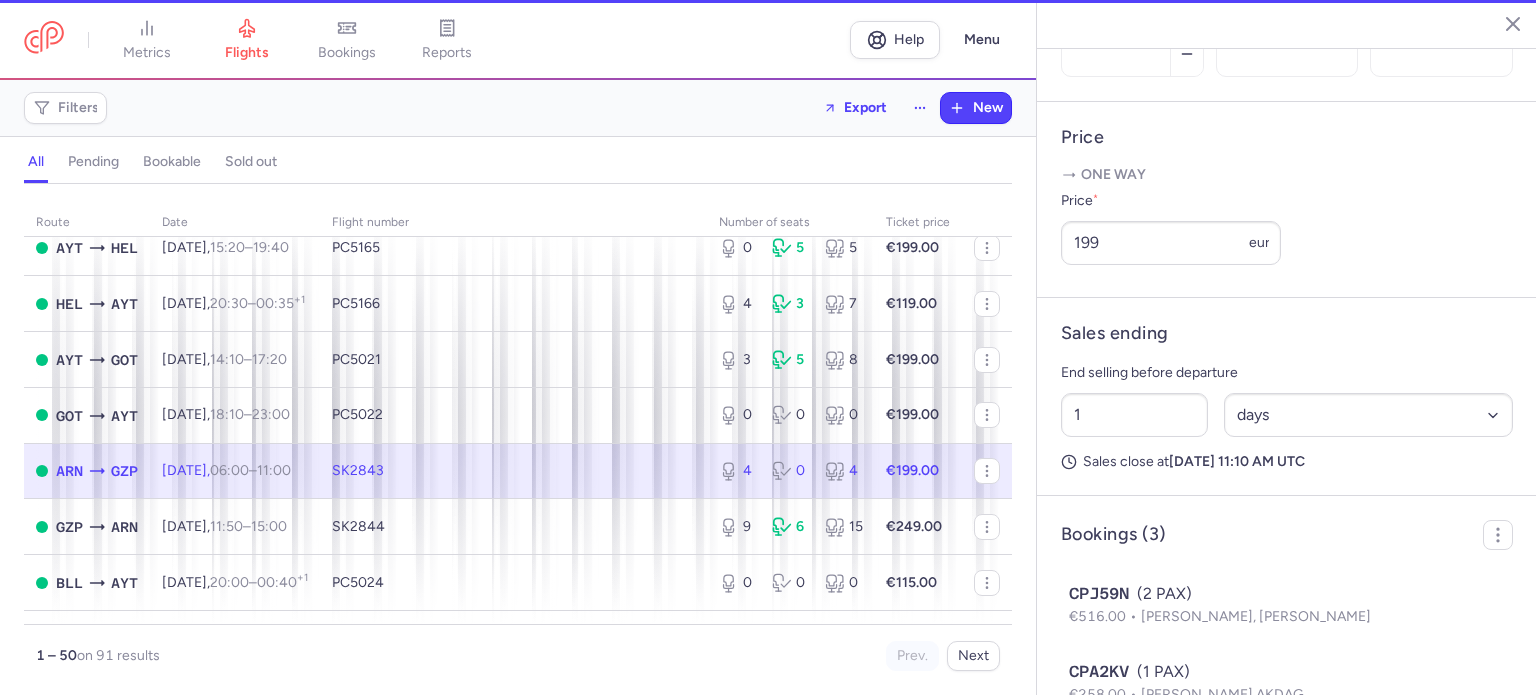 type on "36" 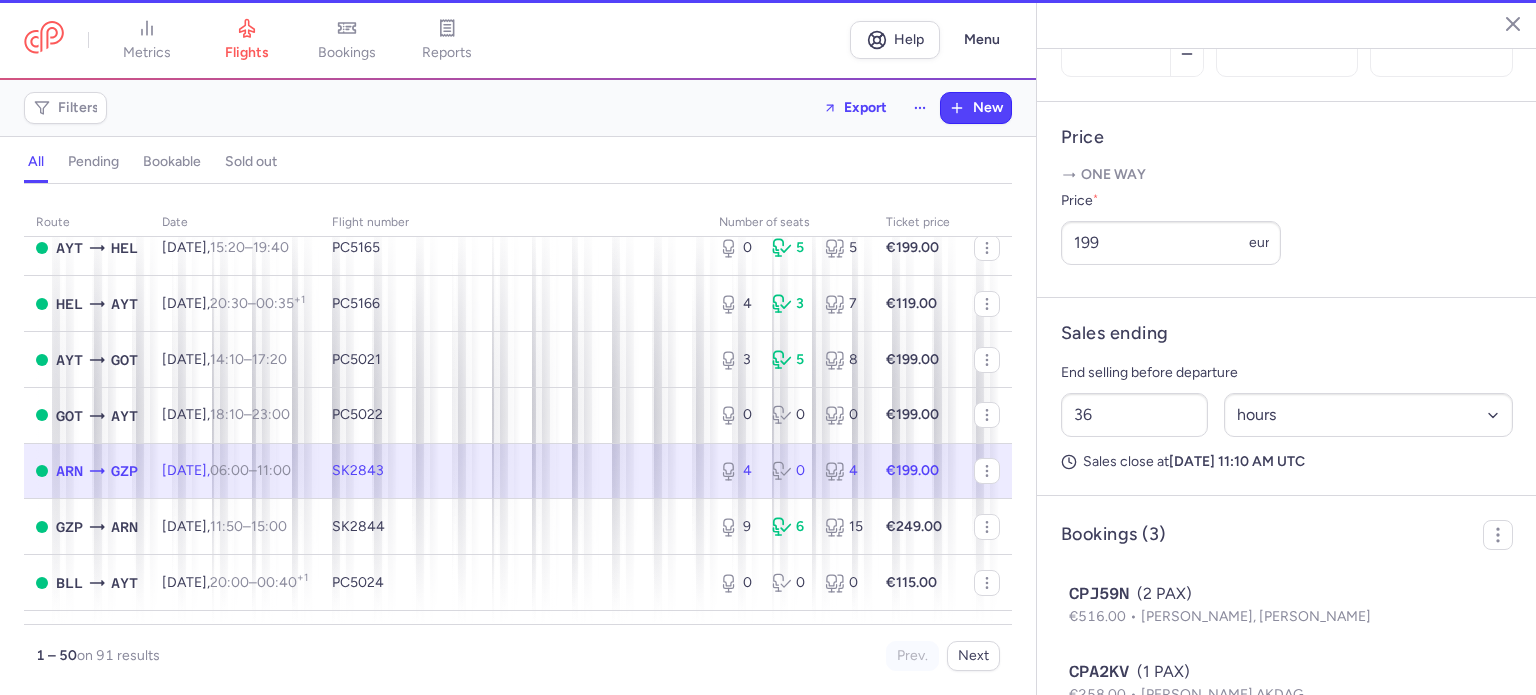 scroll, scrollTop: 683, scrollLeft: 0, axis: vertical 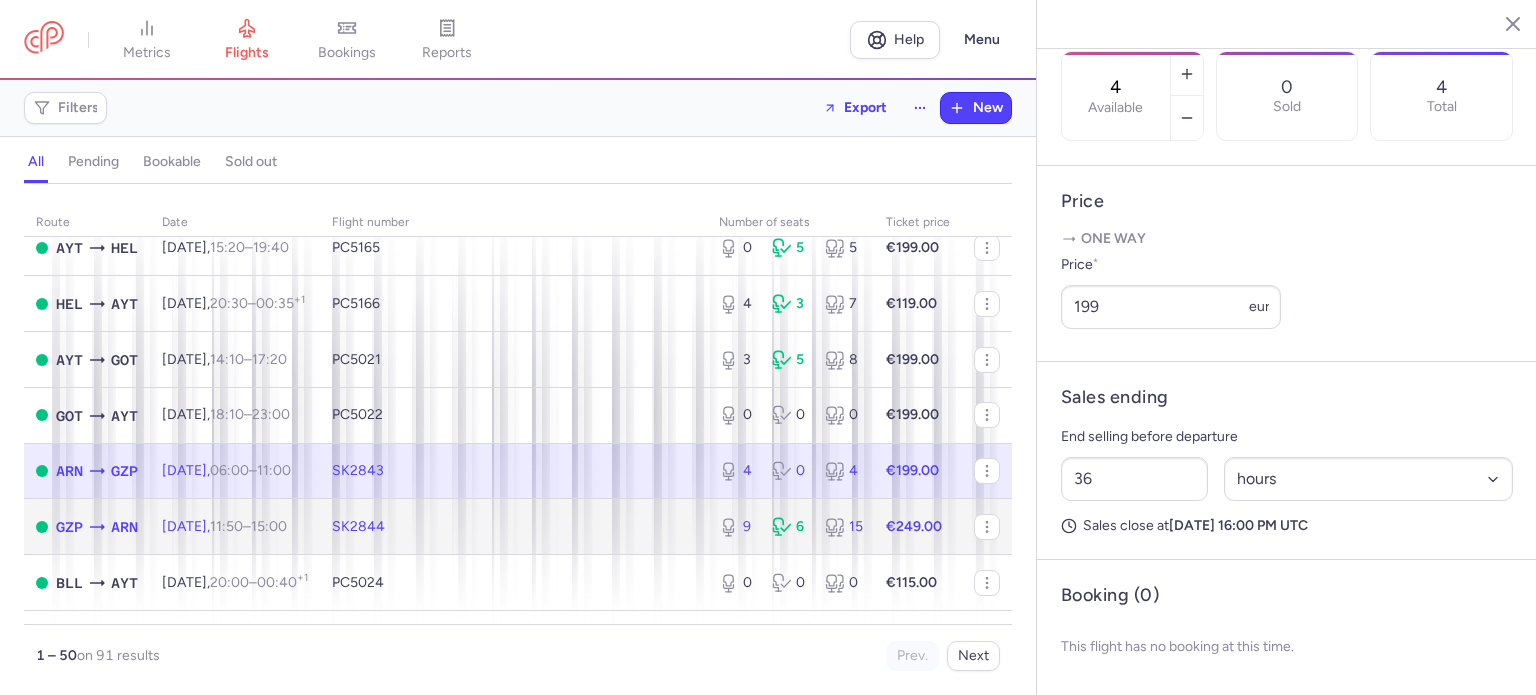 click on "9 6 15" at bounding box center (790, 527) 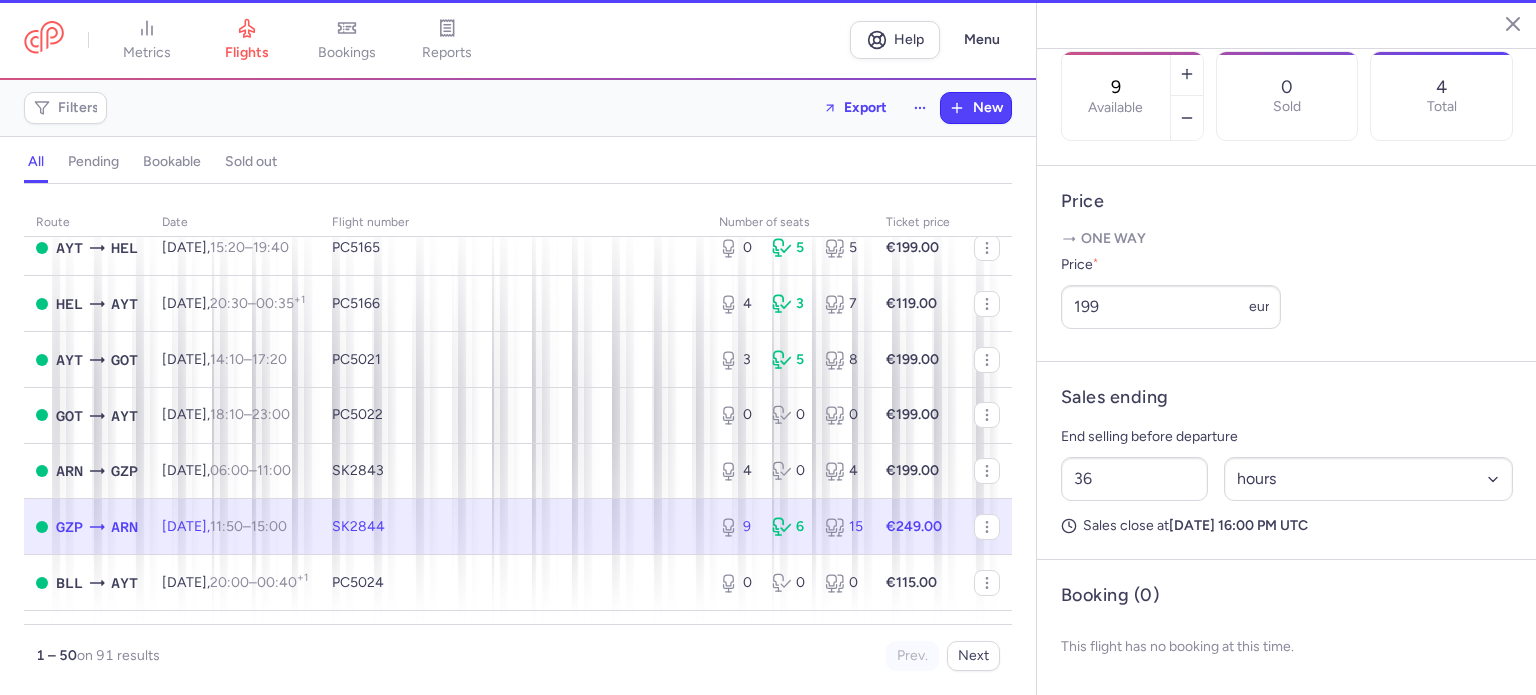 scroll, scrollTop: 735, scrollLeft: 0, axis: vertical 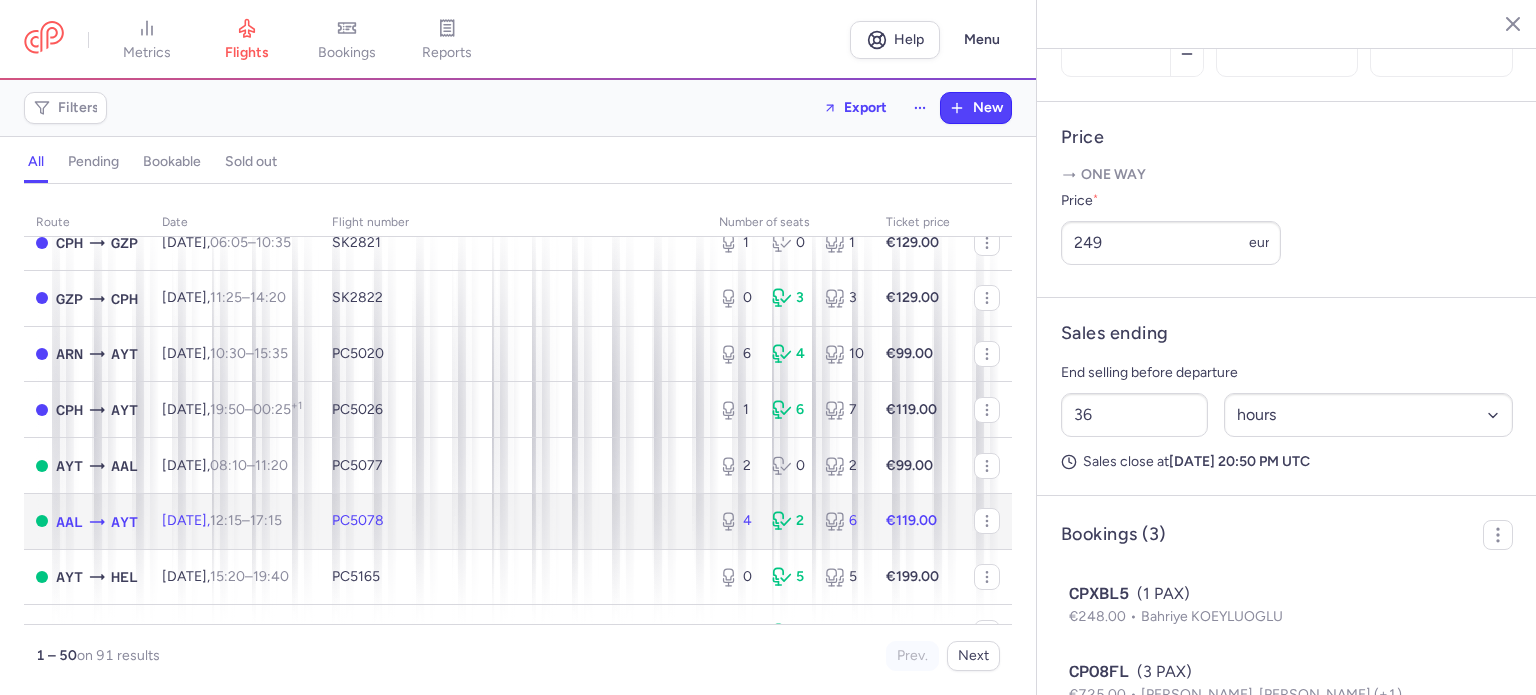 click on "€119.00" at bounding box center [911, 520] 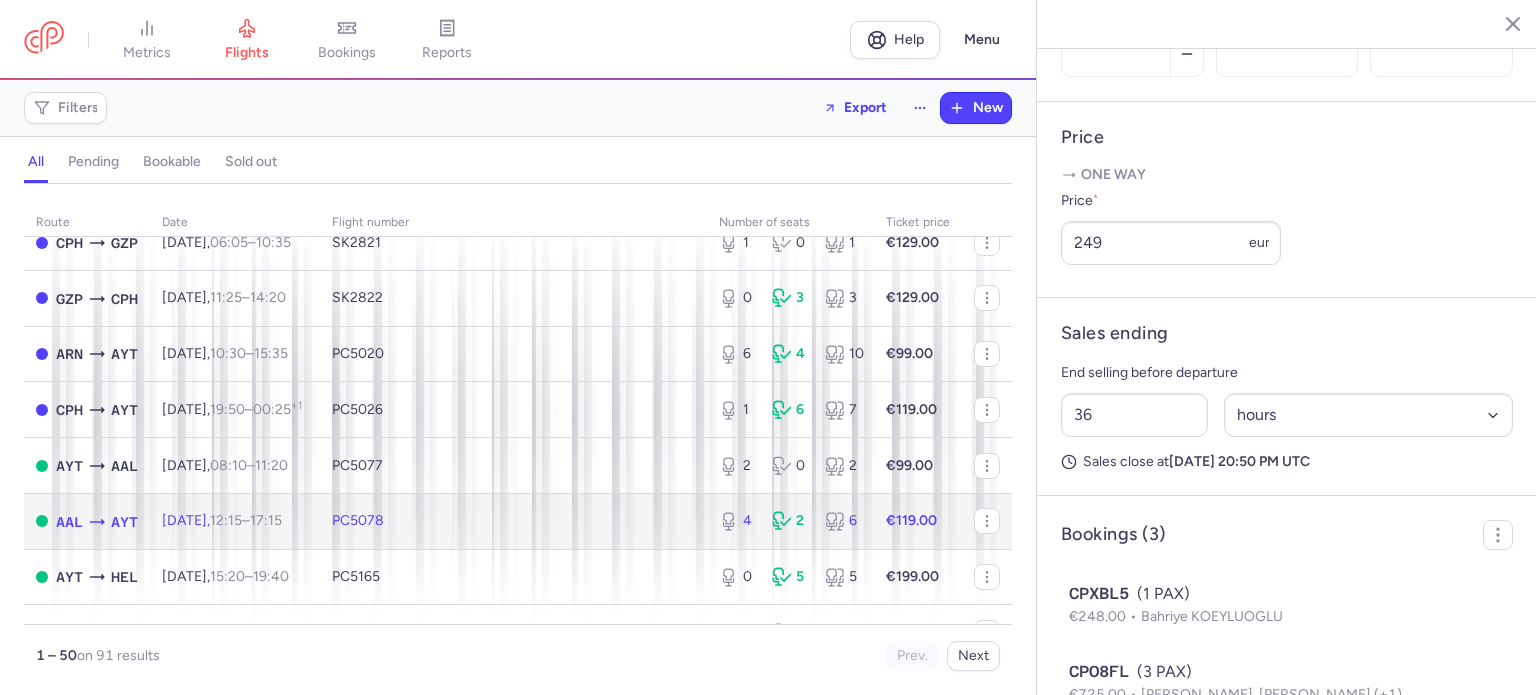 click on "4 2 6" at bounding box center (790, 521) 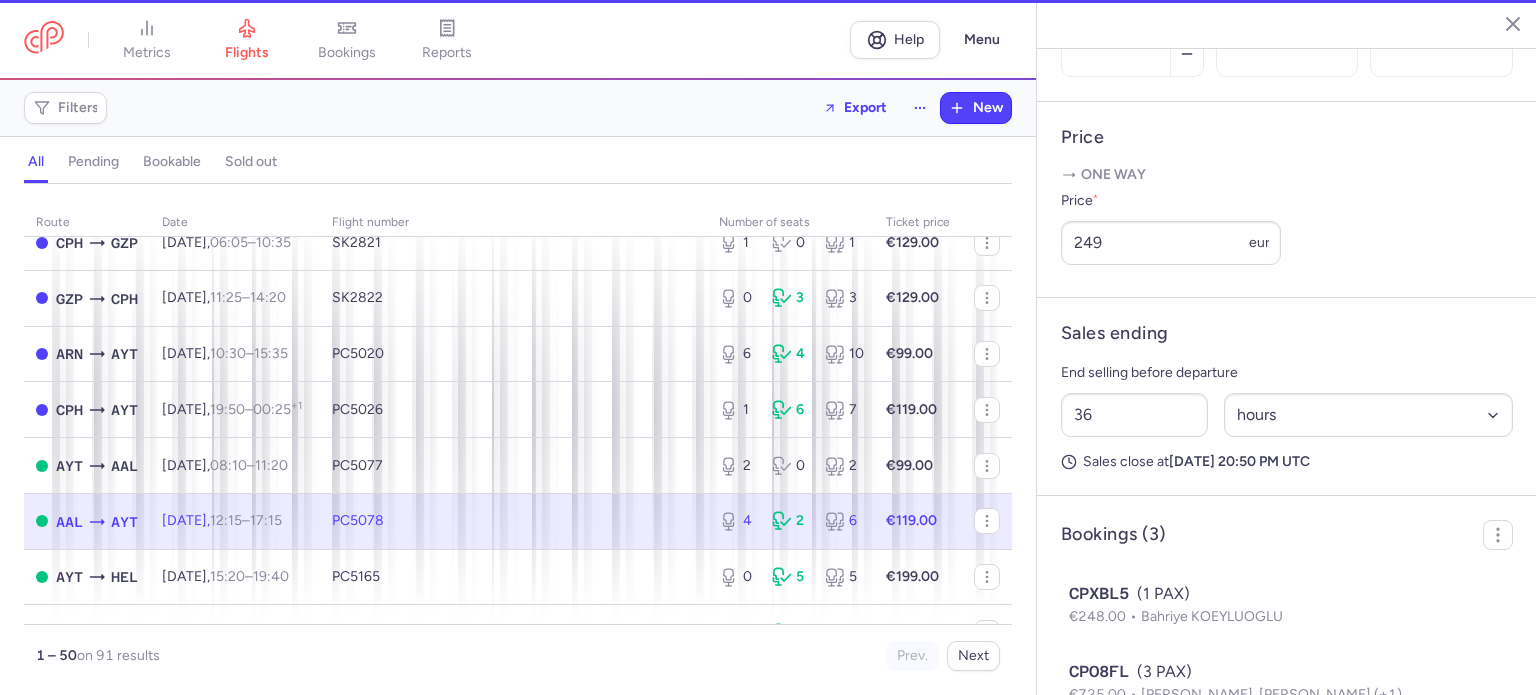 type on "4" 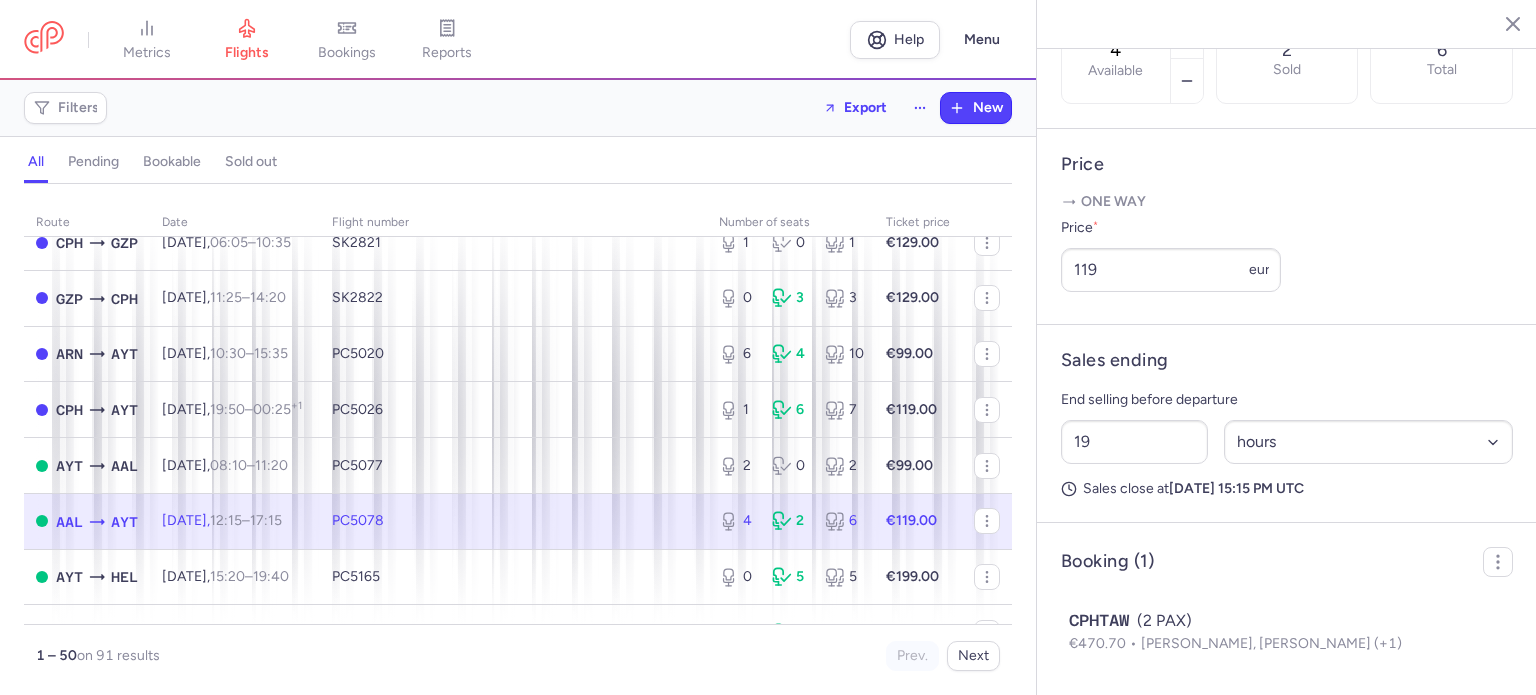 click on "route date Flight number number of seats Ticket price July 25  AYT  ARN Sun, 20 Jul,  06:20  –  09:40  +0  PC5019  5 3 8 €169.00  CPH  GZP Sun, 20 Jul,  06:05  –  10:35  +0  SK2821  1 0 1 €129.00  GZP  CPH Sun, 20 Jul,  11:25  –  14:20  +0  SK2822  0 3 3 €129.00  ARN  AYT Sun, 20 Jul,  10:30  –  15:35  +0  PC5020  6 4 10 €99.00  CPH  AYT Sun, 20 Jul,  19:50  –  00:25  +1  PC5026  1 6 7 €119.00  AYT  AAL Tue, 22 Jul,  08:10  –  11:20  +0  PC5077  2 0 2 €99.00  AAL  AYT Tue, 22 Jul,  12:15  –  17:15  +0  PC5078  4 2 6 €119.00  AYT  HEL Tue, 22 Jul,  15:20  –  19:40  +0  PC5165  0 5 5 €199.00  HEL  AYT Tue, 22 Jul,  20:30  –  00:35  +1  PC5166  4 3 7 €119.00  AYT  GOT Wed, 23 Jul,  14:10  –  17:20  +0  PC5021  3 5 8 €199.00  GOT  AYT Wed, 23 Jul,  18:10  –  23:00  +0  PC5022  0 0 0 €199.00  ARN  GZP Thu, 24 Jul,  06:00  –  11:00  +0  SK2843  4 0 4 €199.00  GZP  ARN Thu, 24 Jul,  11:50  –  15:00  +0  SK2844  9 6 15 €249.00  BLL  AYT Thu, 24 Jul,  20:00  –  +1" at bounding box center (518, 445) 